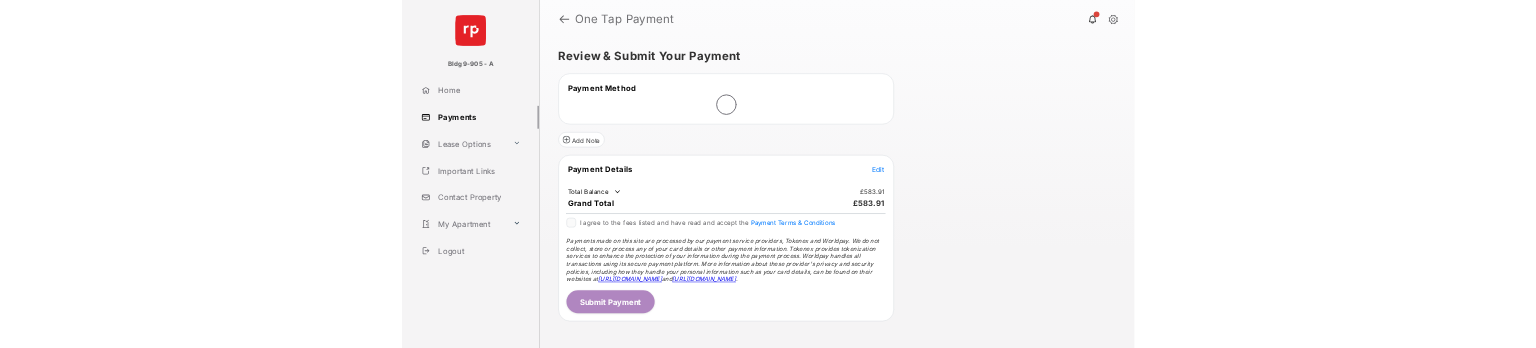 scroll, scrollTop: 0, scrollLeft: 0, axis: both 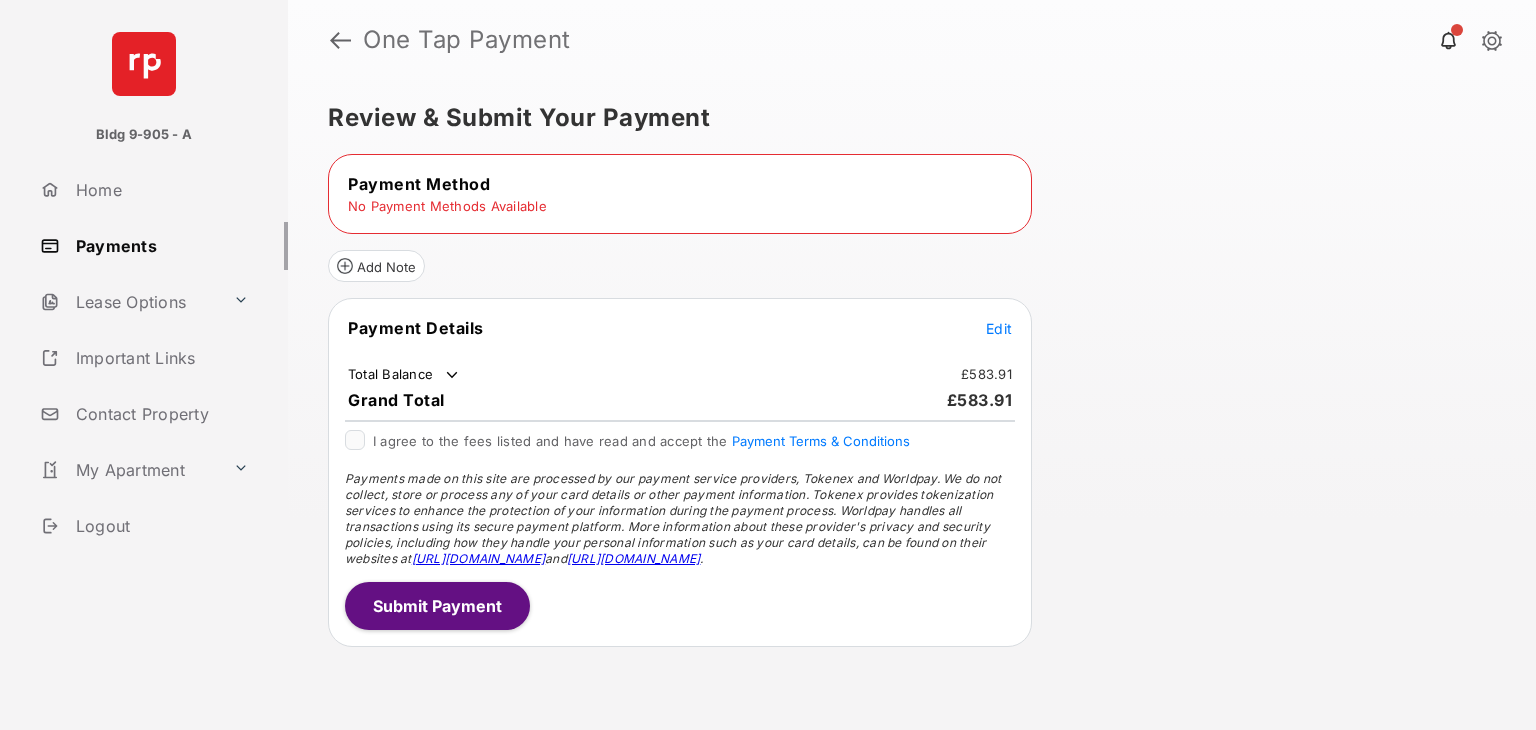 click on "Payment Method" at bounding box center [680, 184] 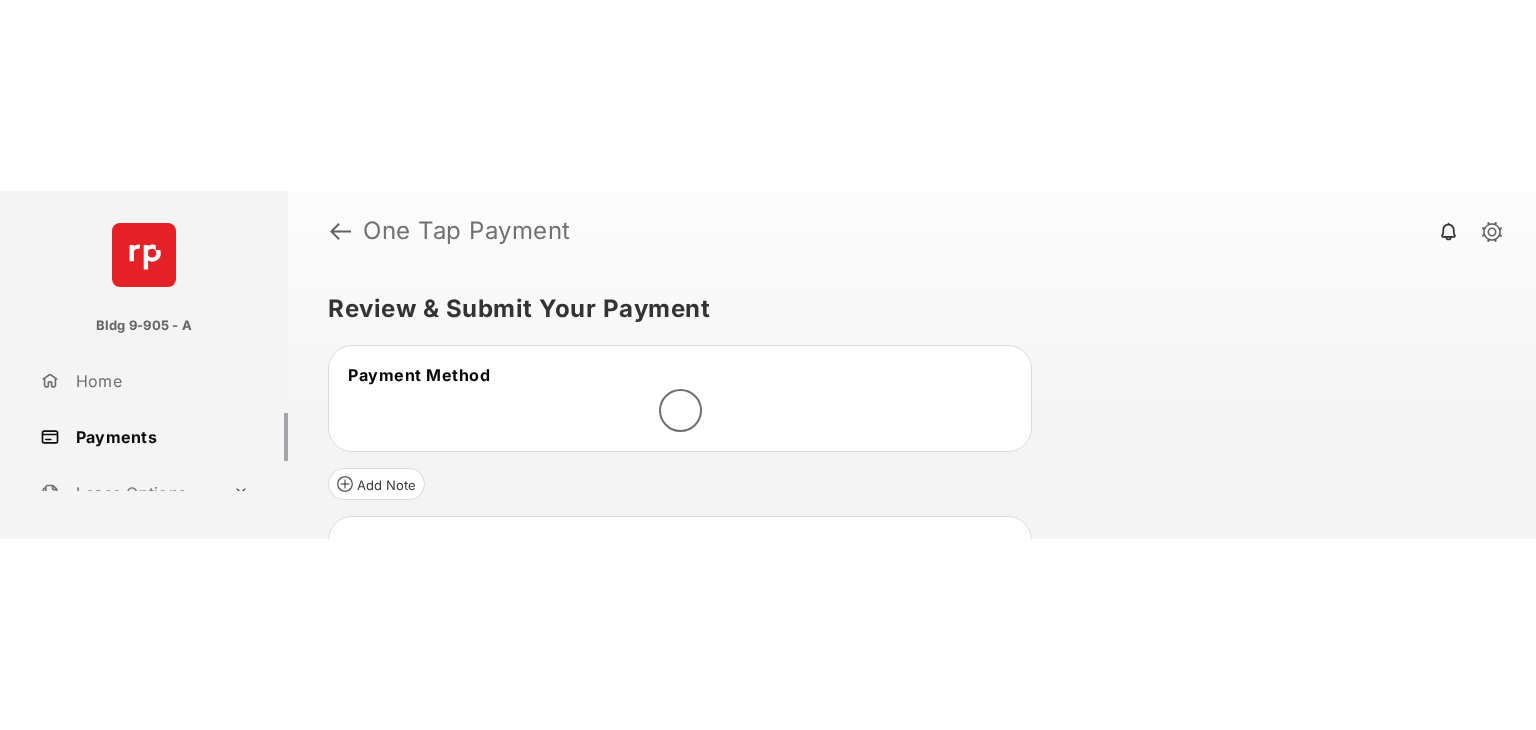 scroll, scrollTop: 0, scrollLeft: 0, axis: both 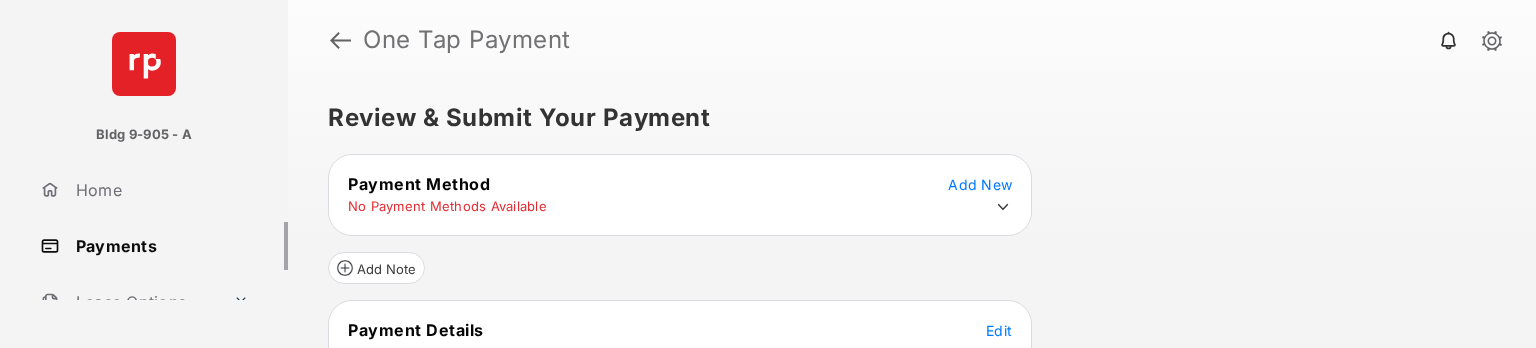 click 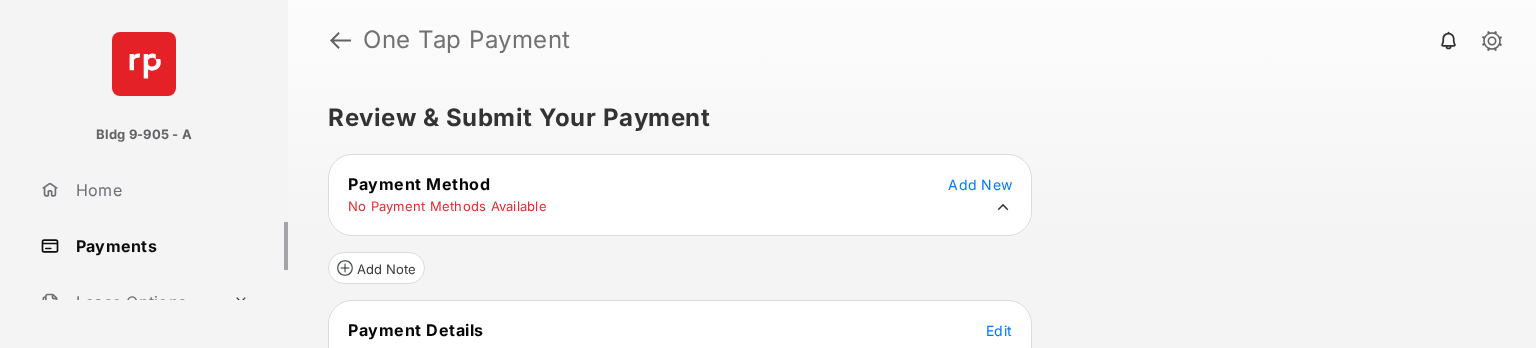 click 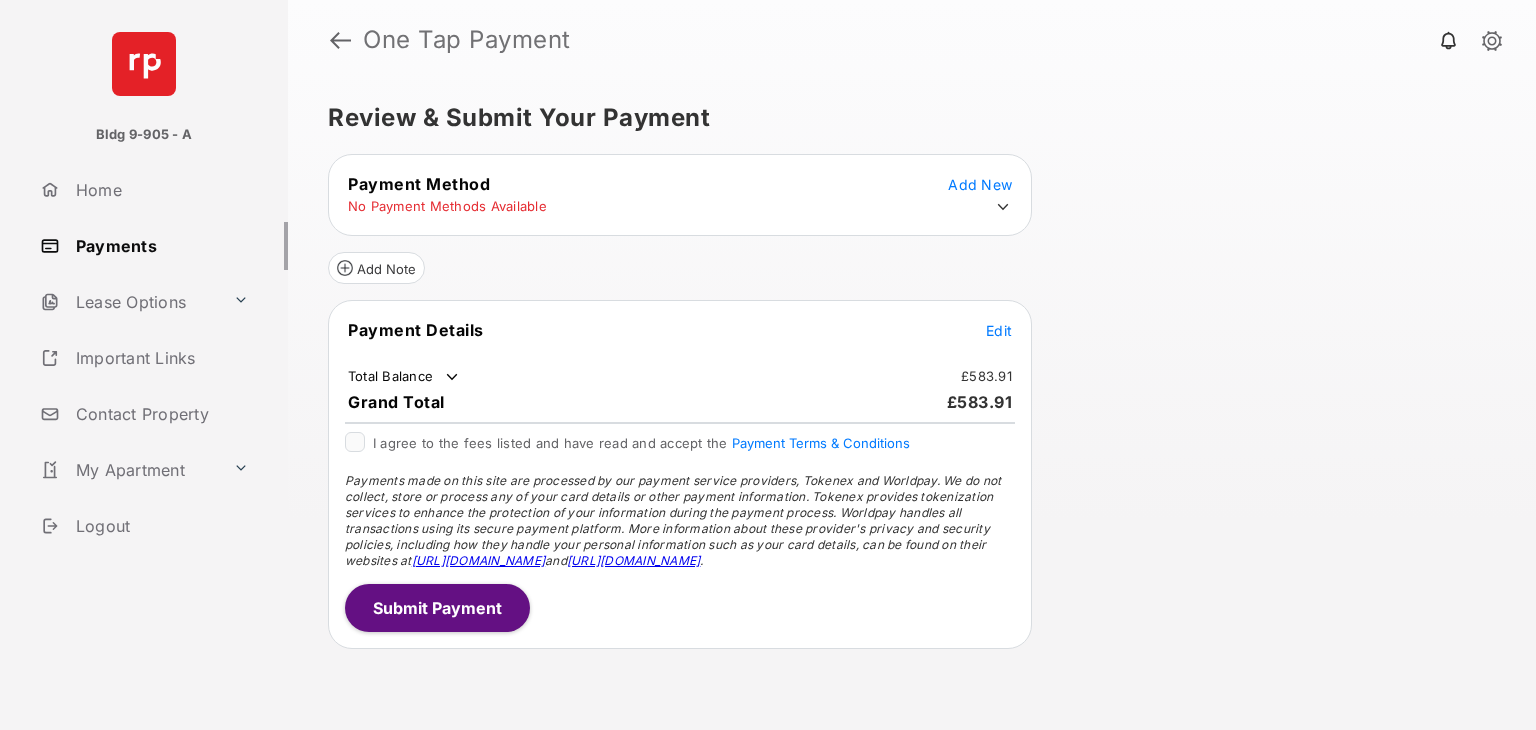 click 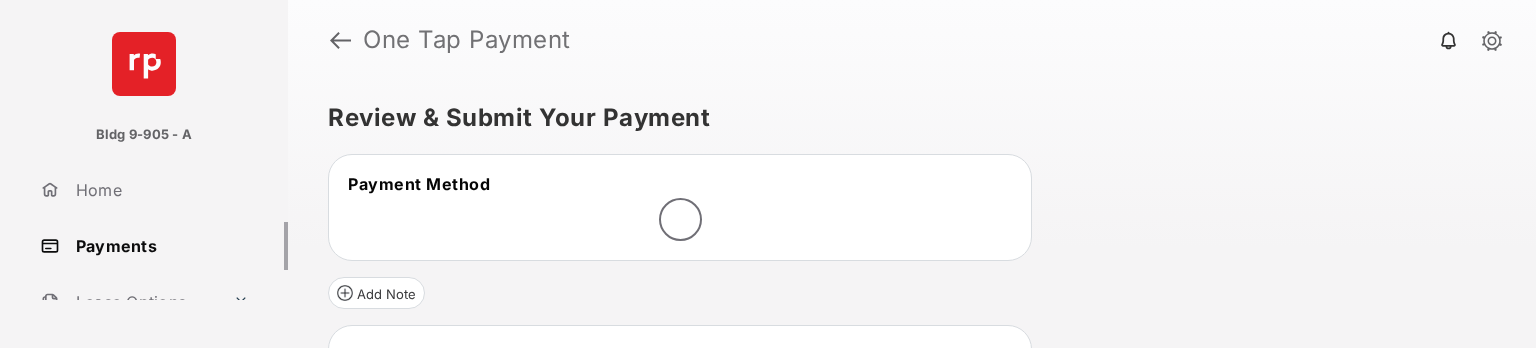 scroll, scrollTop: 0, scrollLeft: 0, axis: both 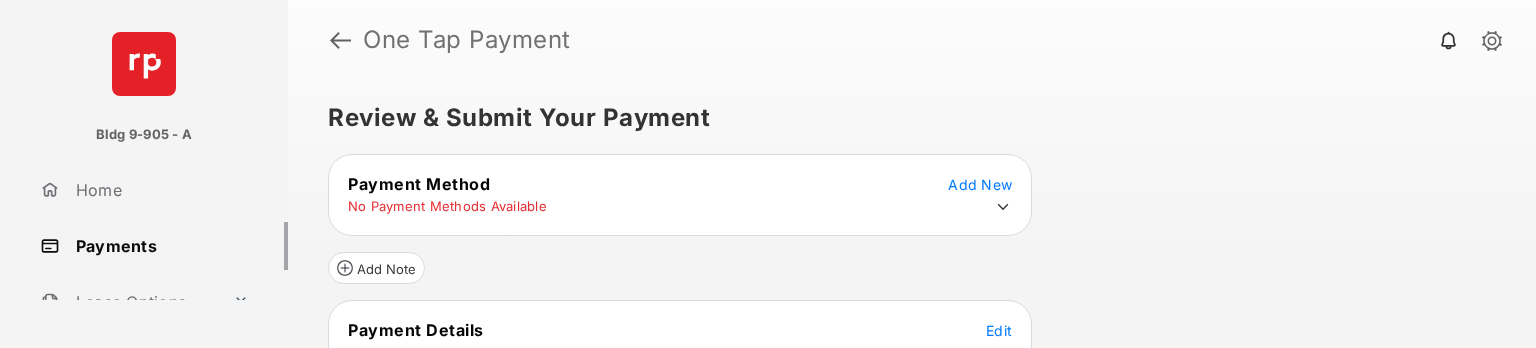 click 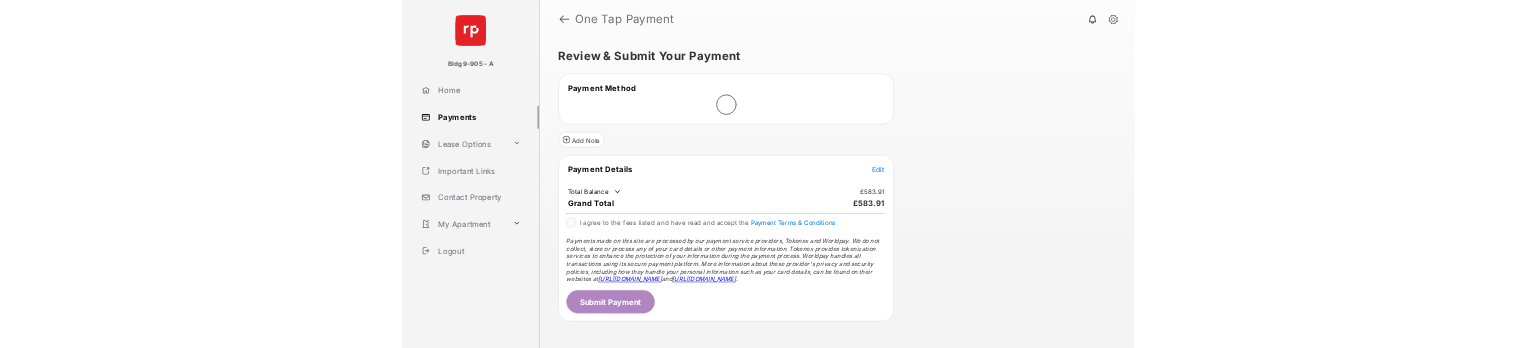 scroll, scrollTop: 0, scrollLeft: 0, axis: both 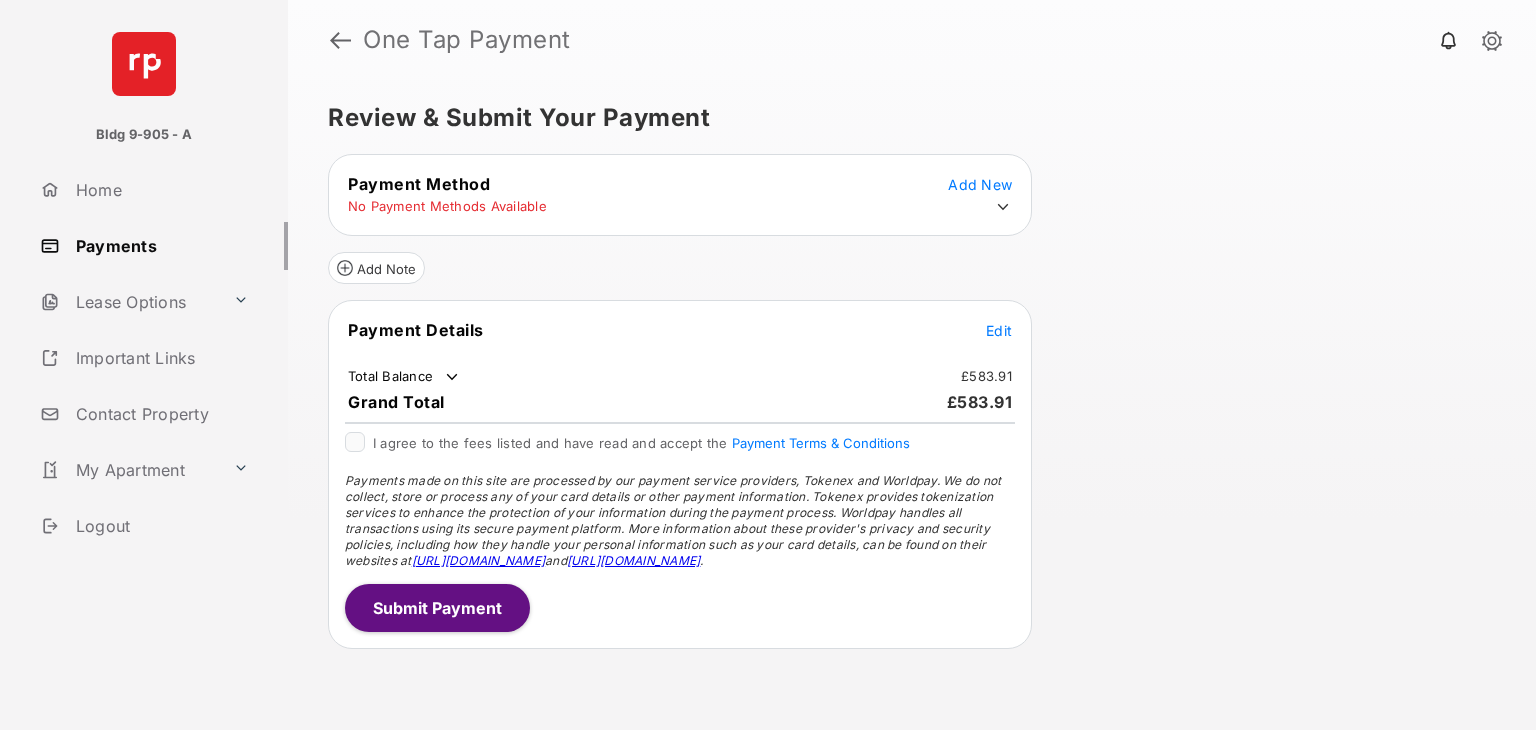 click on "Payments" at bounding box center [160, 246] 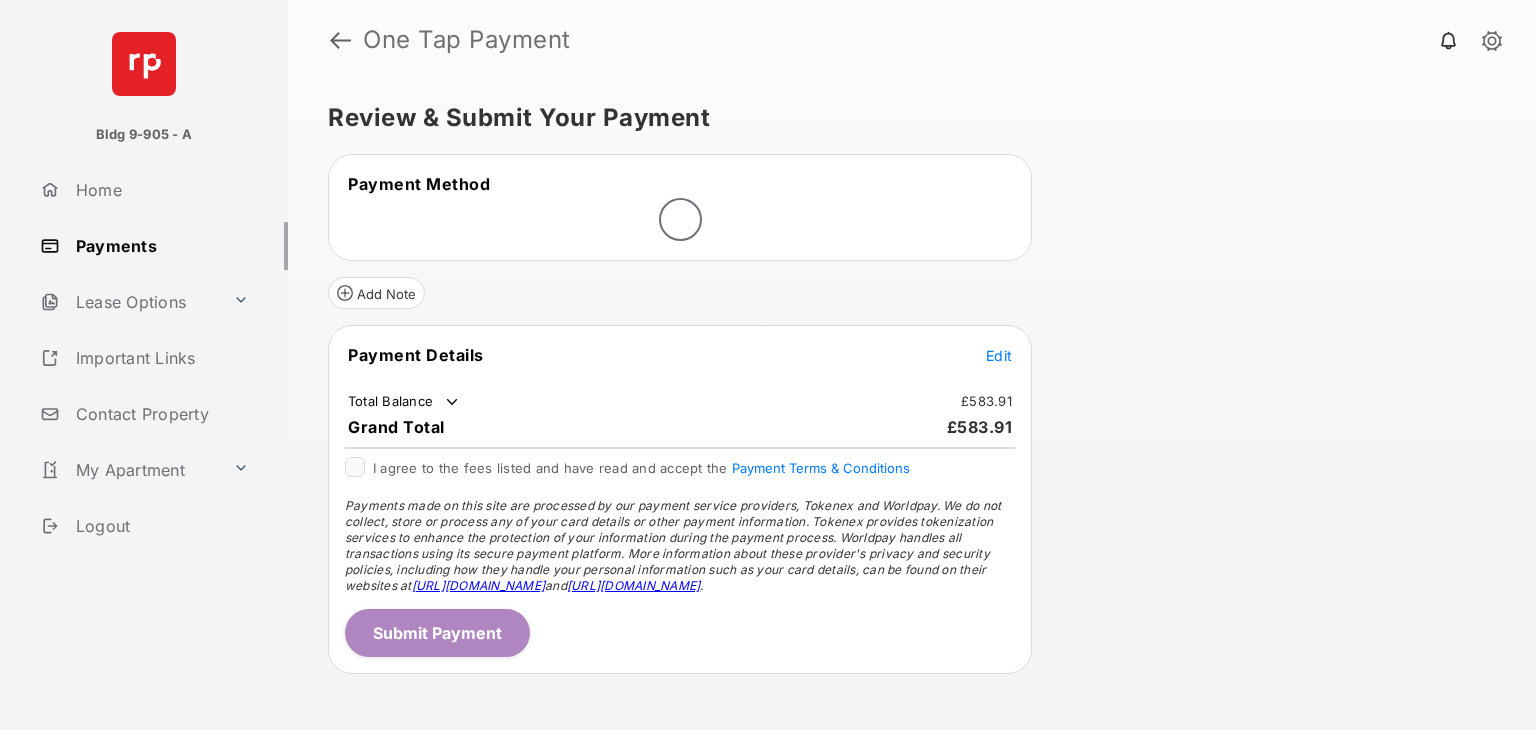 scroll, scrollTop: 0, scrollLeft: 0, axis: both 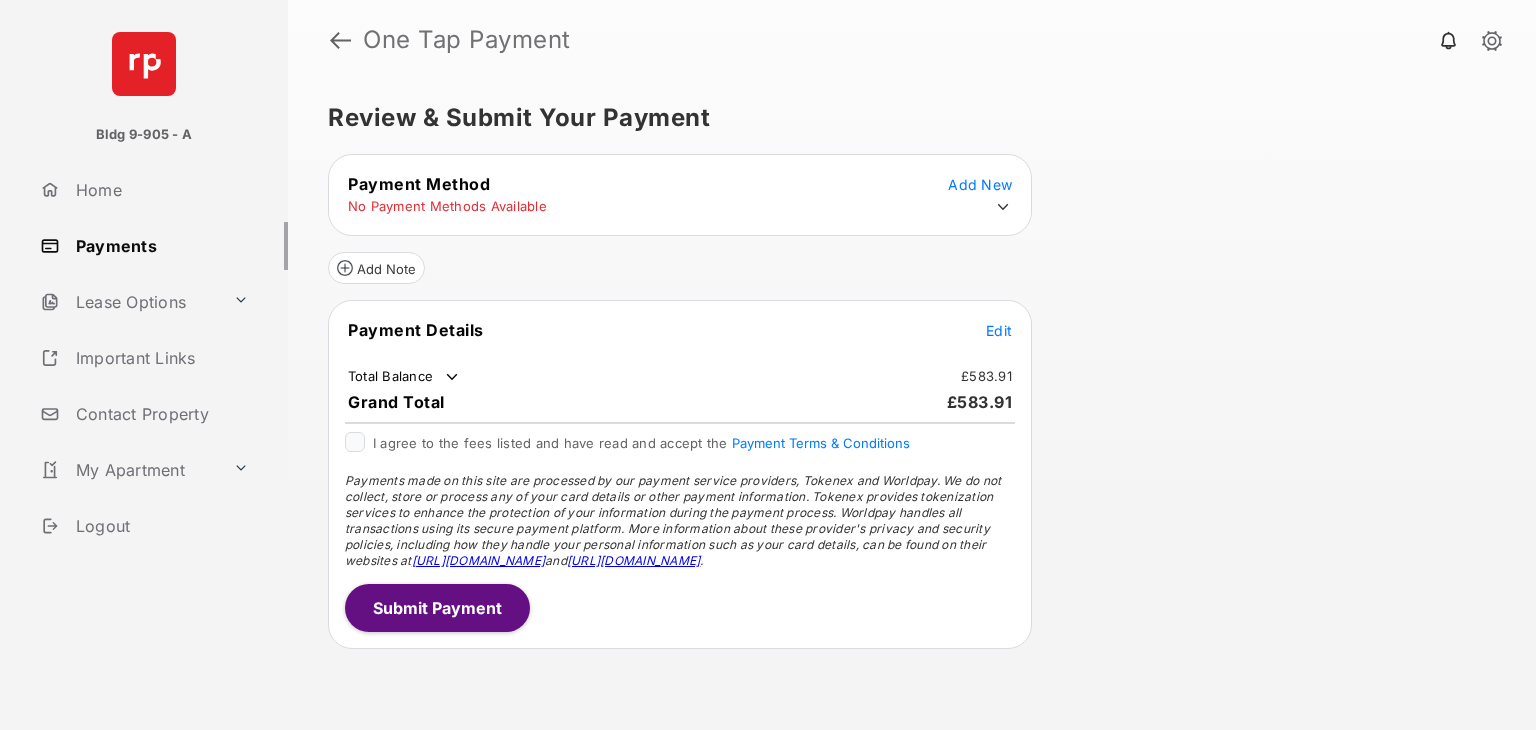 click on "Add New" at bounding box center [980, 184] 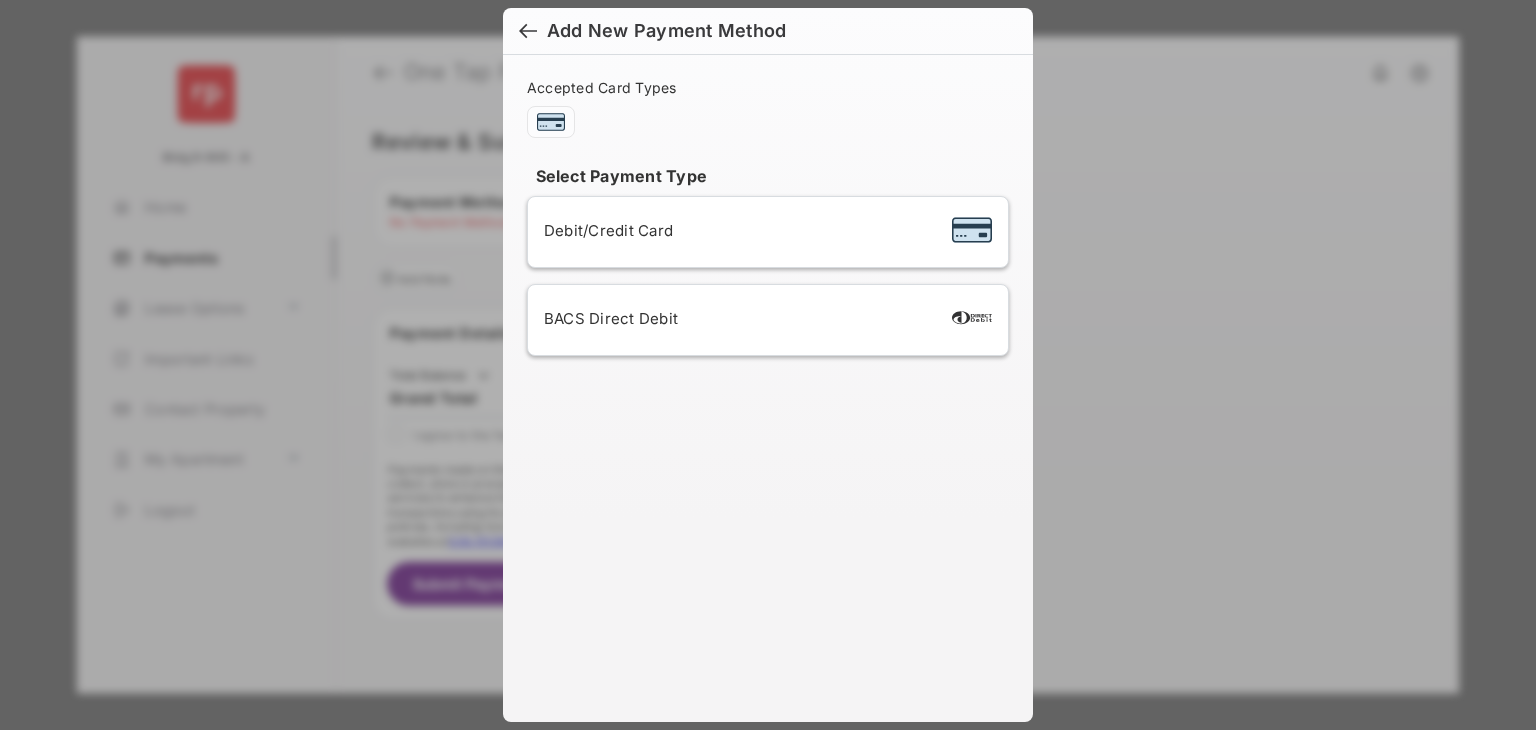 click on "Debit/Credit Card" at bounding box center [768, 232] 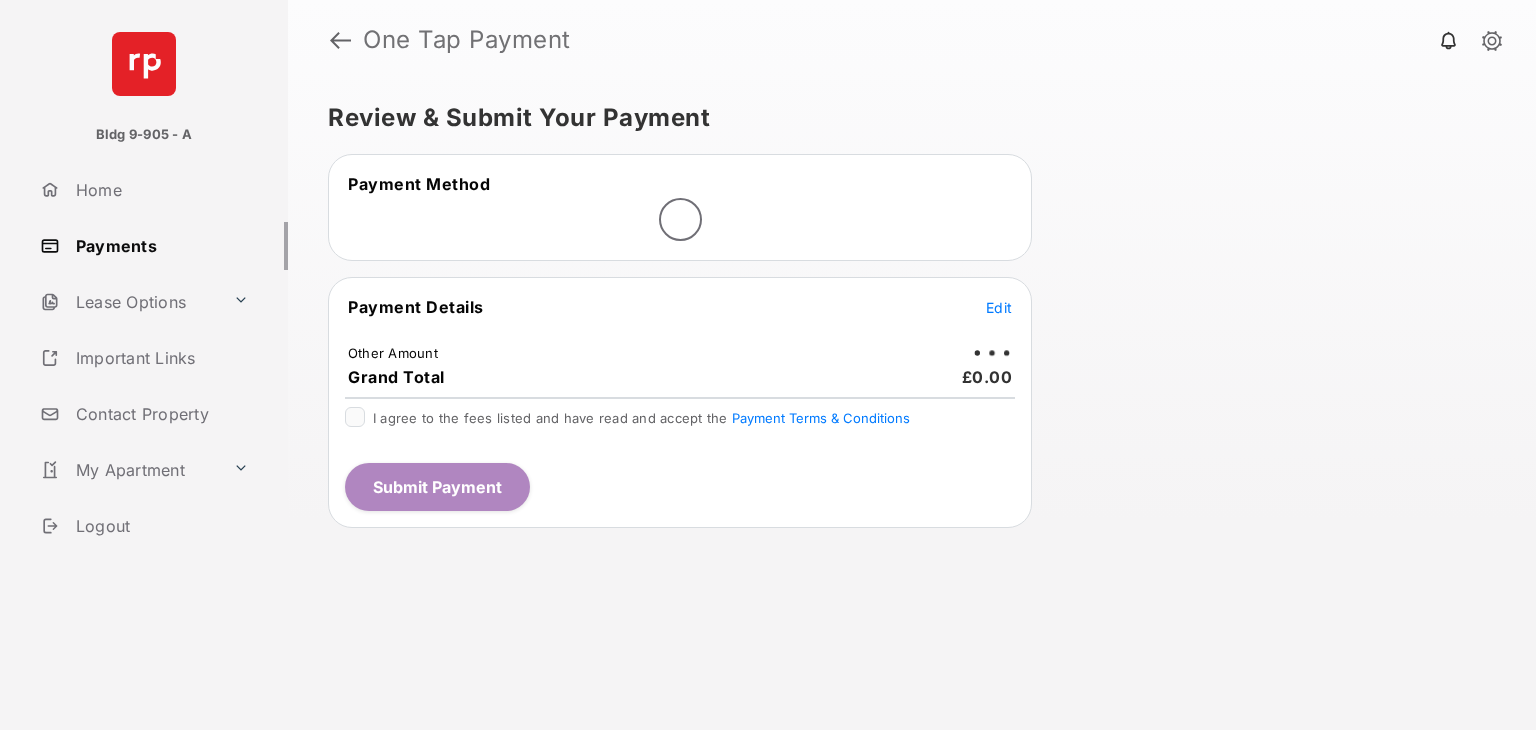 scroll, scrollTop: 0, scrollLeft: 0, axis: both 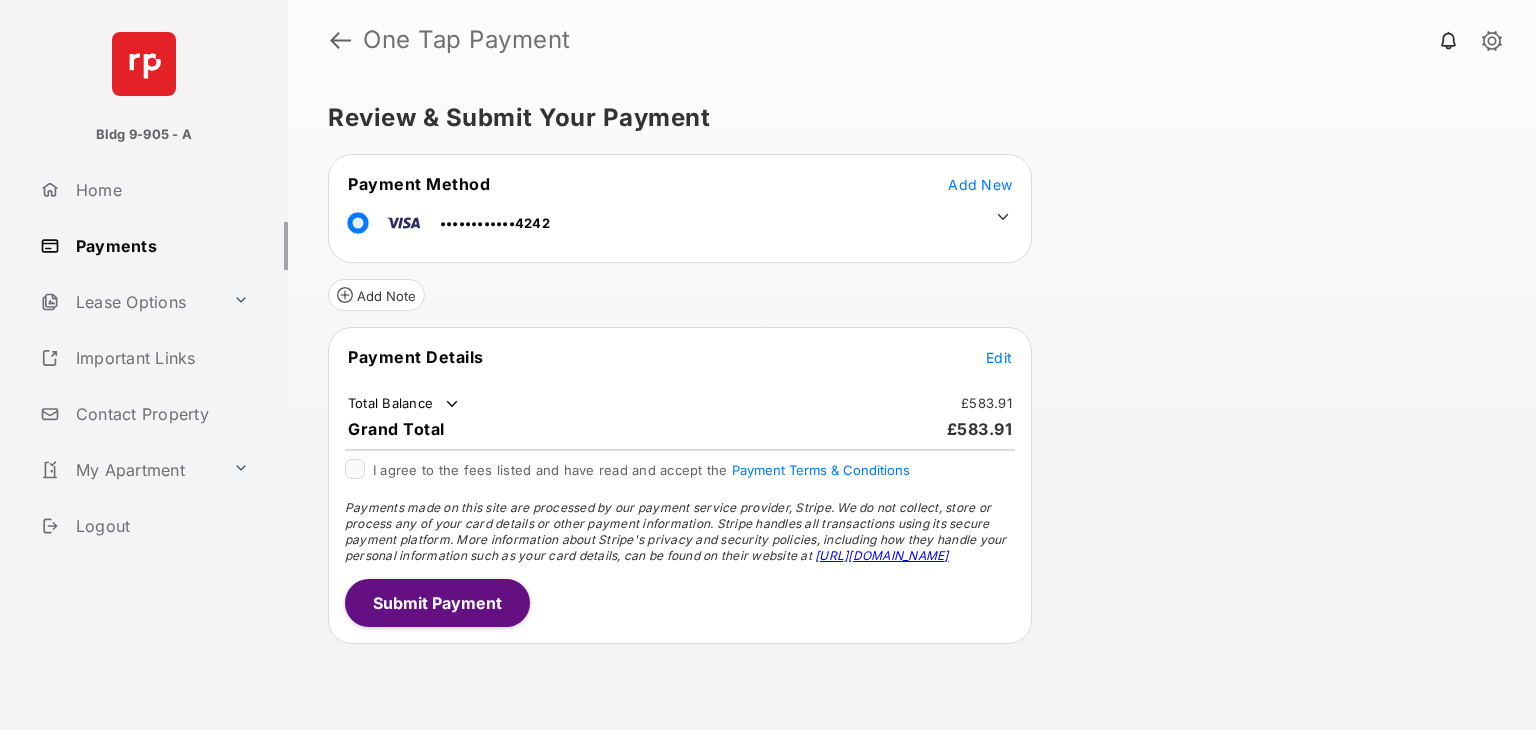 click on "Edit" at bounding box center (999, 357) 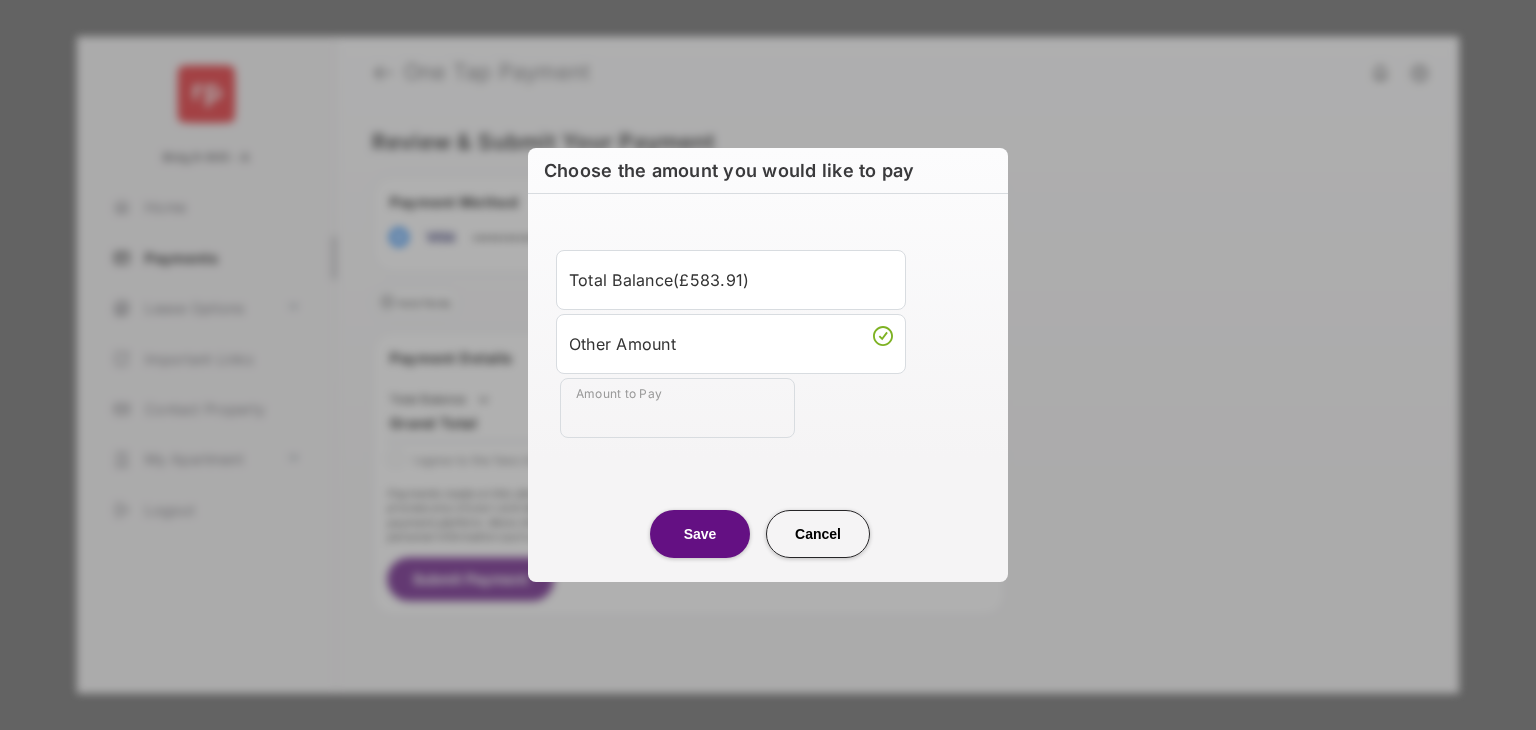 click on "Amount to Pay" at bounding box center (677, 408) 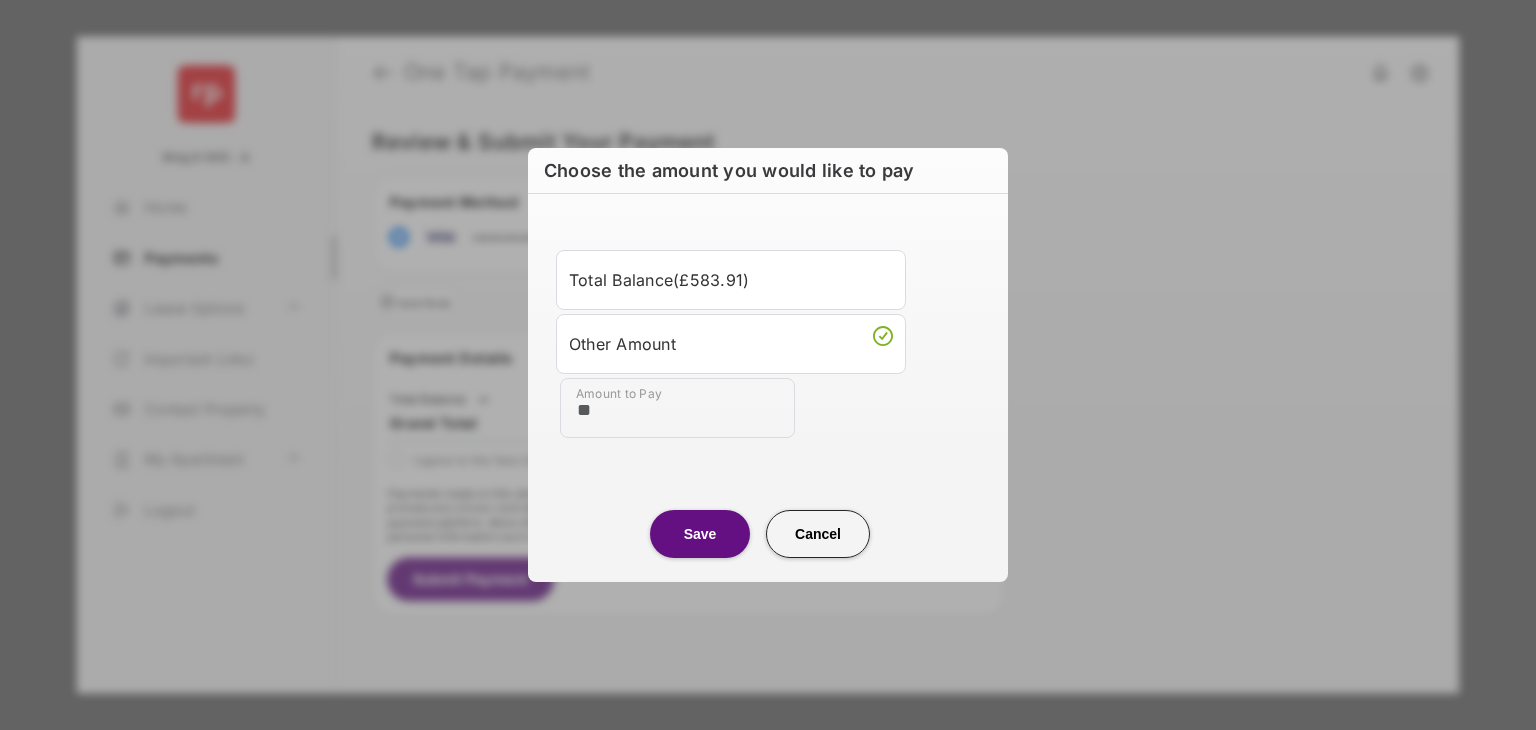 click on "Save" at bounding box center (700, 534) 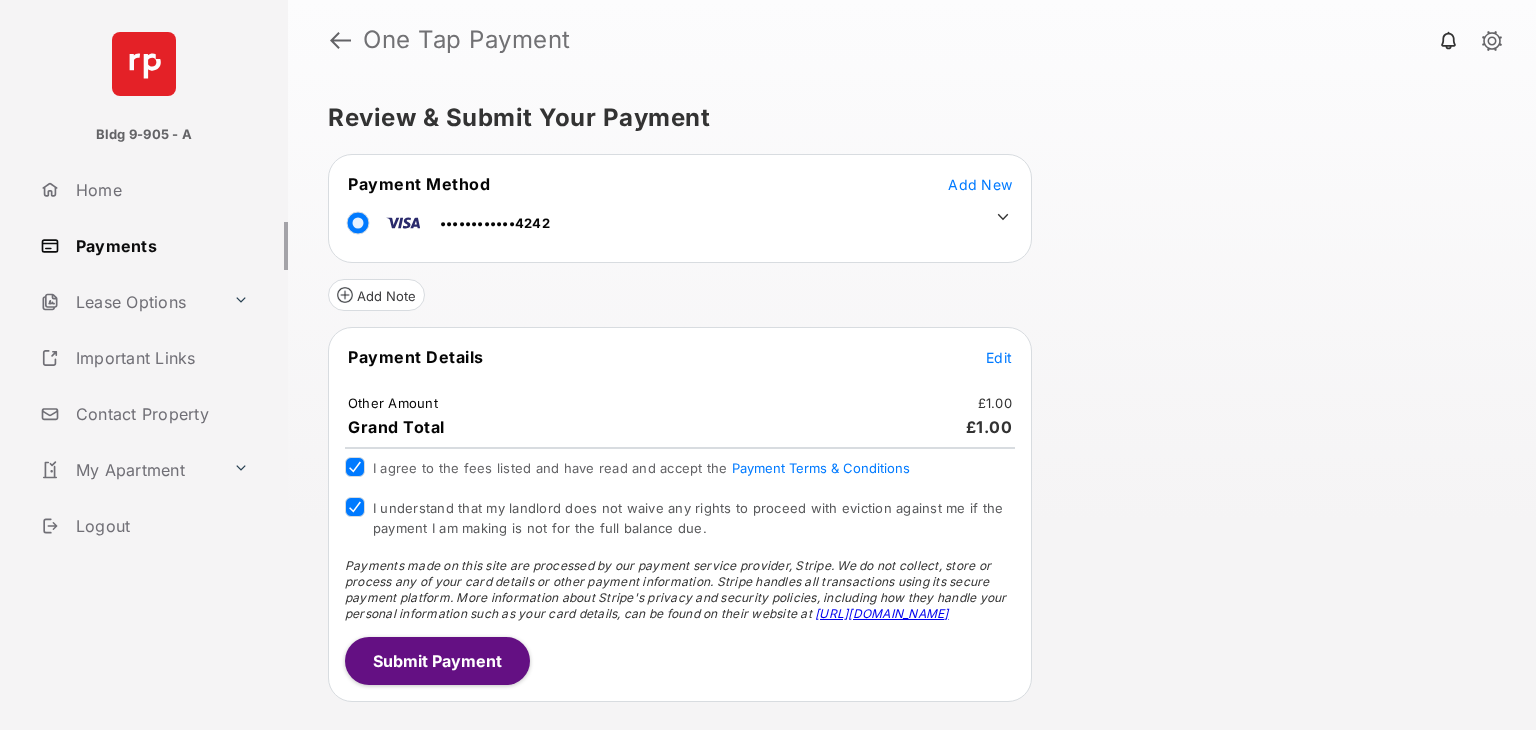 click on "Payment Details Edit" at bounding box center (680, 369) 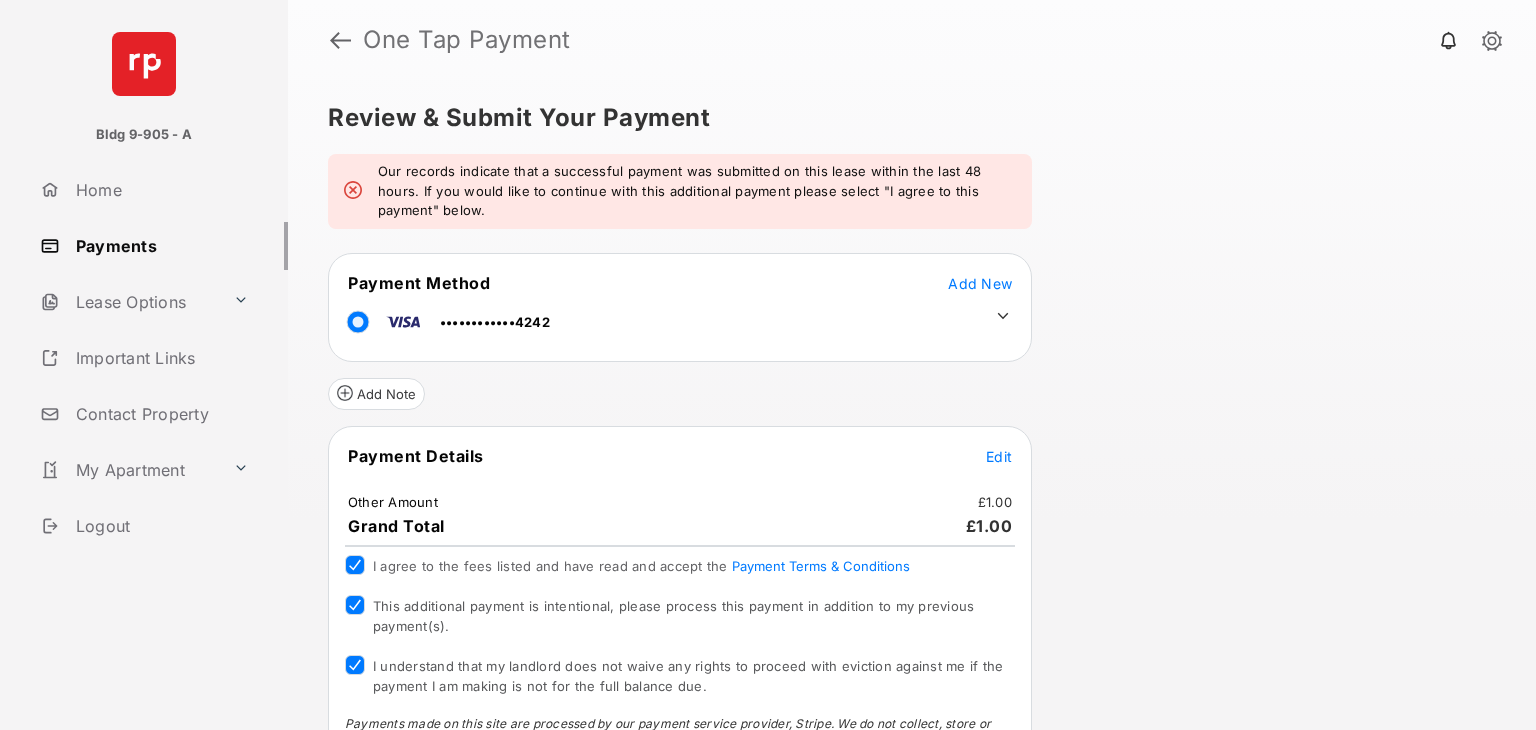 scroll, scrollTop: 124, scrollLeft: 0, axis: vertical 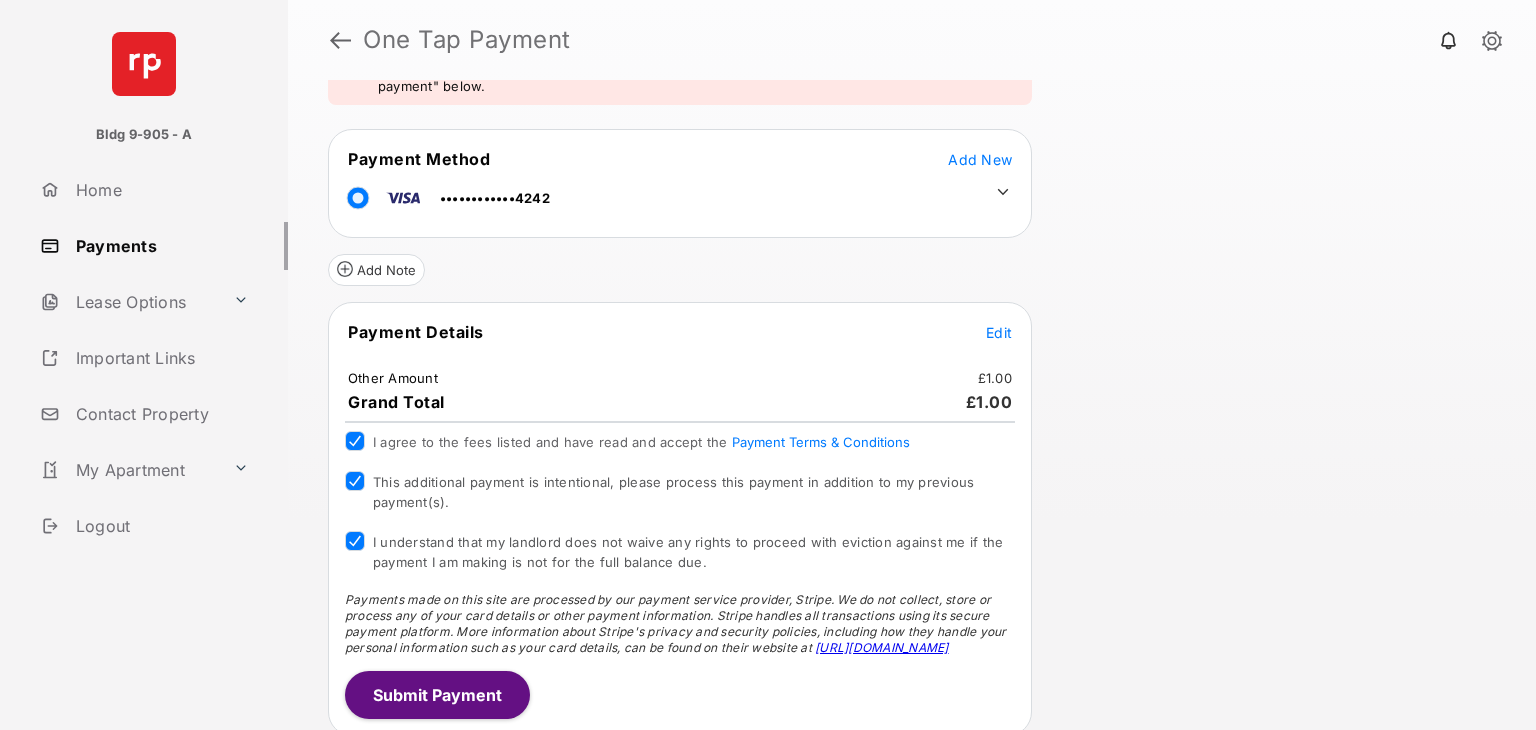 click on "Submit Payment" at bounding box center [437, 695] 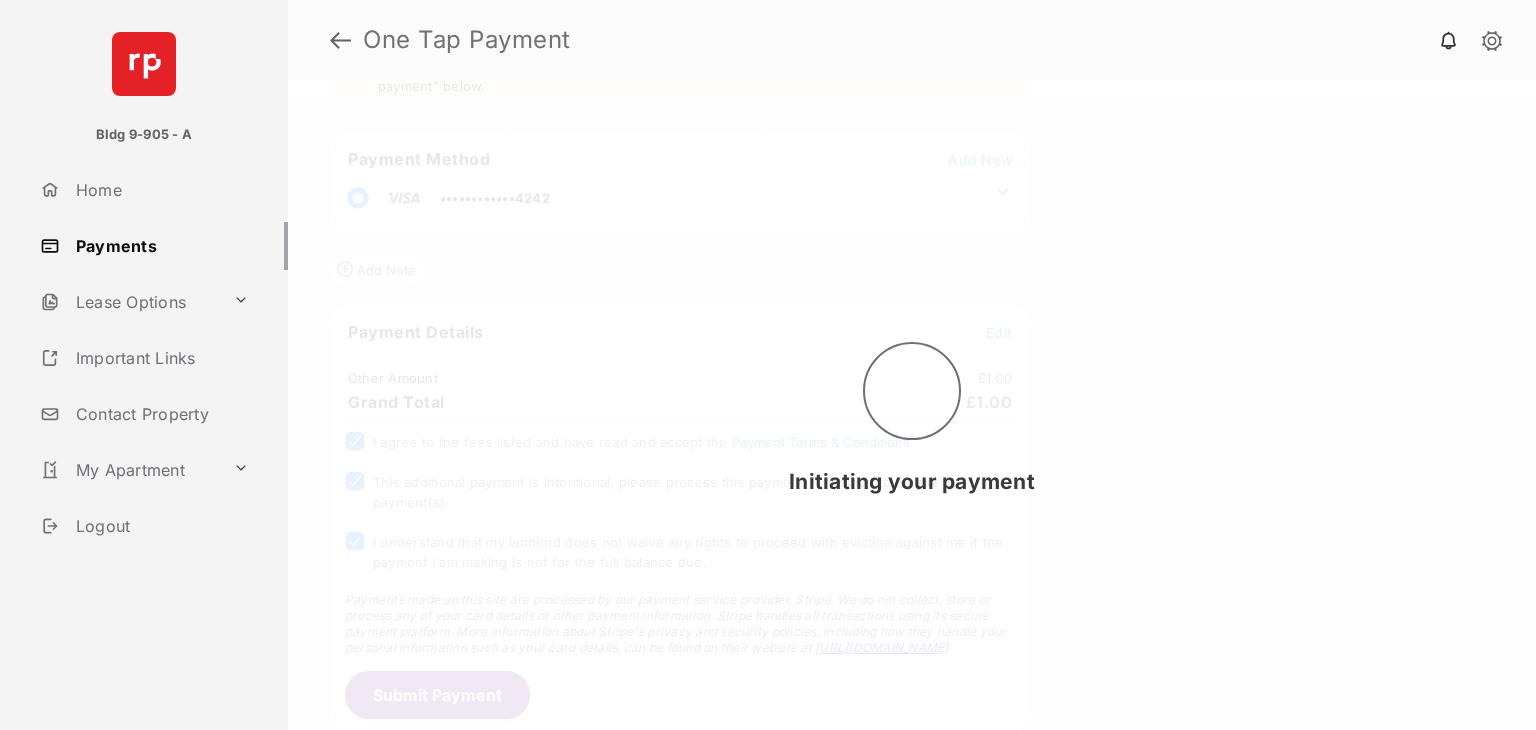 click on "Initiating your payment" at bounding box center [912, 405] 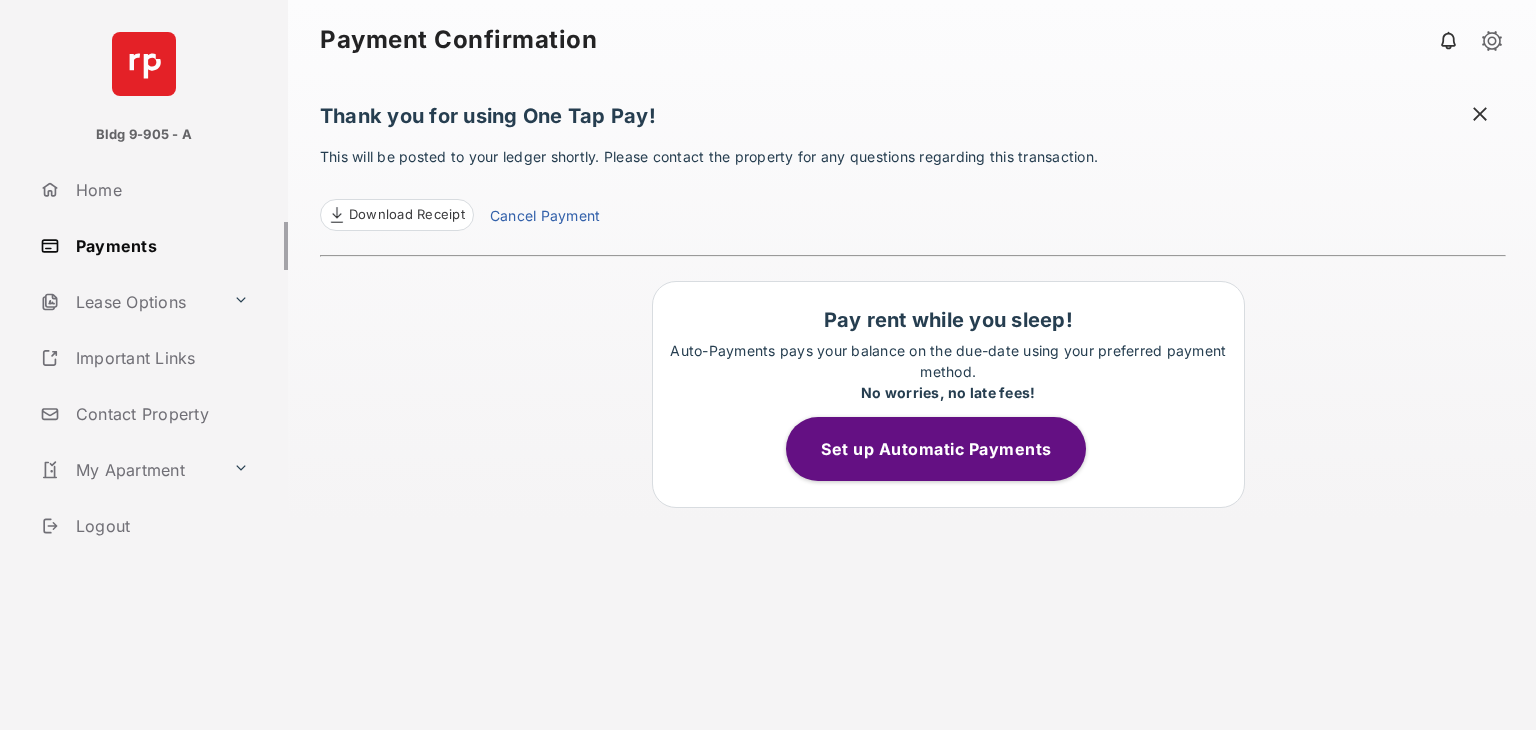 click on "Payments" at bounding box center (160, 246) 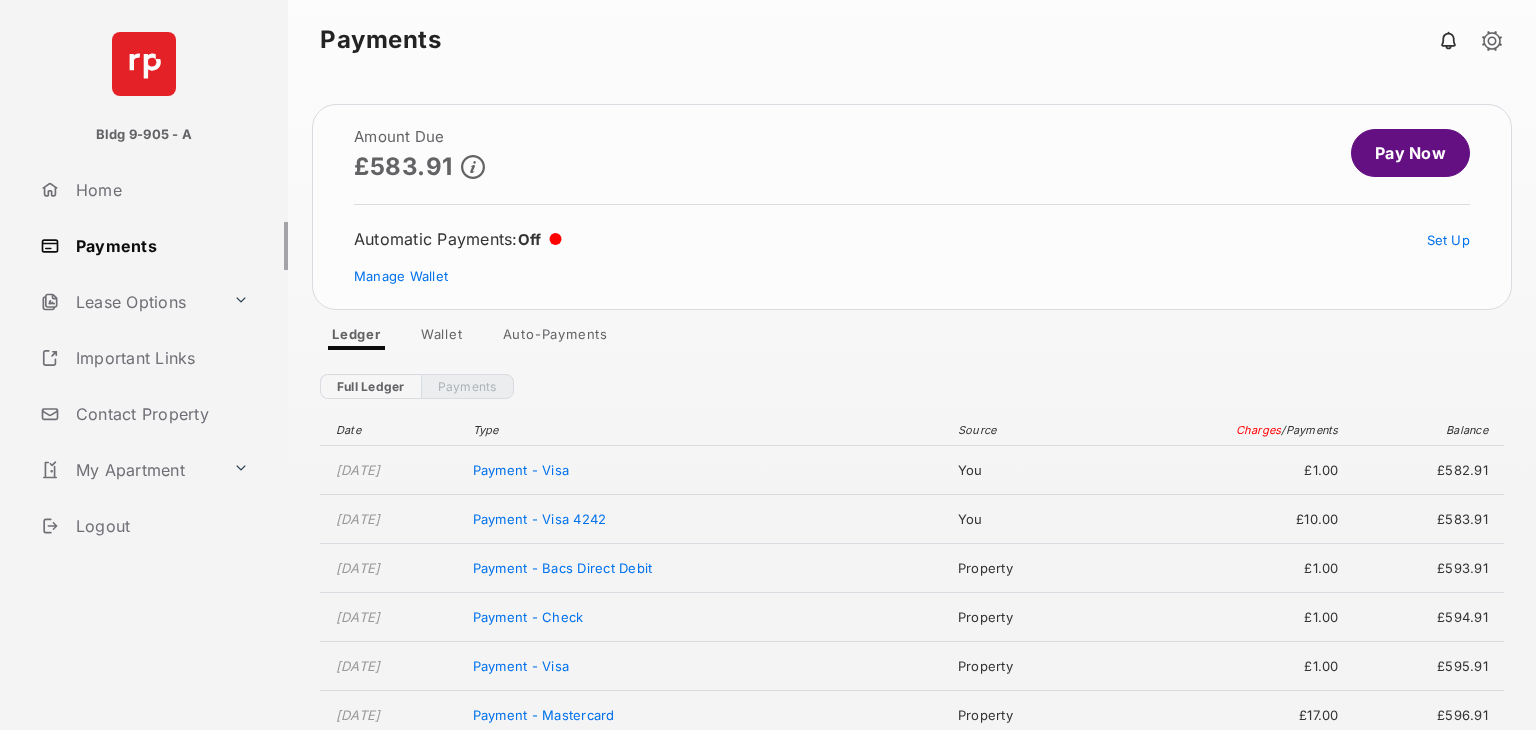 click on "Pay Now" at bounding box center (1410, 153) 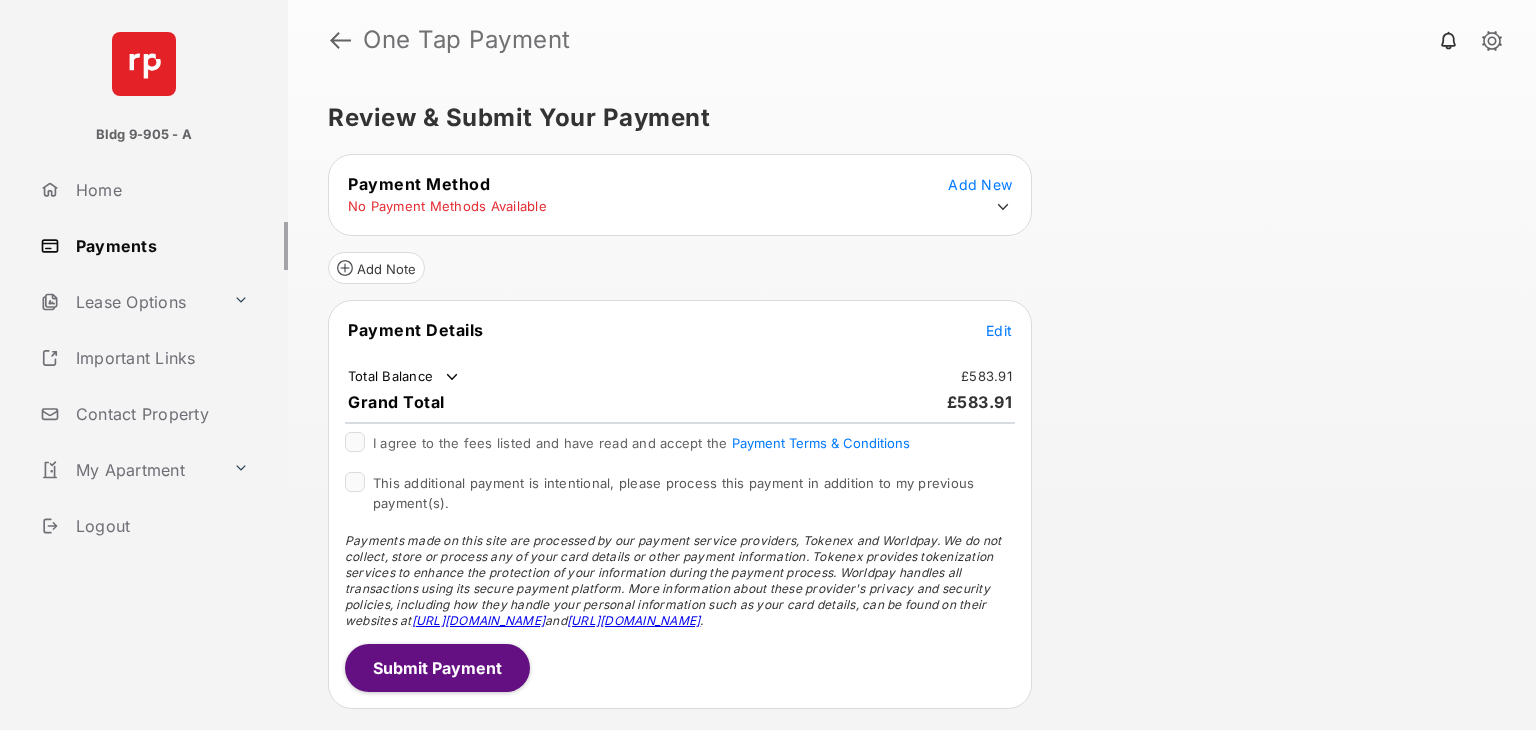 click 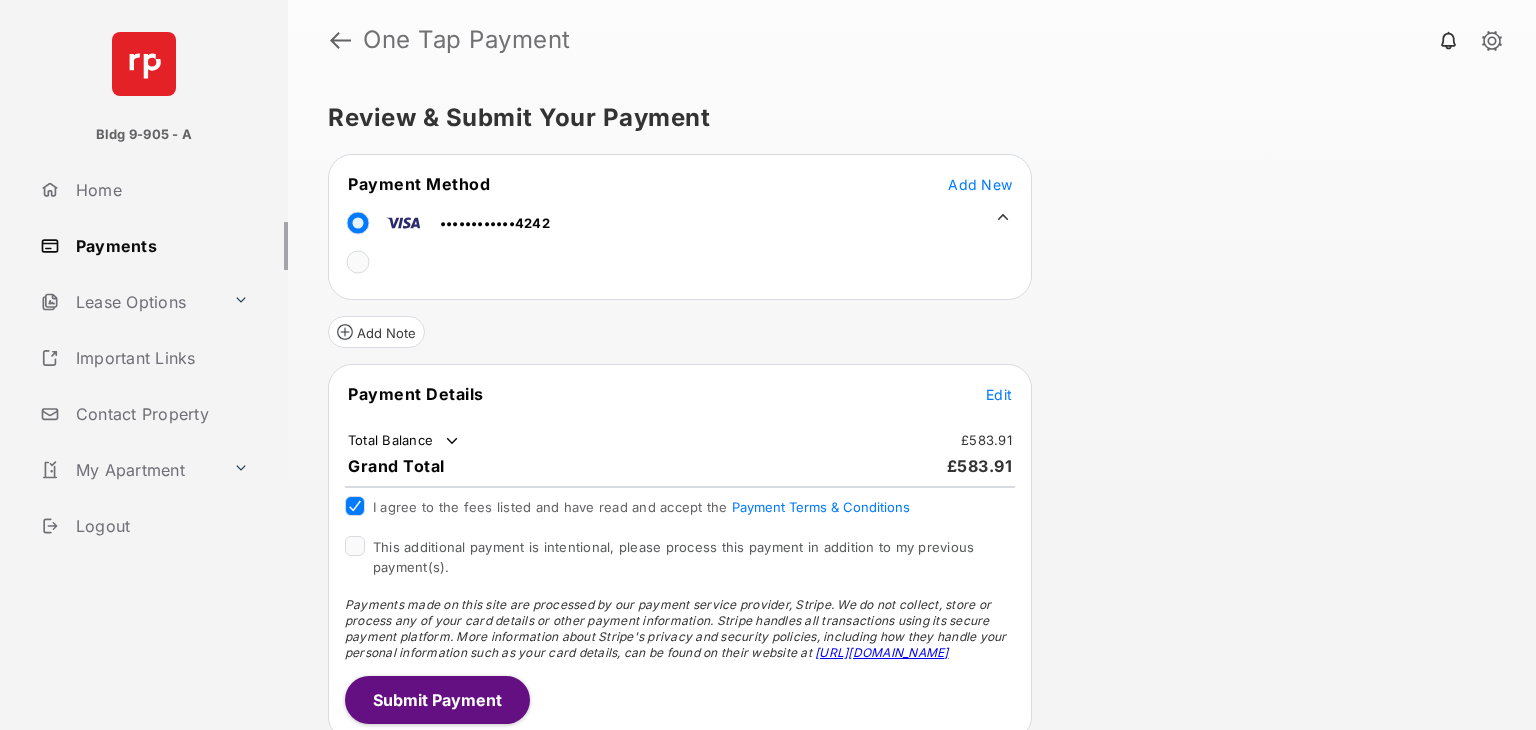 click on "I agree to the fees listed and have read and accept the    Payment Terms & Conditions" at bounding box center [680, 516] 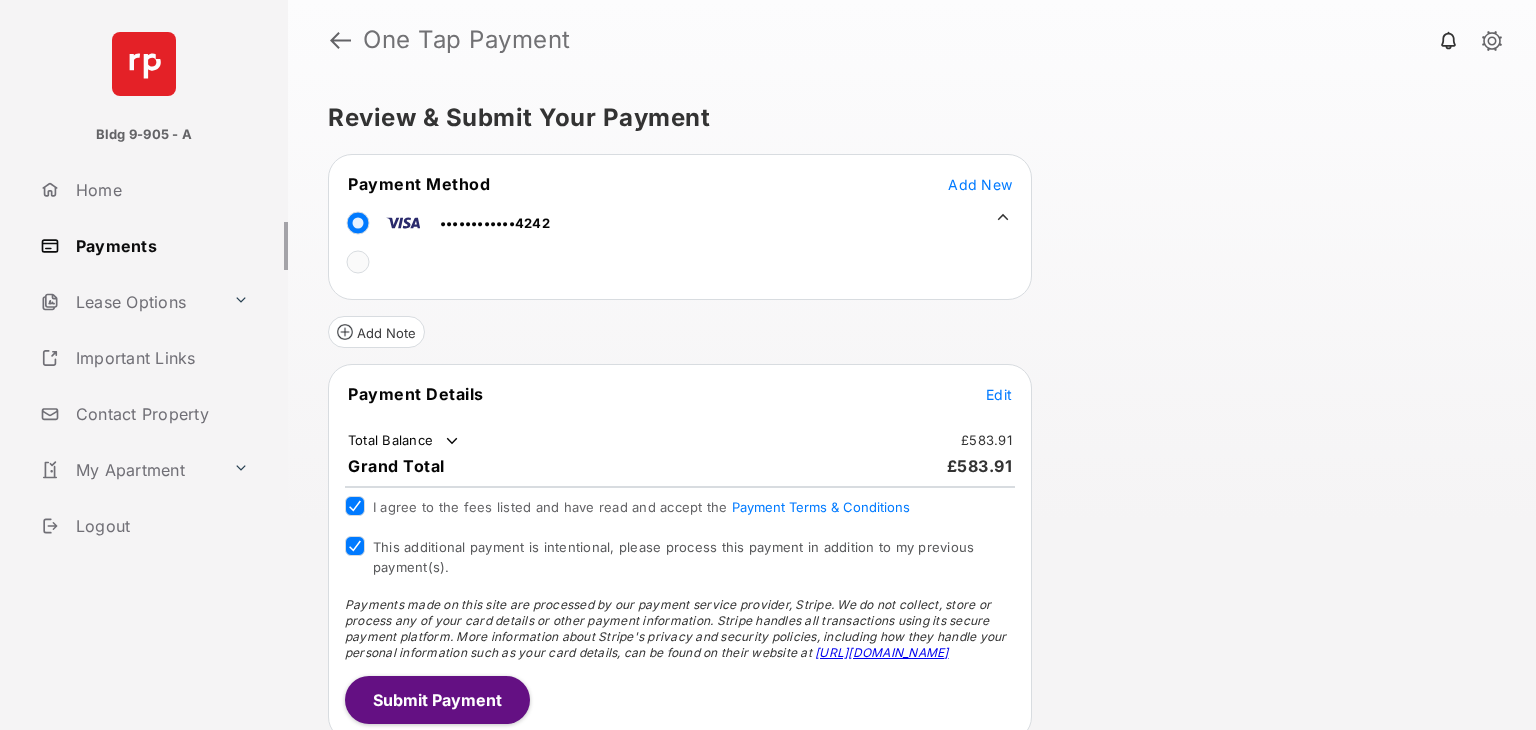 click on "Submit Payment" at bounding box center [437, 700] 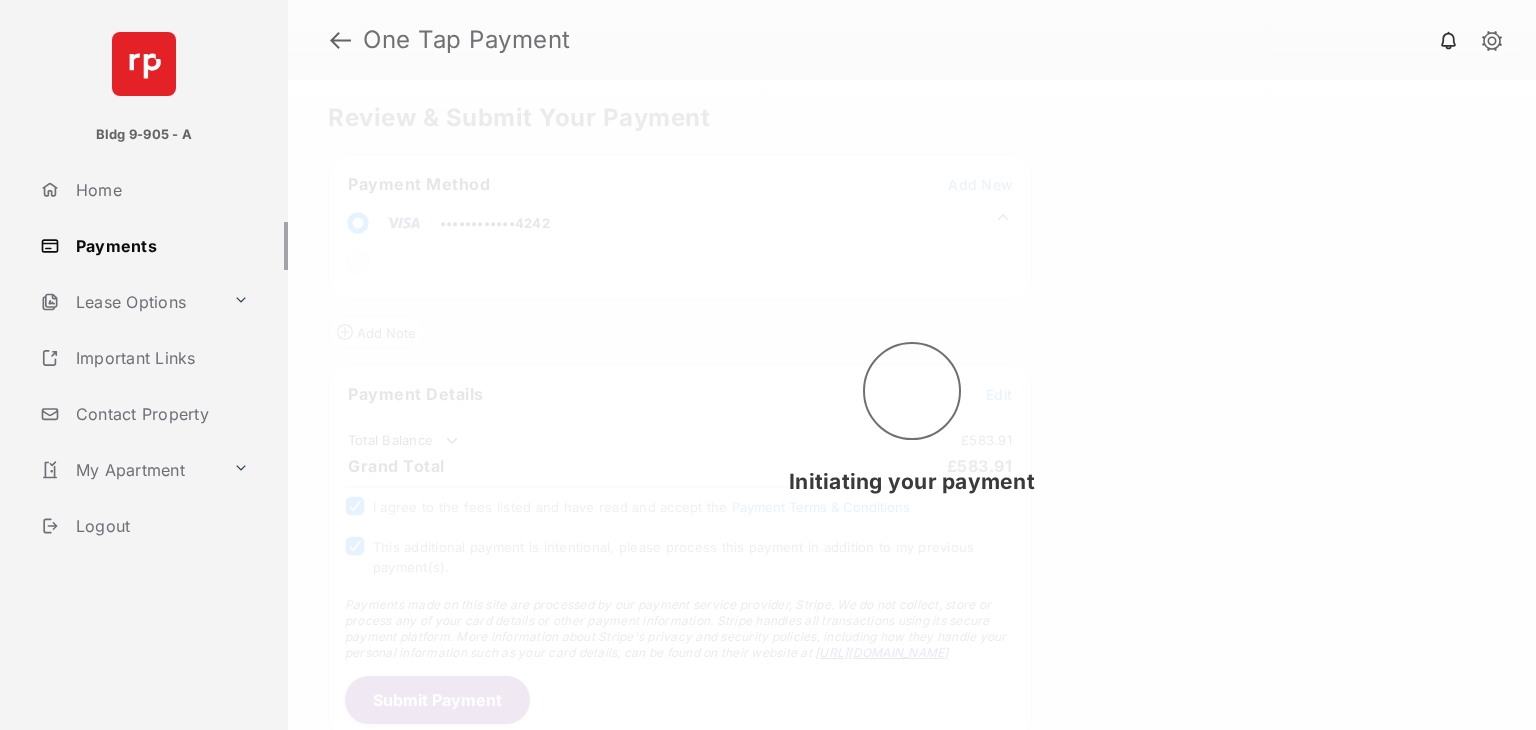 click on "Initiating your payment" at bounding box center [912, 405] 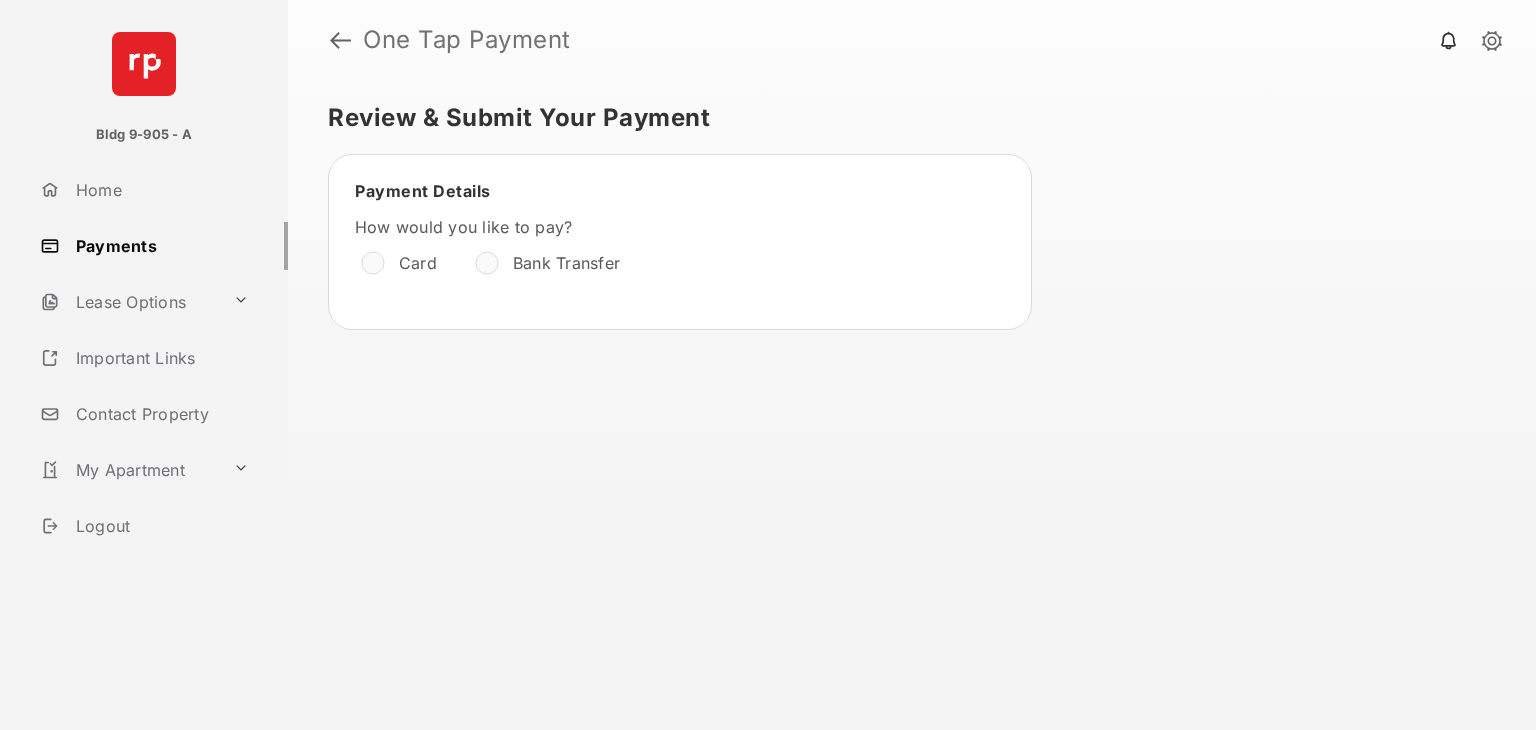 scroll, scrollTop: 0, scrollLeft: 0, axis: both 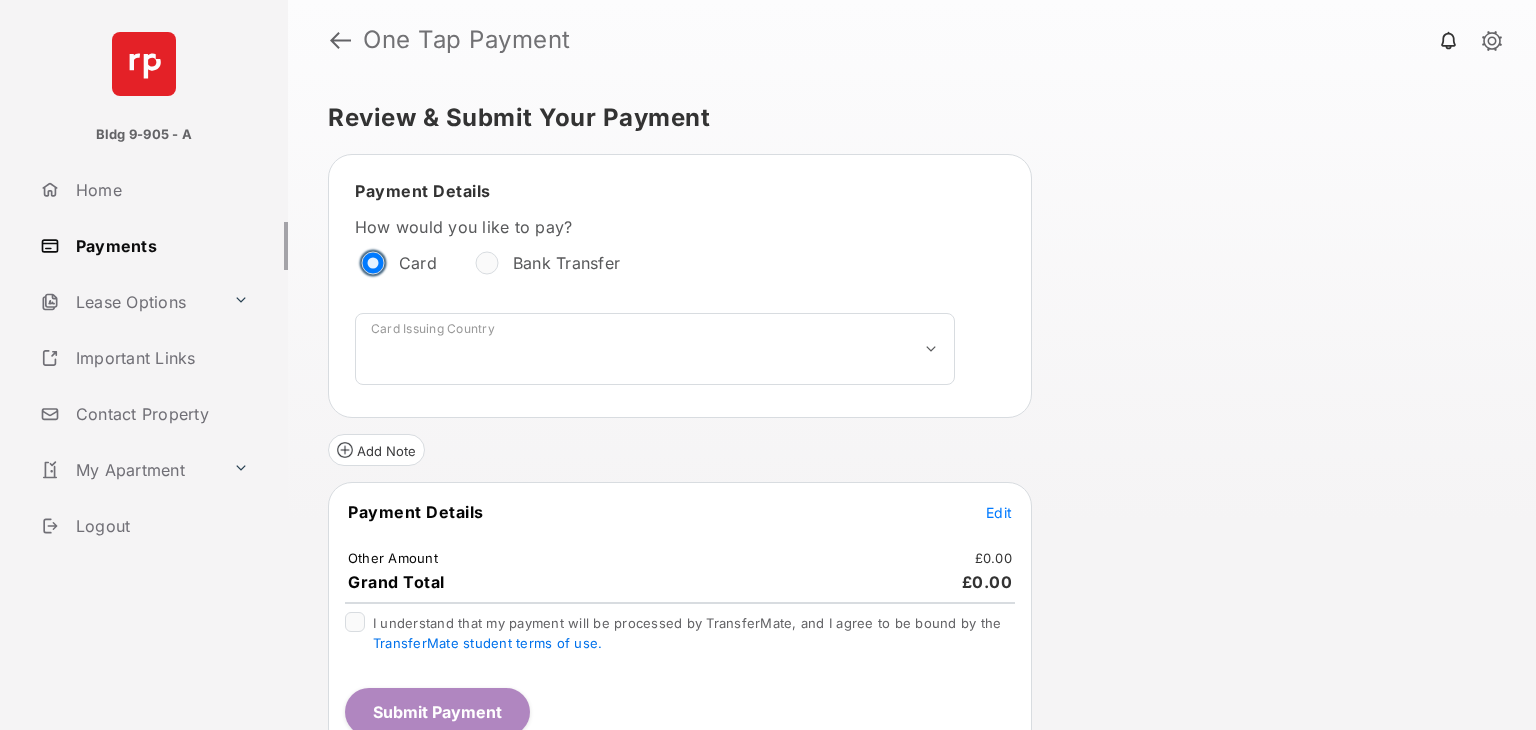 click on "**********" at bounding box center (655, 349) 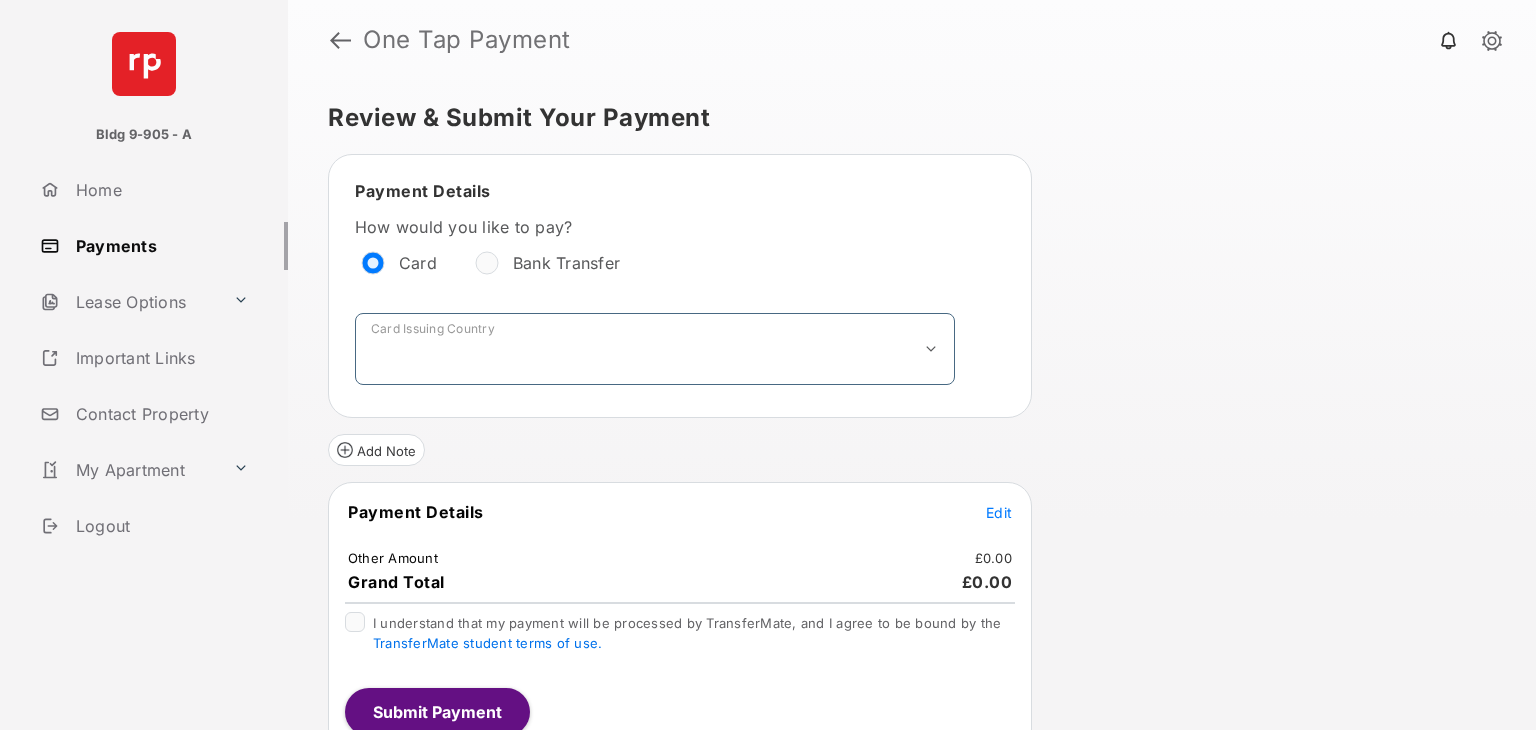 select on "**" 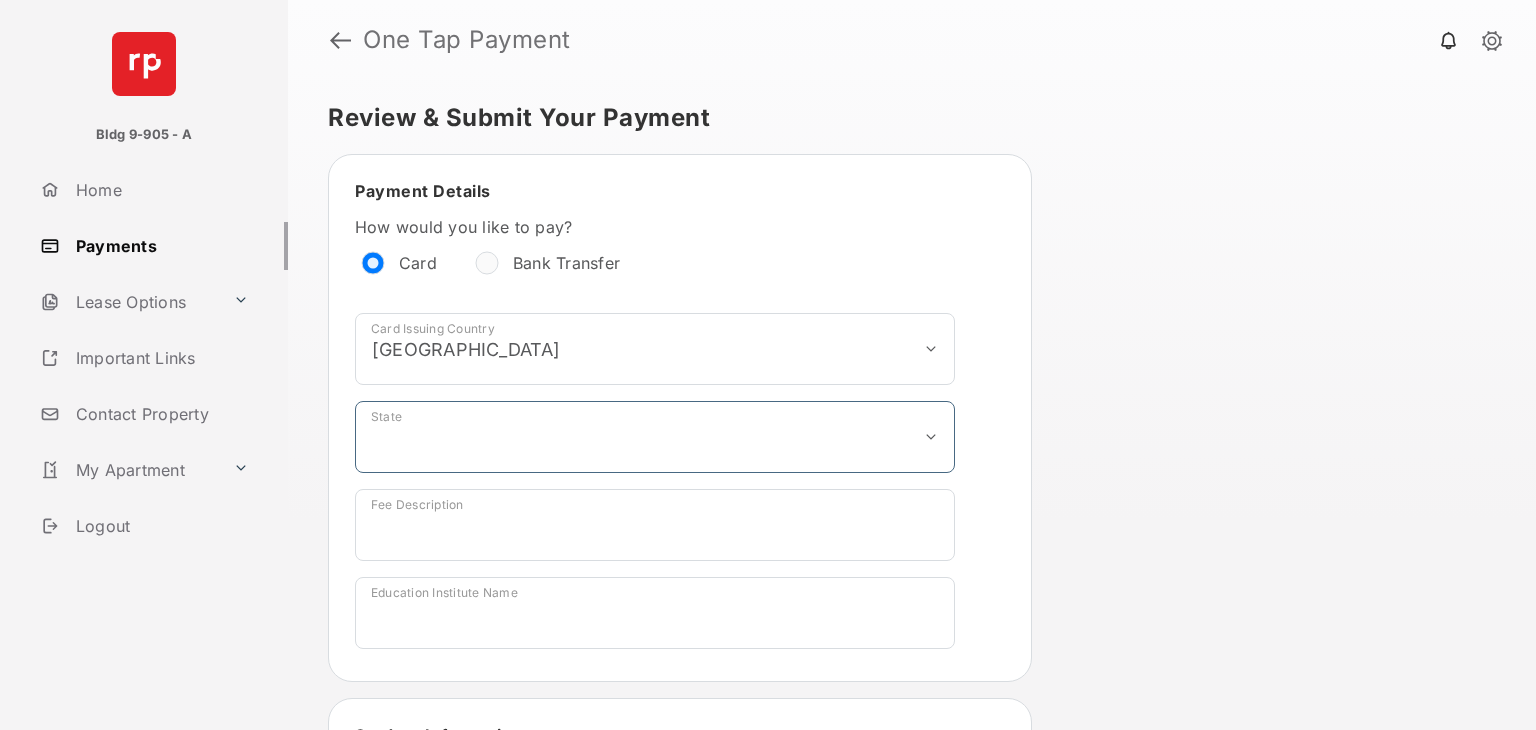 click on "**********" at bounding box center [655, 437] 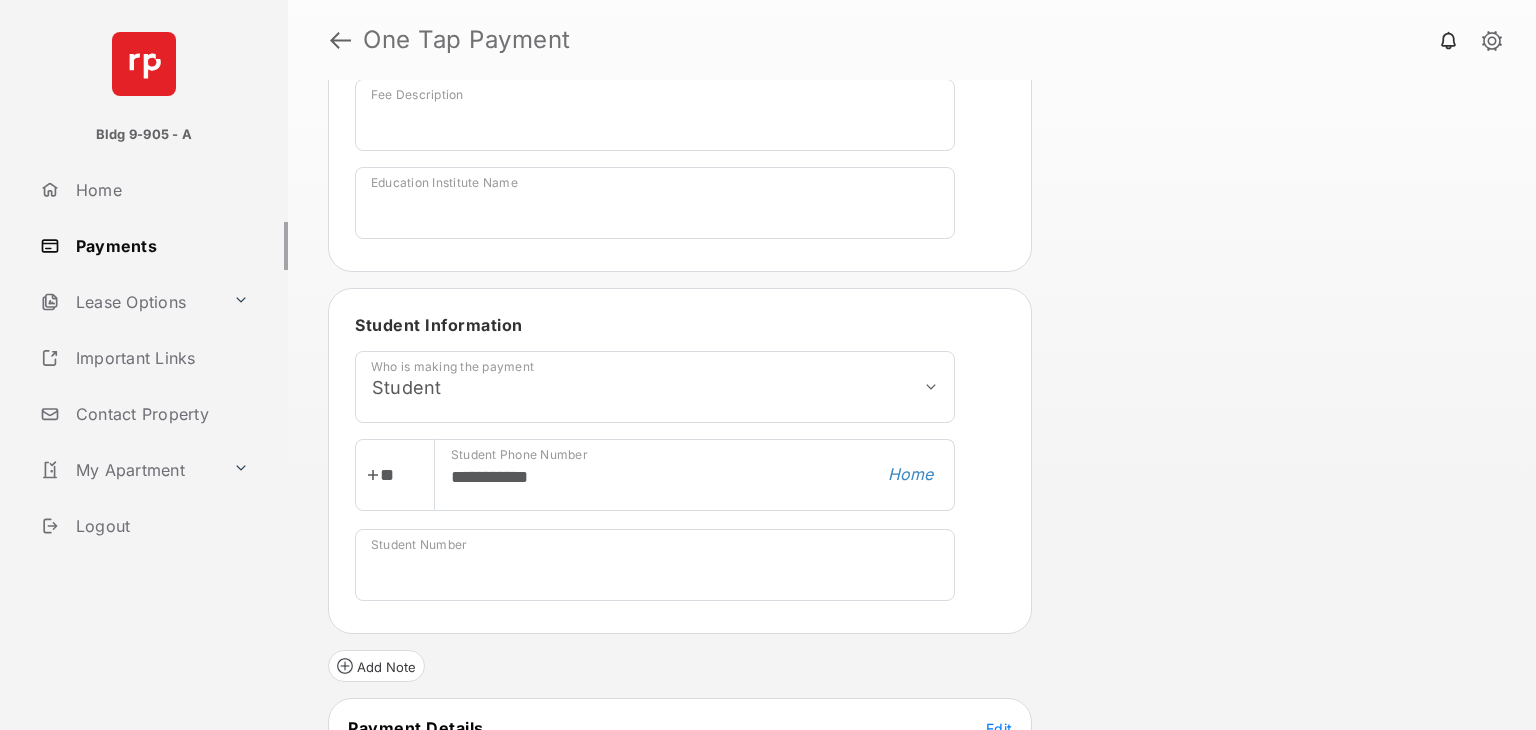 scroll, scrollTop: 412, scrollLeft: 0, axis: vertical 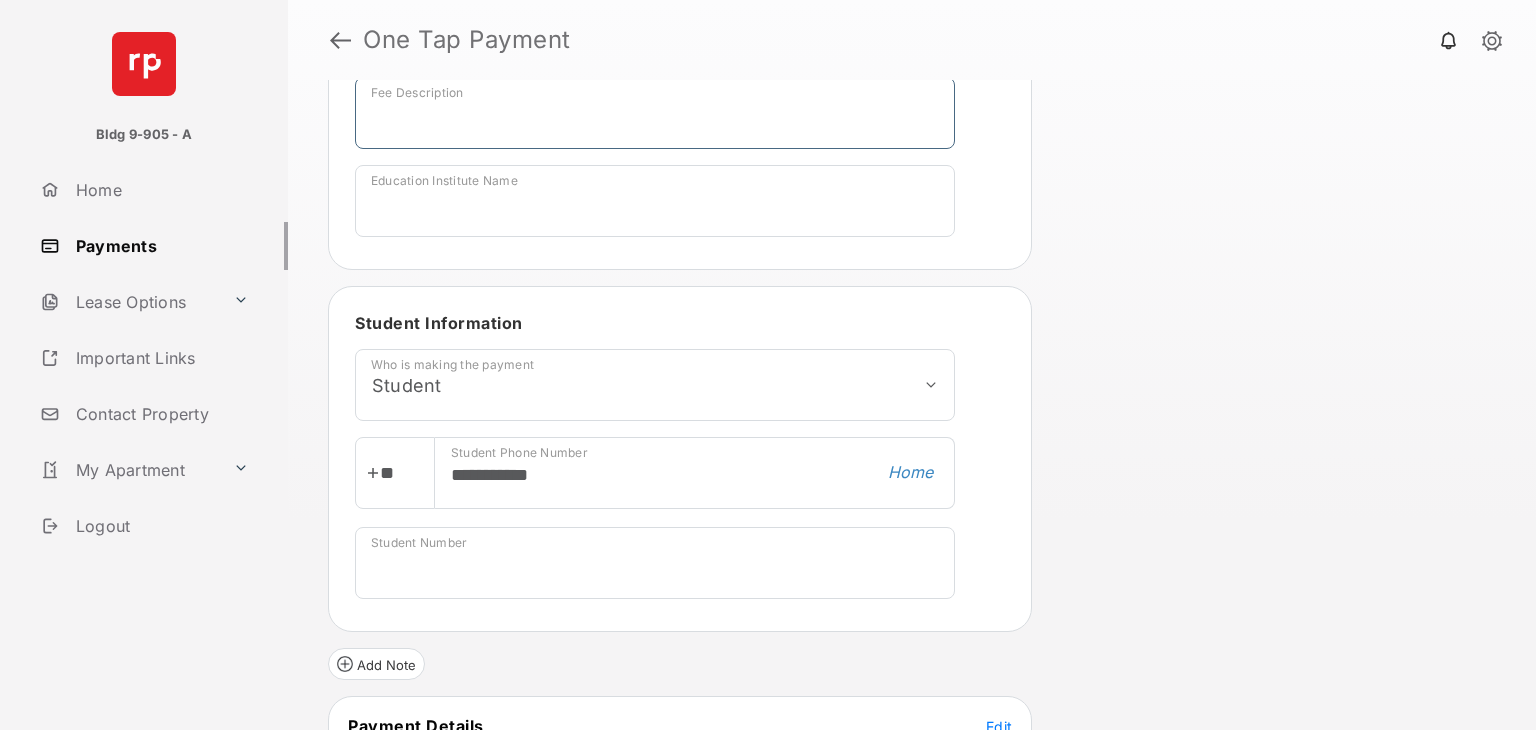 click on "Fee Description" at bounding box center [655, 113] 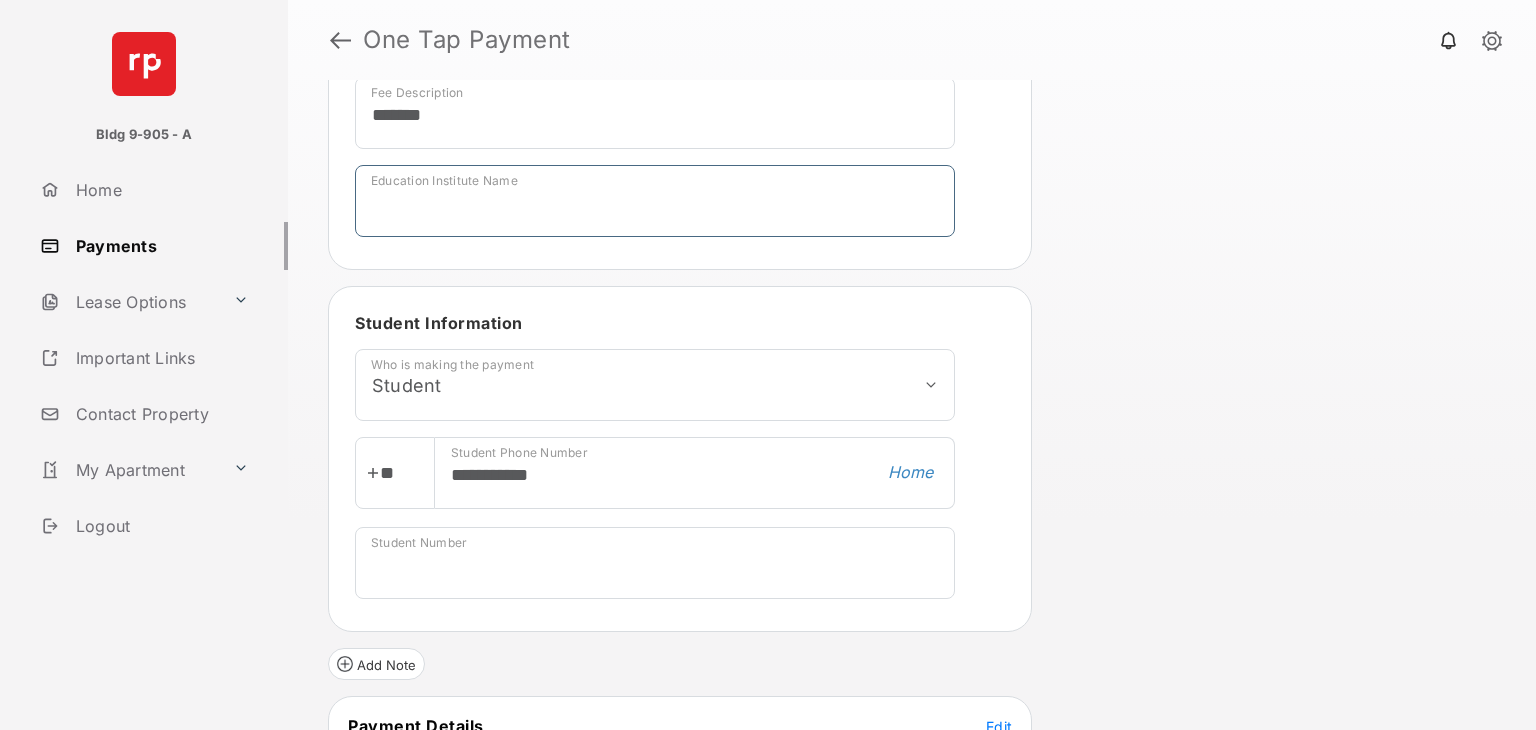 click on "Education Institute Name" at bounding box center [655, 201] 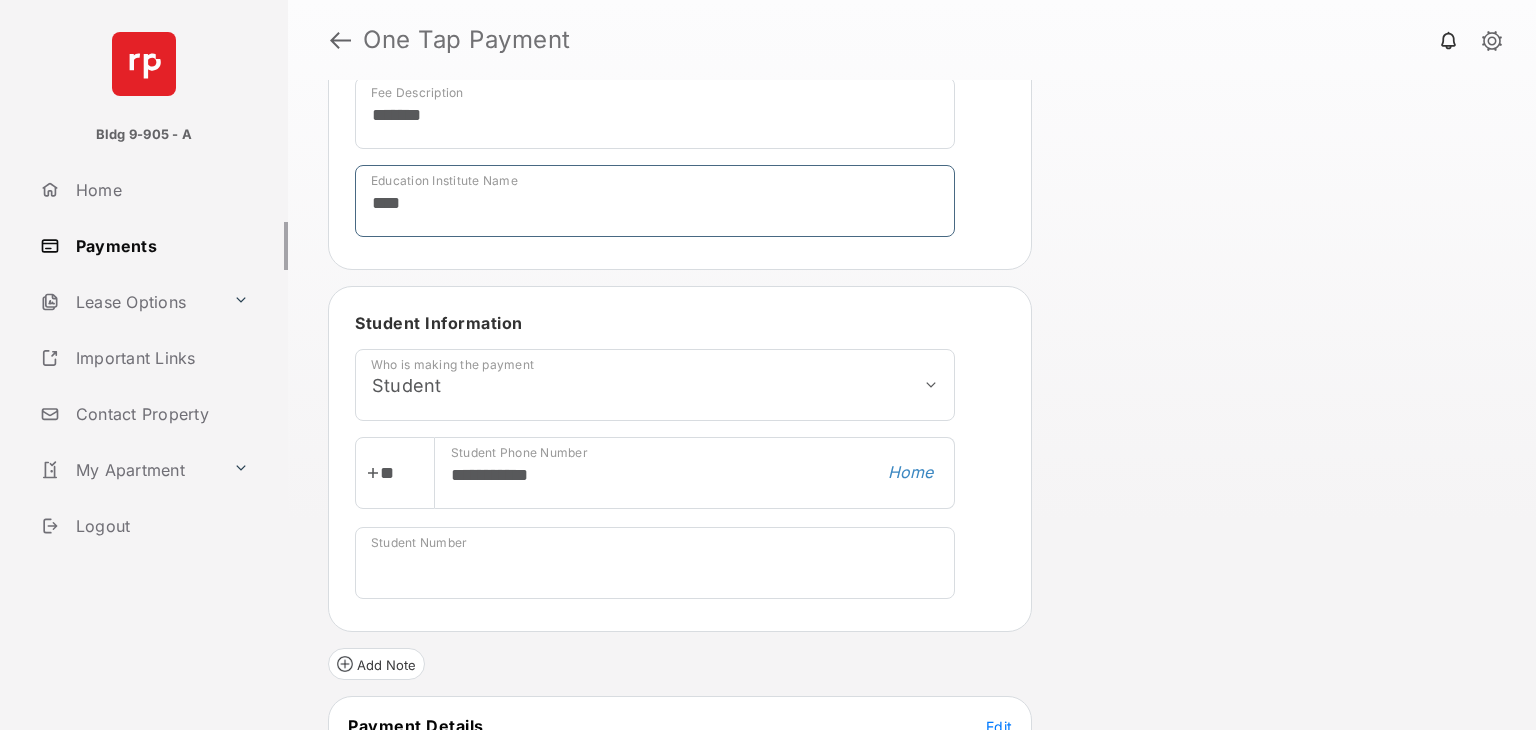 scroll, scrollTop: 644, scrollLeft: 0, axis: vertical 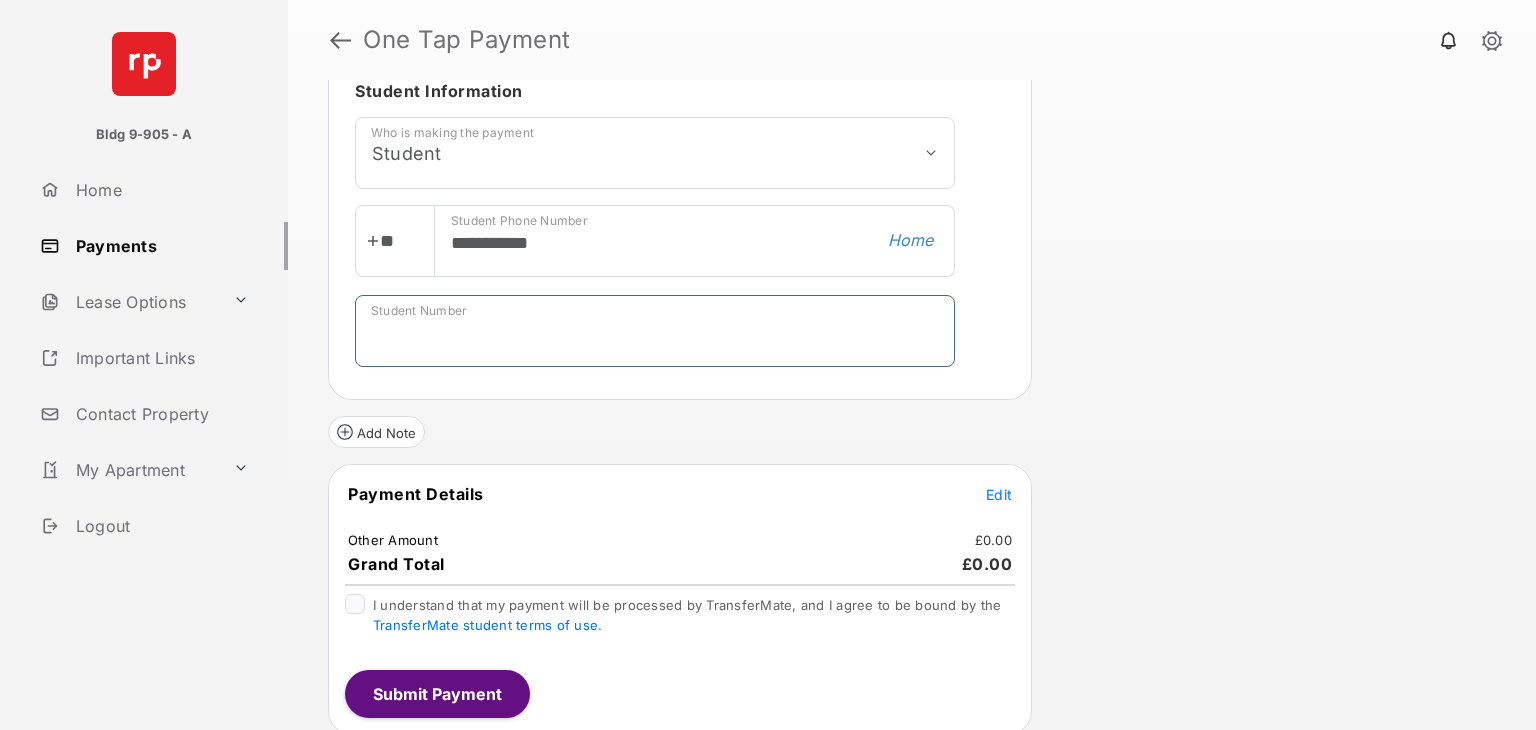 click on "Student Number" at bounding box center [655, 331] 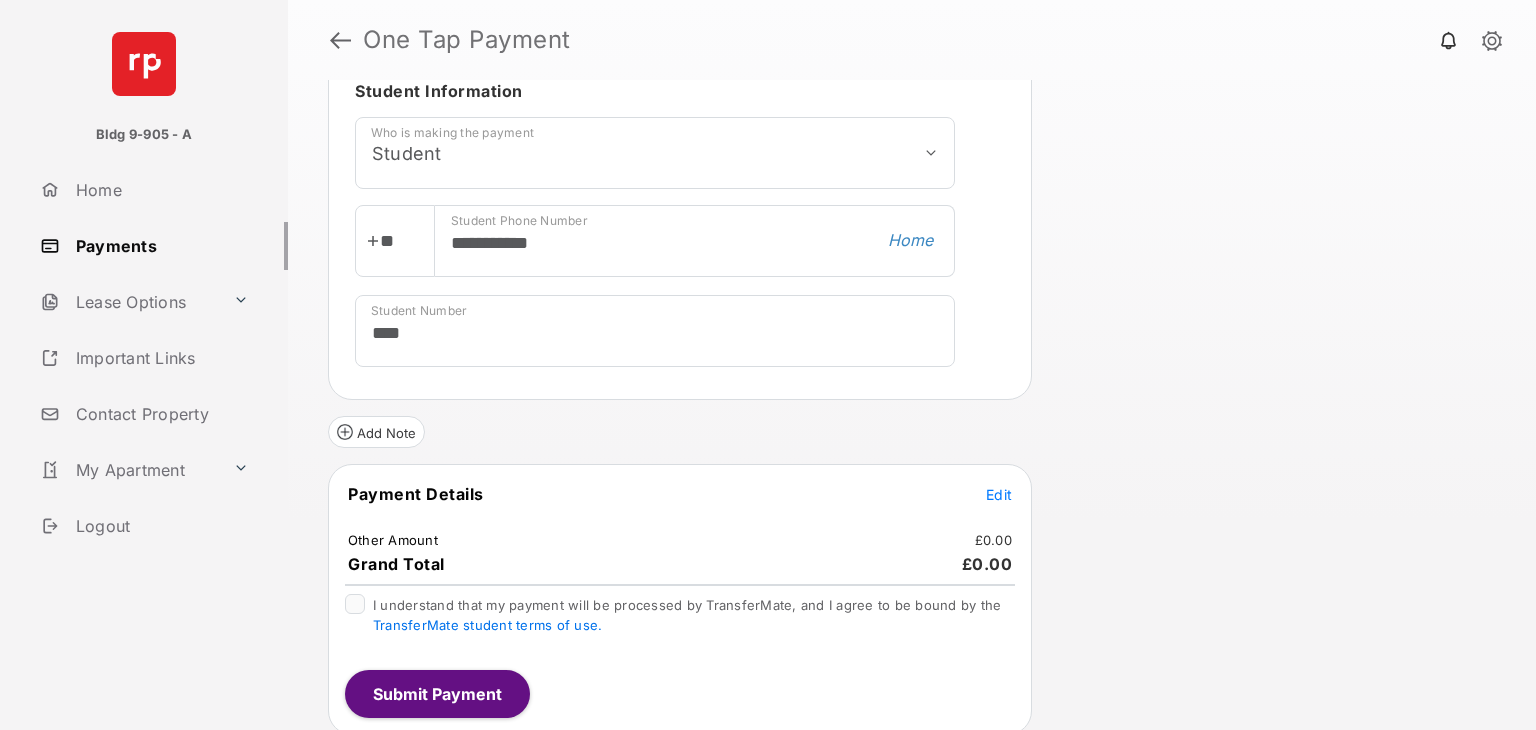 click on "Add Note" at bounding box center (680, 424) 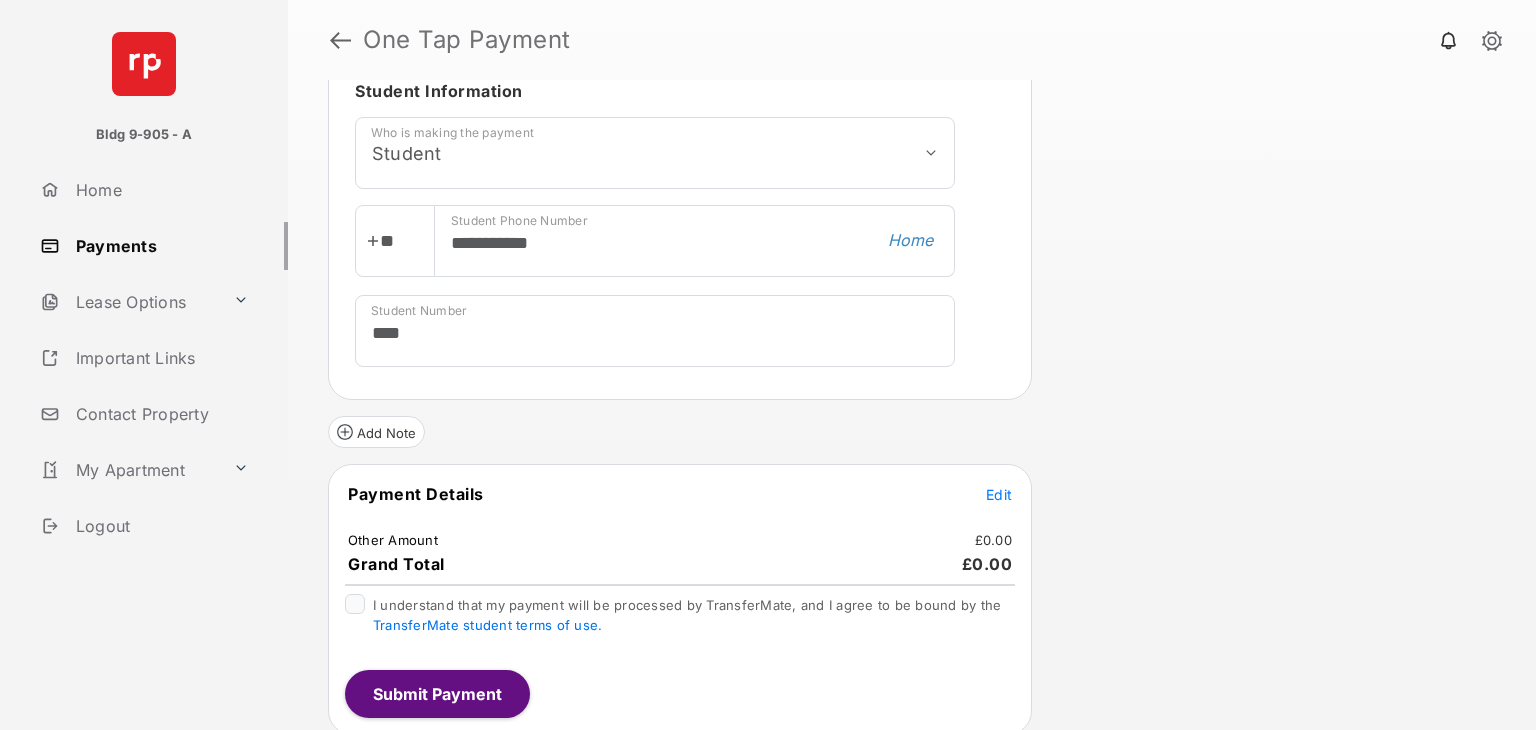 click on "Payment Details Edit" at bounding box center (680, 506) 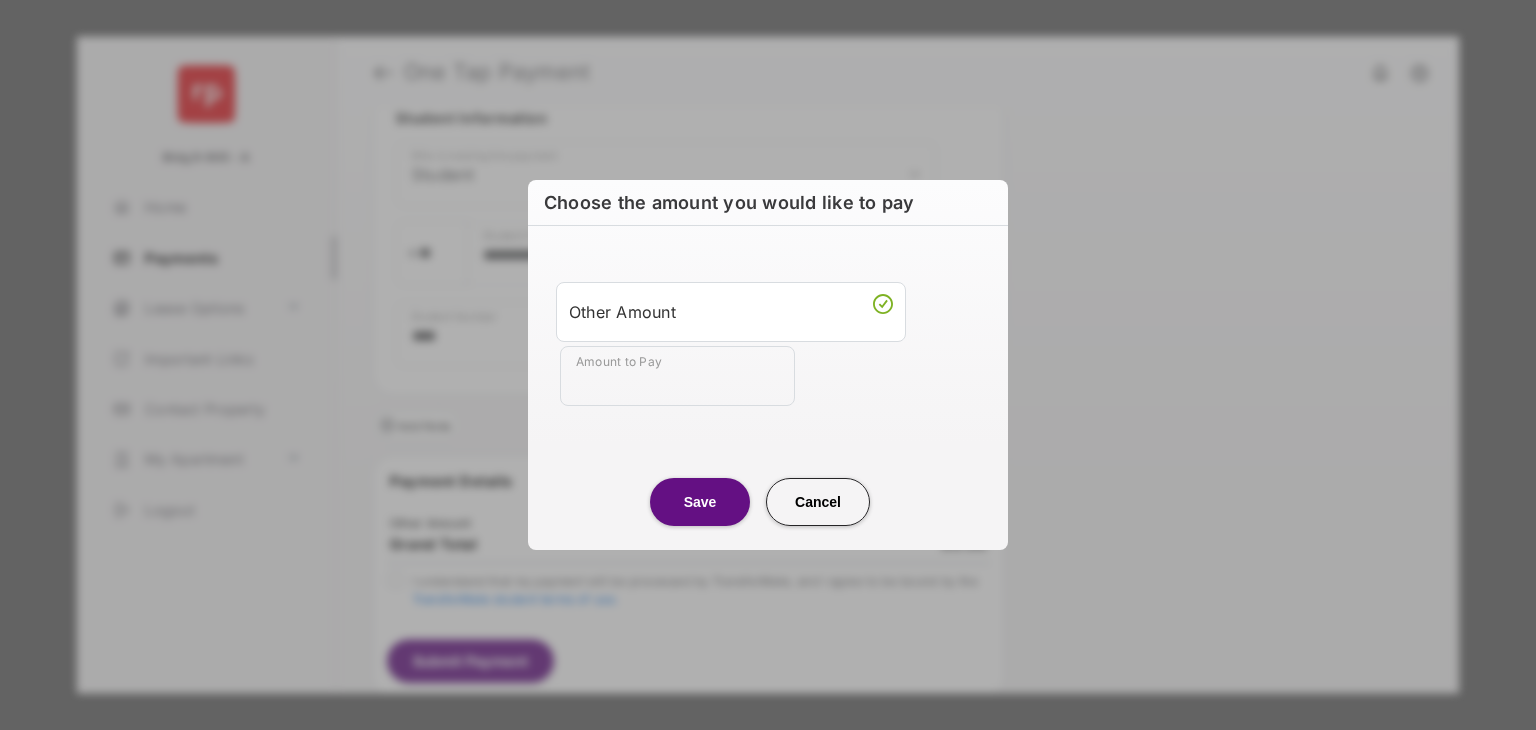 click on "Amount to Pay" at bounding box center [677, 376] 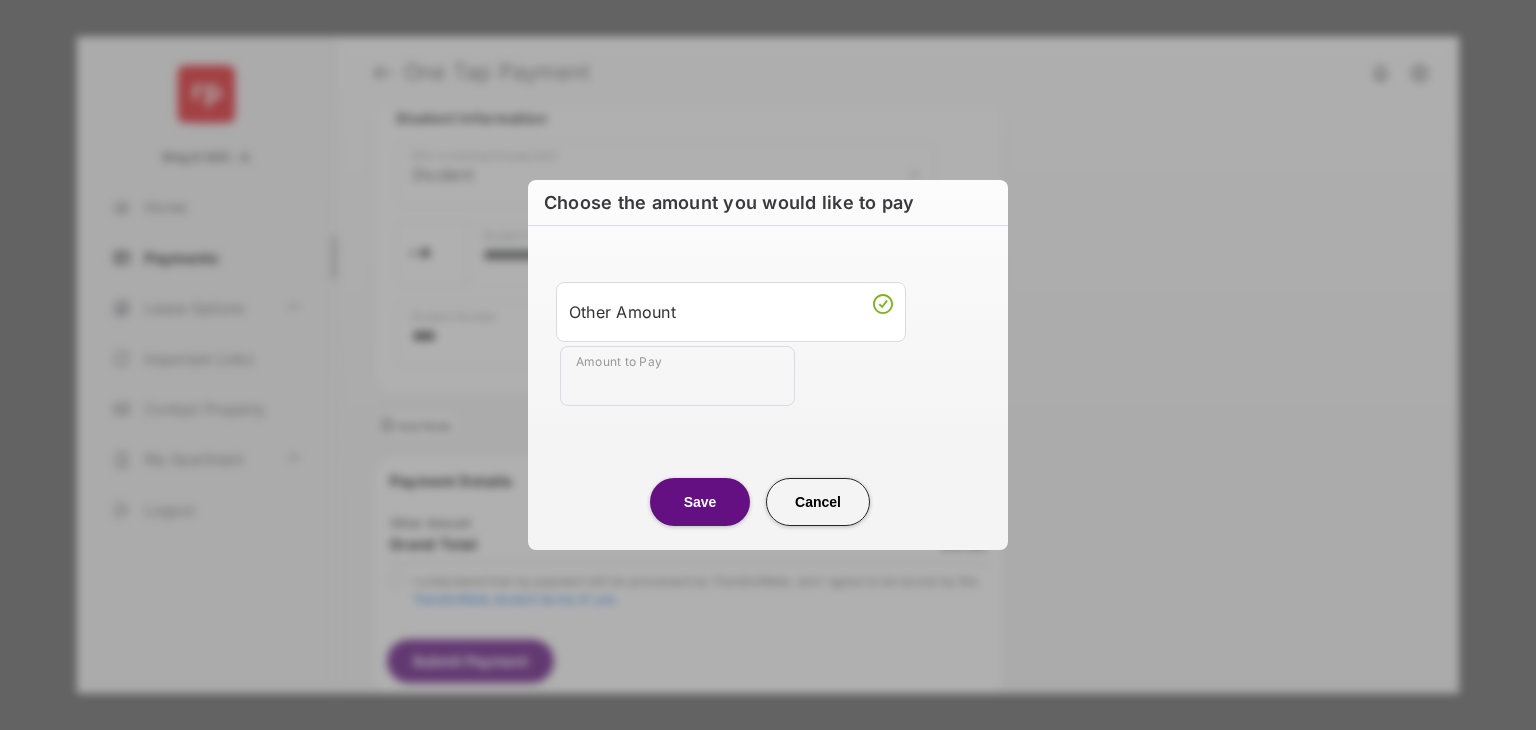 type on "**" 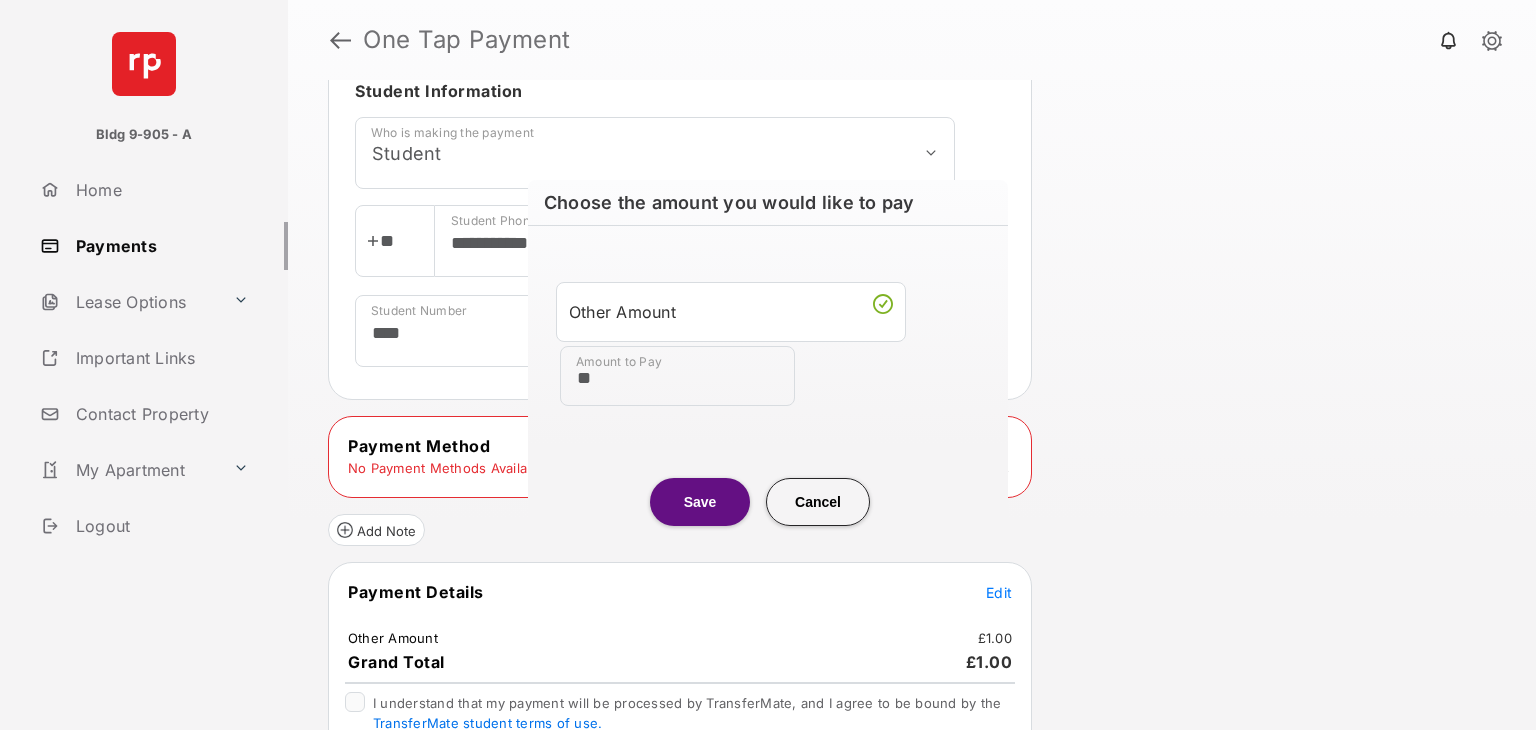 click on "Save" at bounding box center [700, 502] 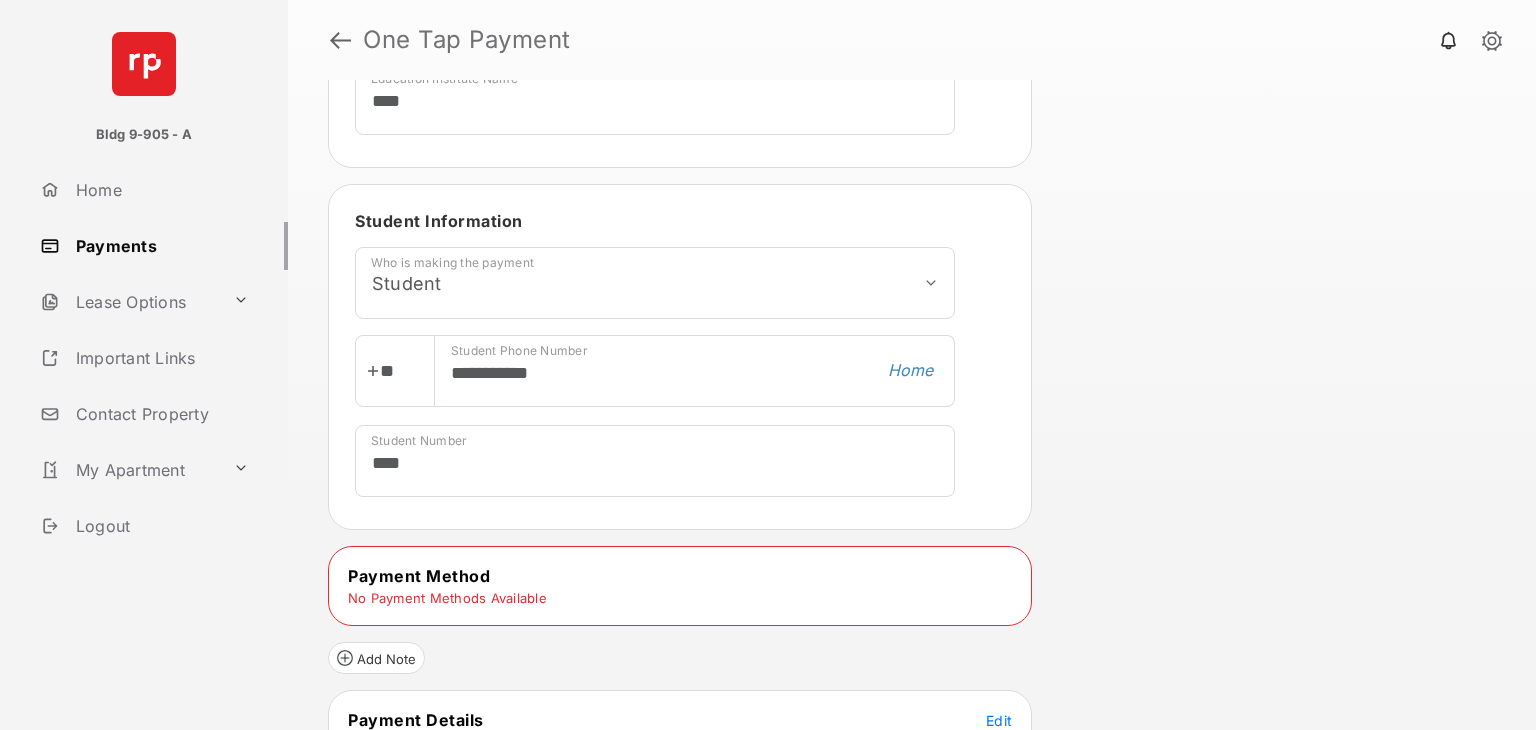 scroll, scrollTop: 0, scrollLeft: 0, axis: both 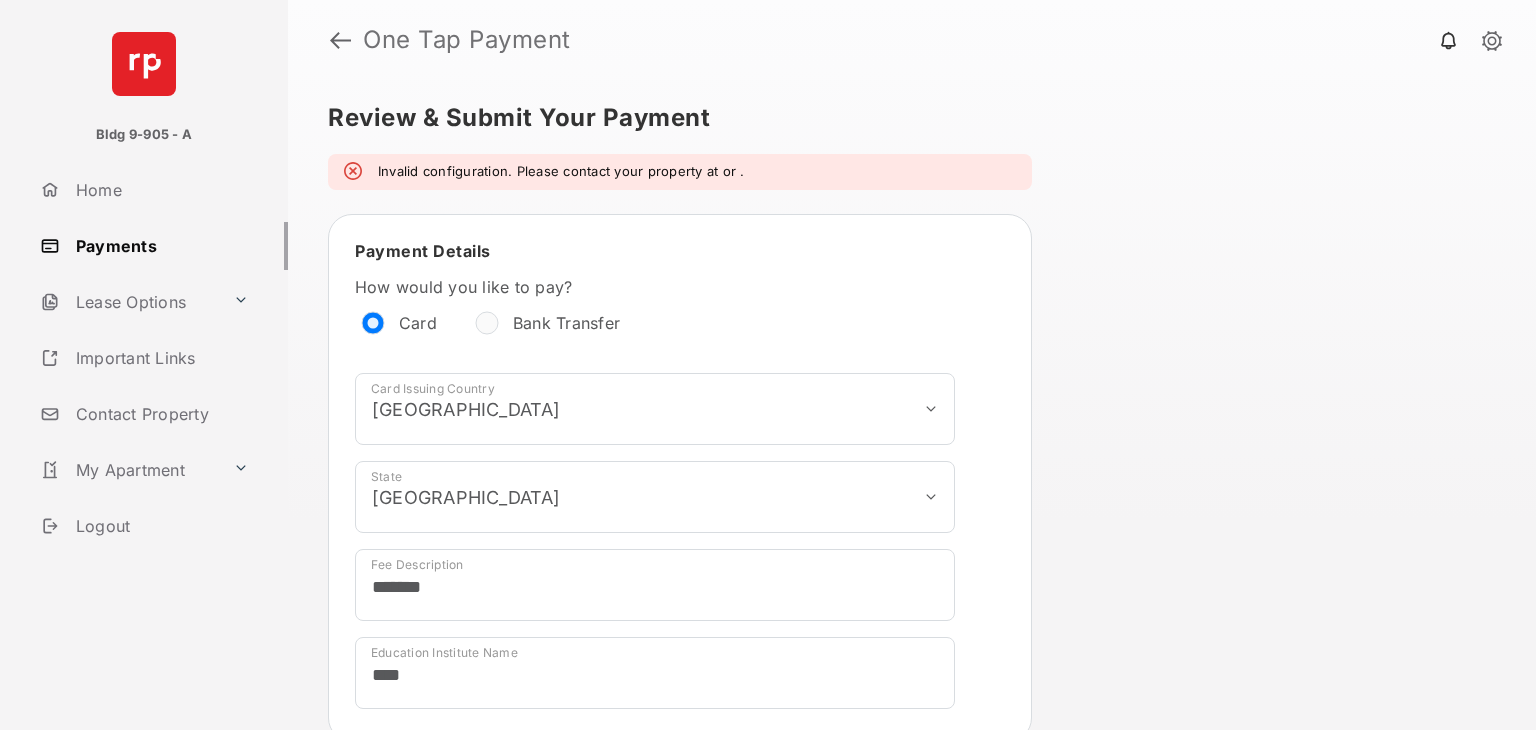 click on "Payments" at bounding box center [160, 246] 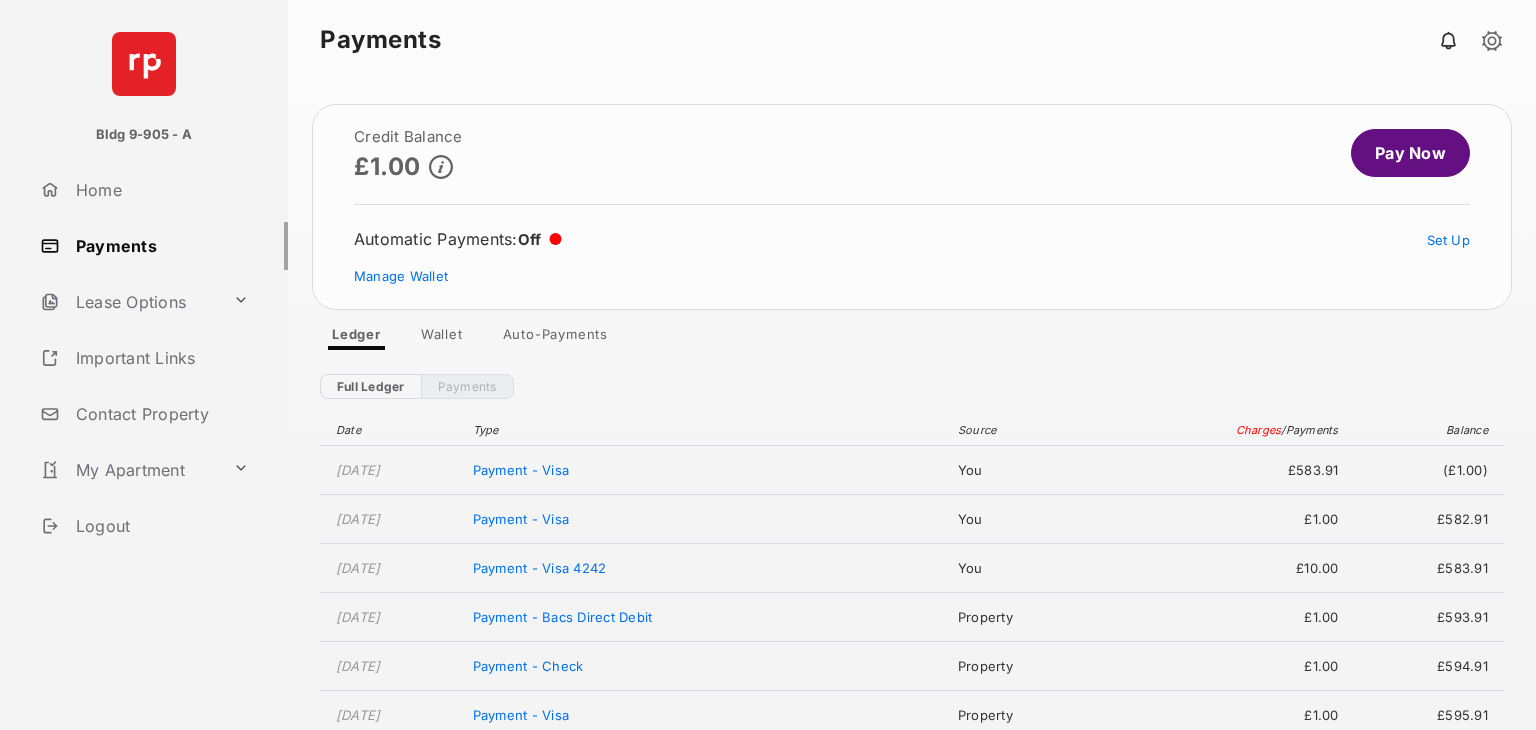 click on "Pay Now" at bounding box center (1410, 153) 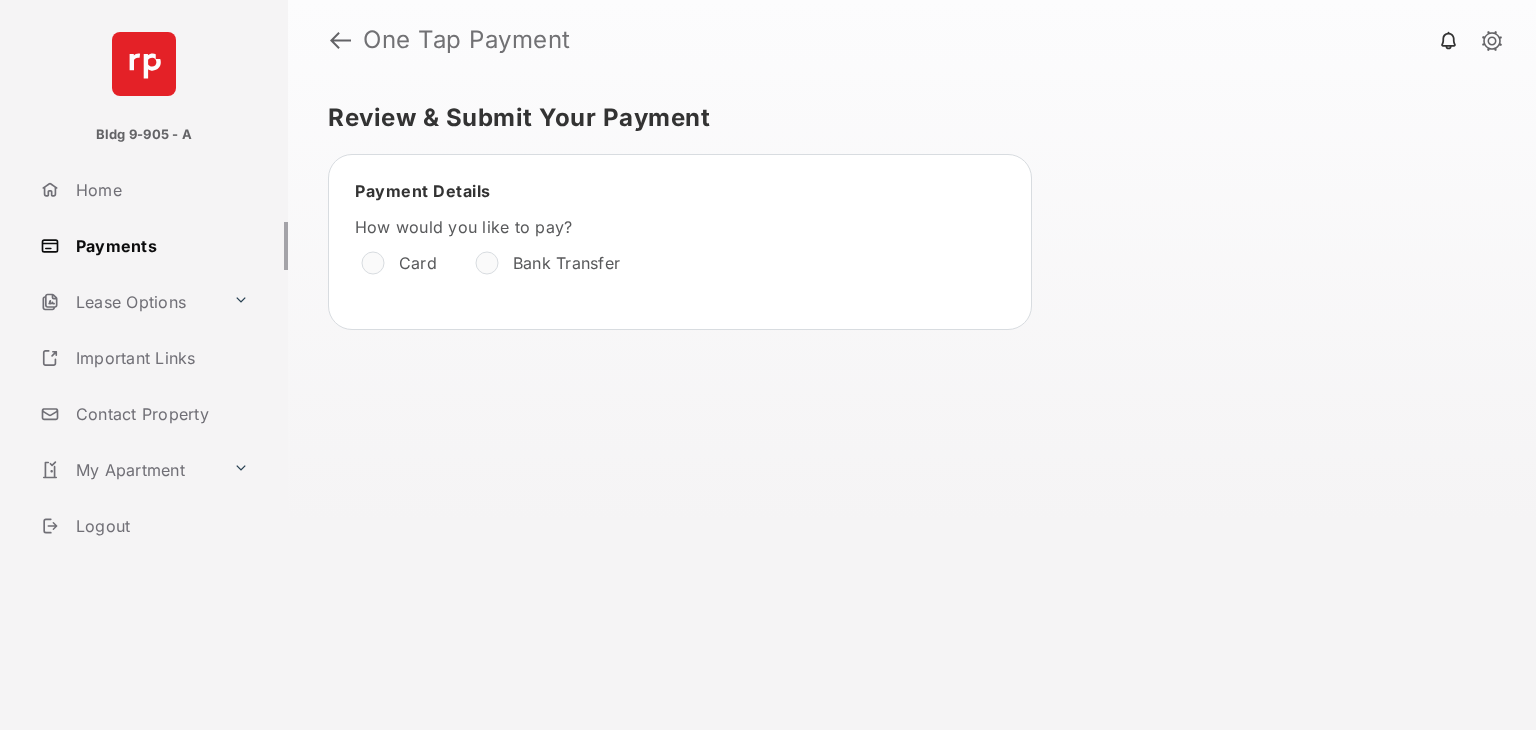 click at bounding box center [373, 263] 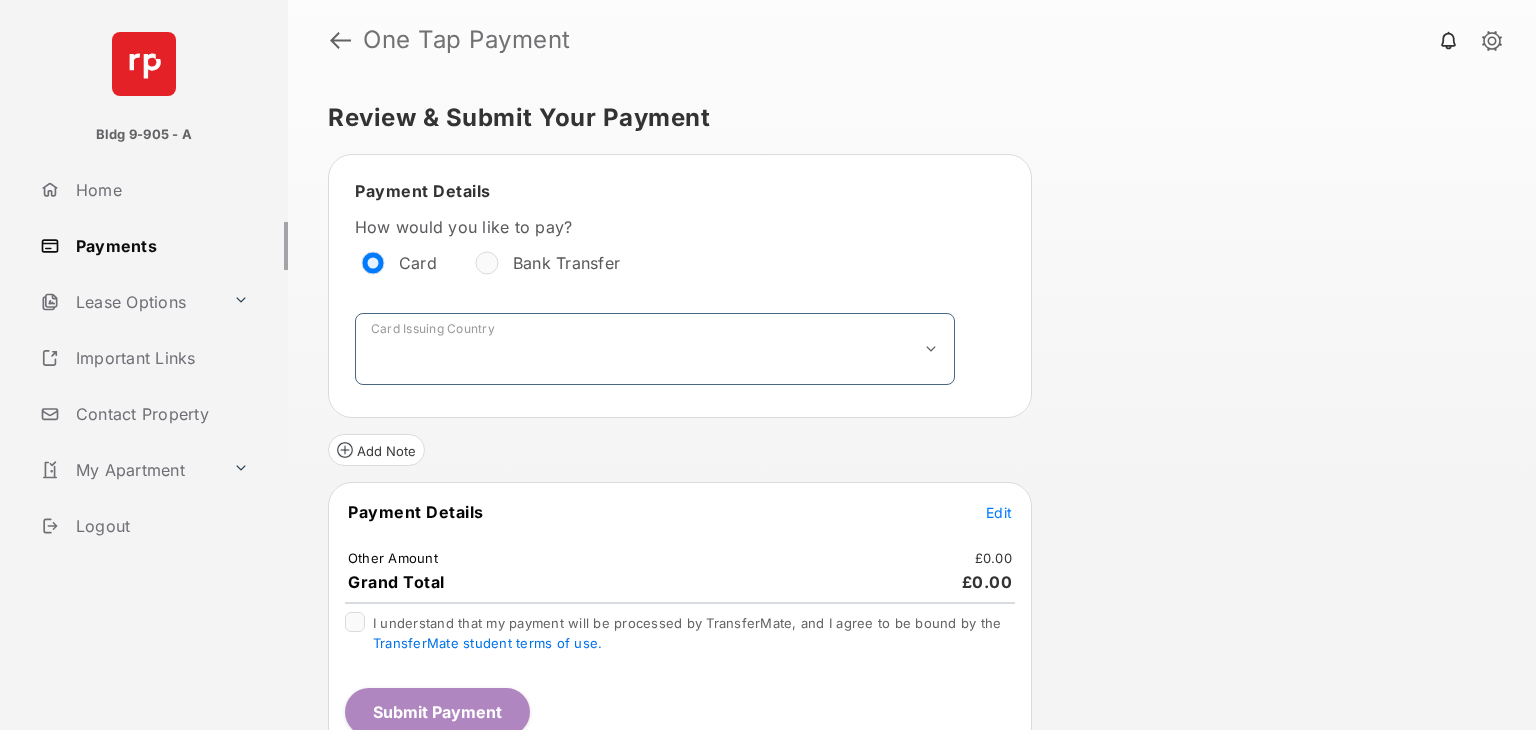 click on "**********" at bounding box center [655, 349] 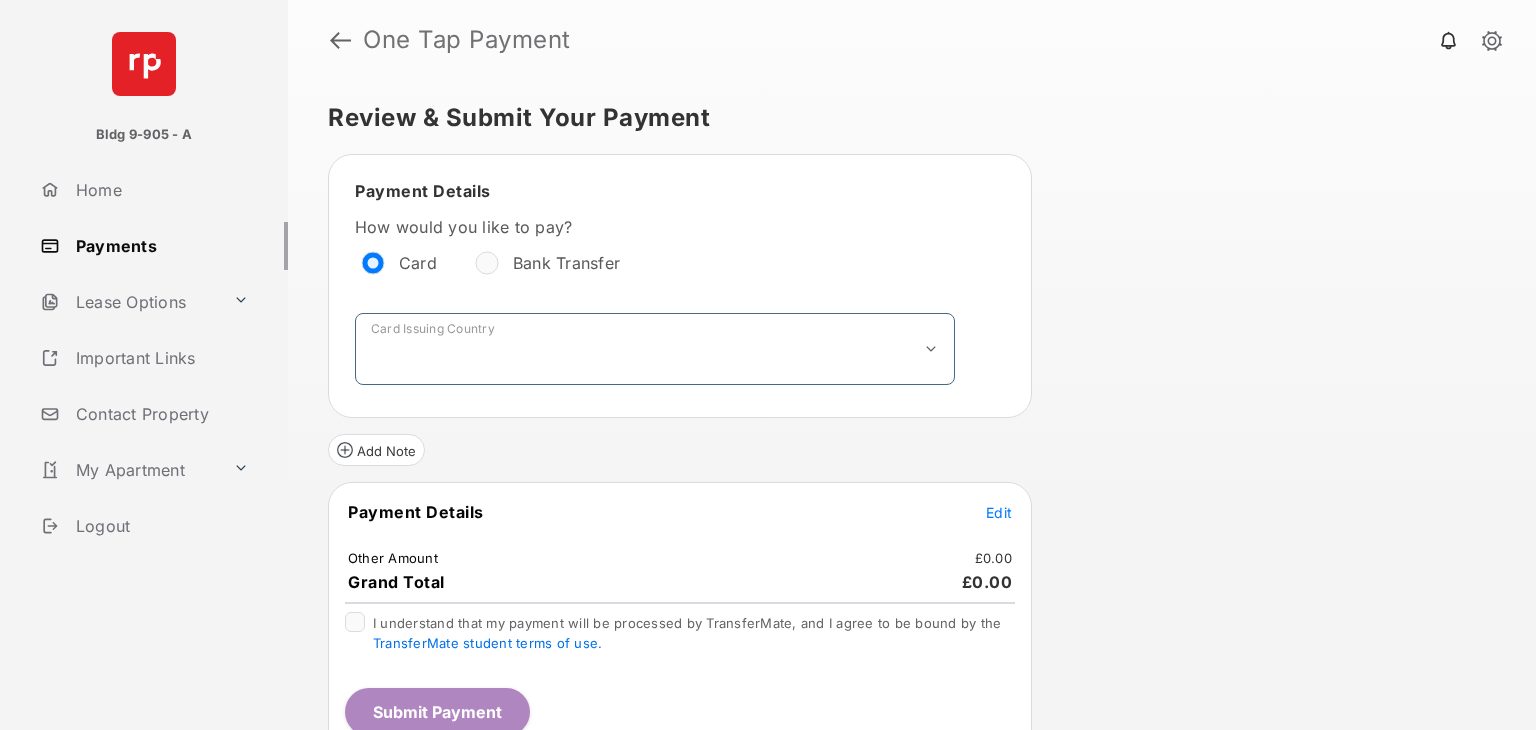 select on "**" 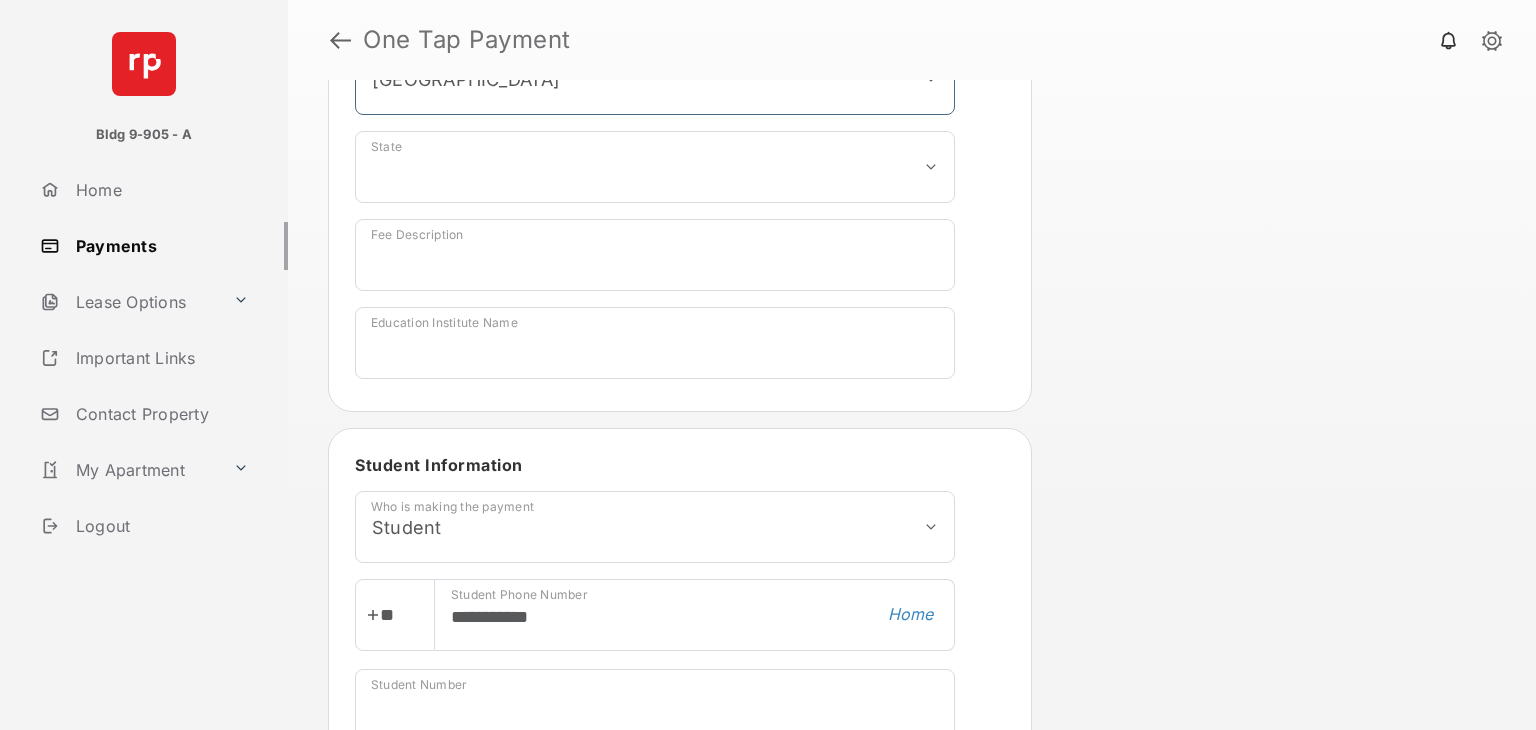 scroll, scrollTop: 271, scrollLeft: 0, axis: vertical 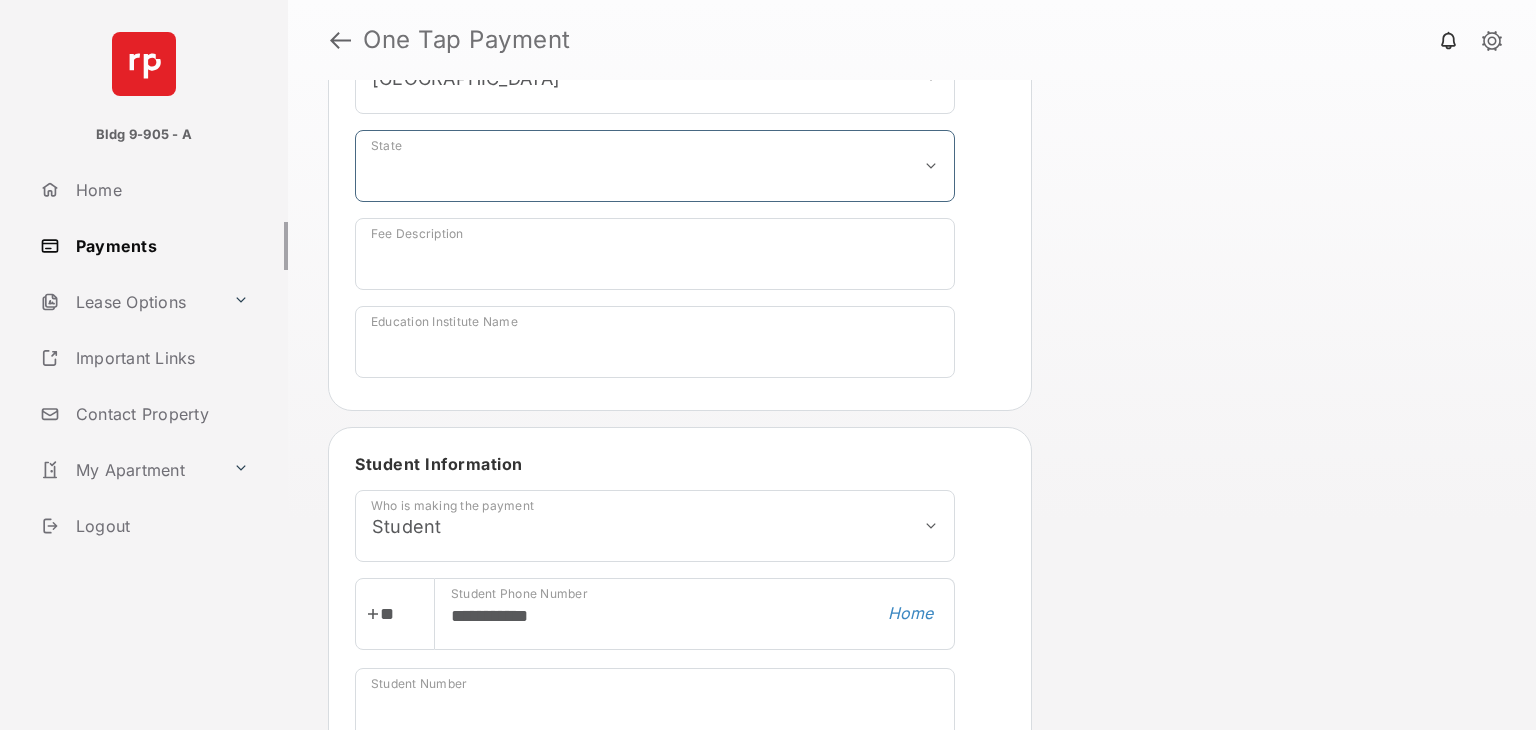 click on "**********" at bounding box center [655, 166] 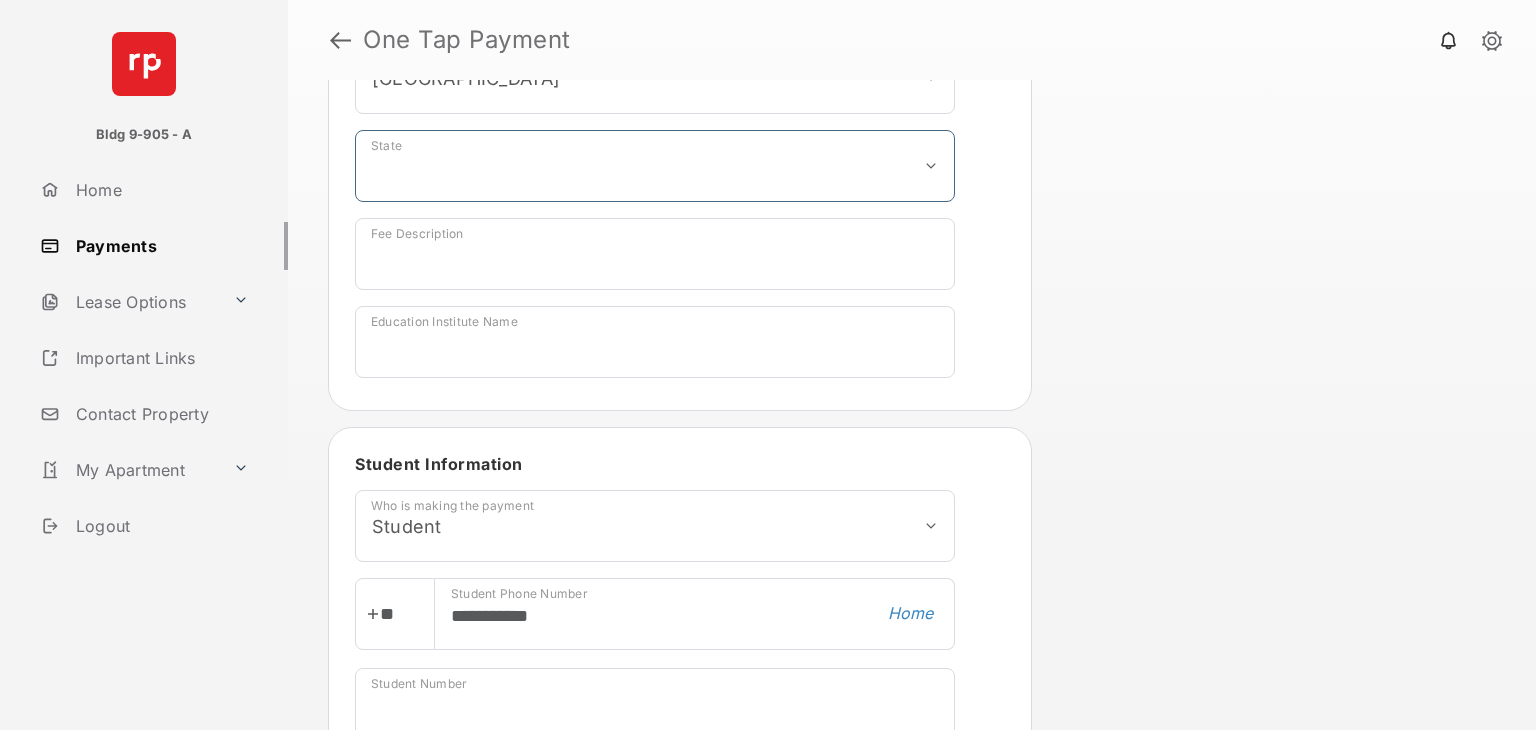 select on "*****" 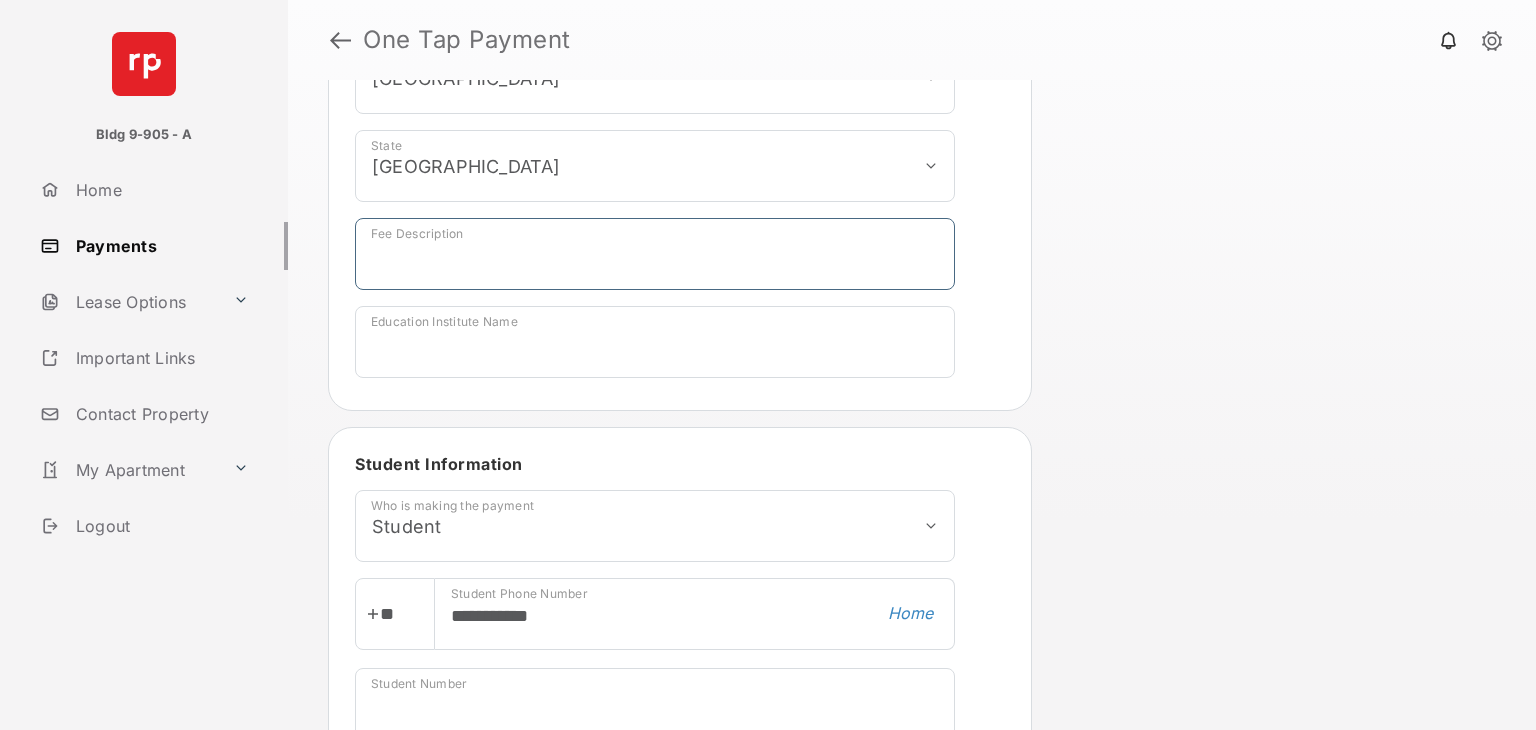 click on "Fee Description" at bounding box center (655, 254) 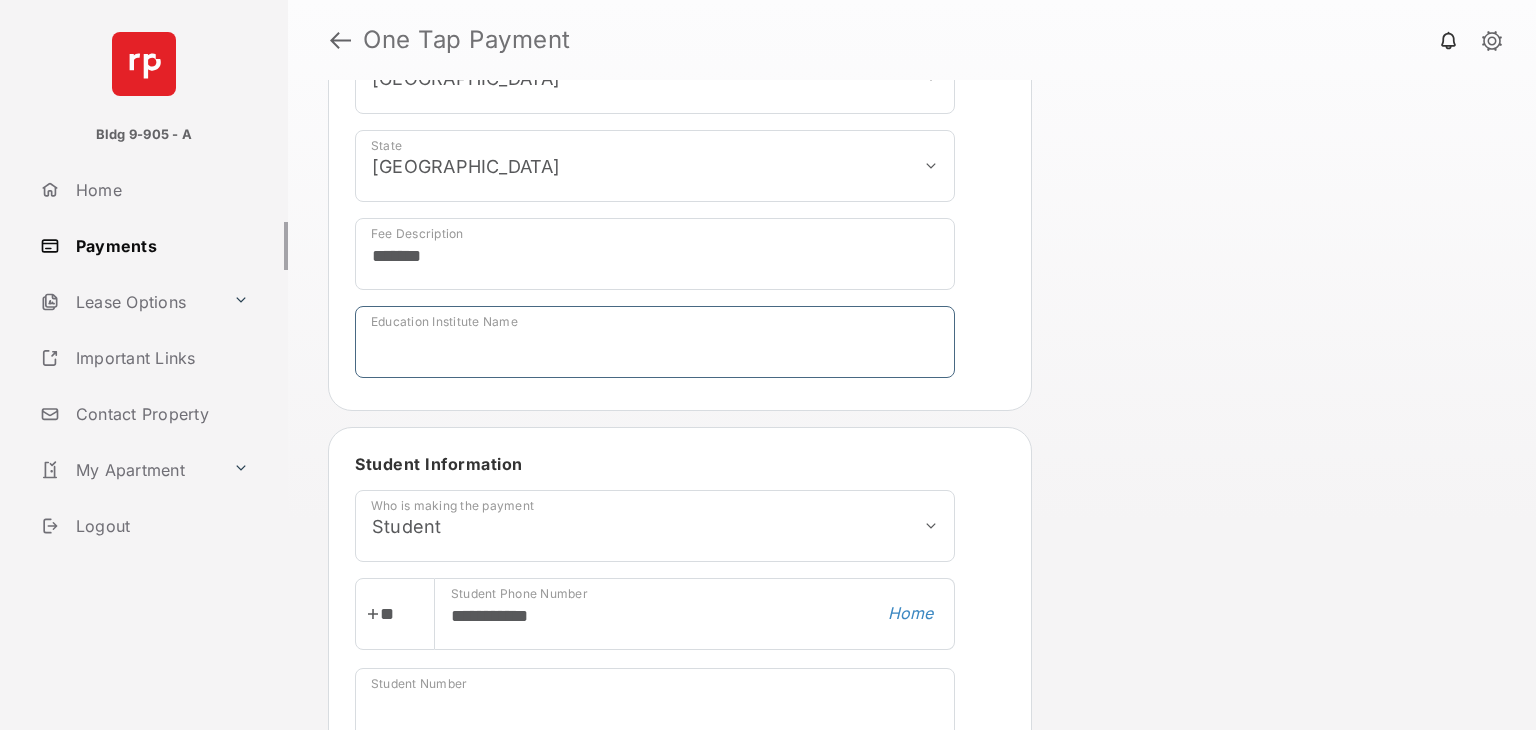click on "Education Institute Name" at bounding box center (655, 342) 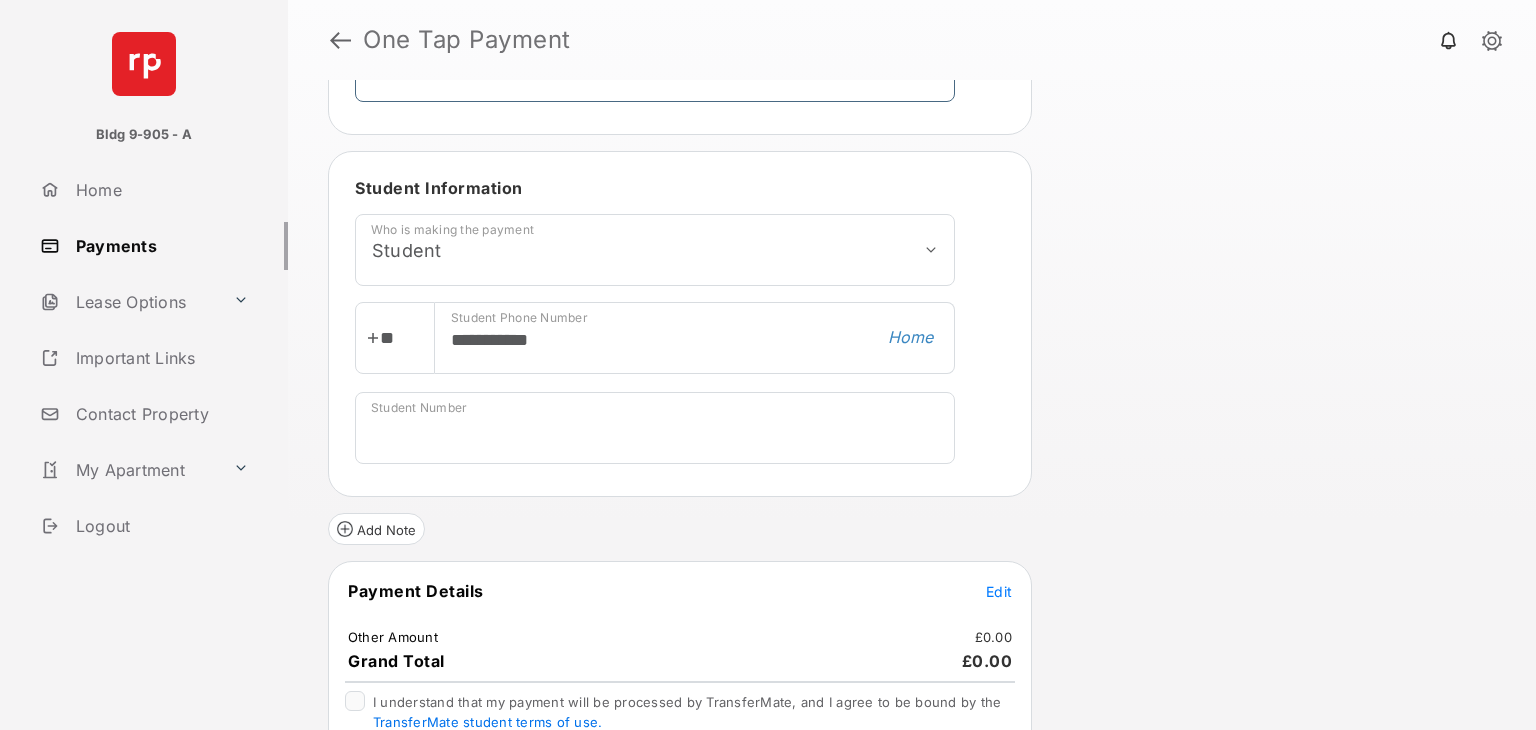 scroll, scrollTop: 564, scrollLeft: 0, axis: vertical 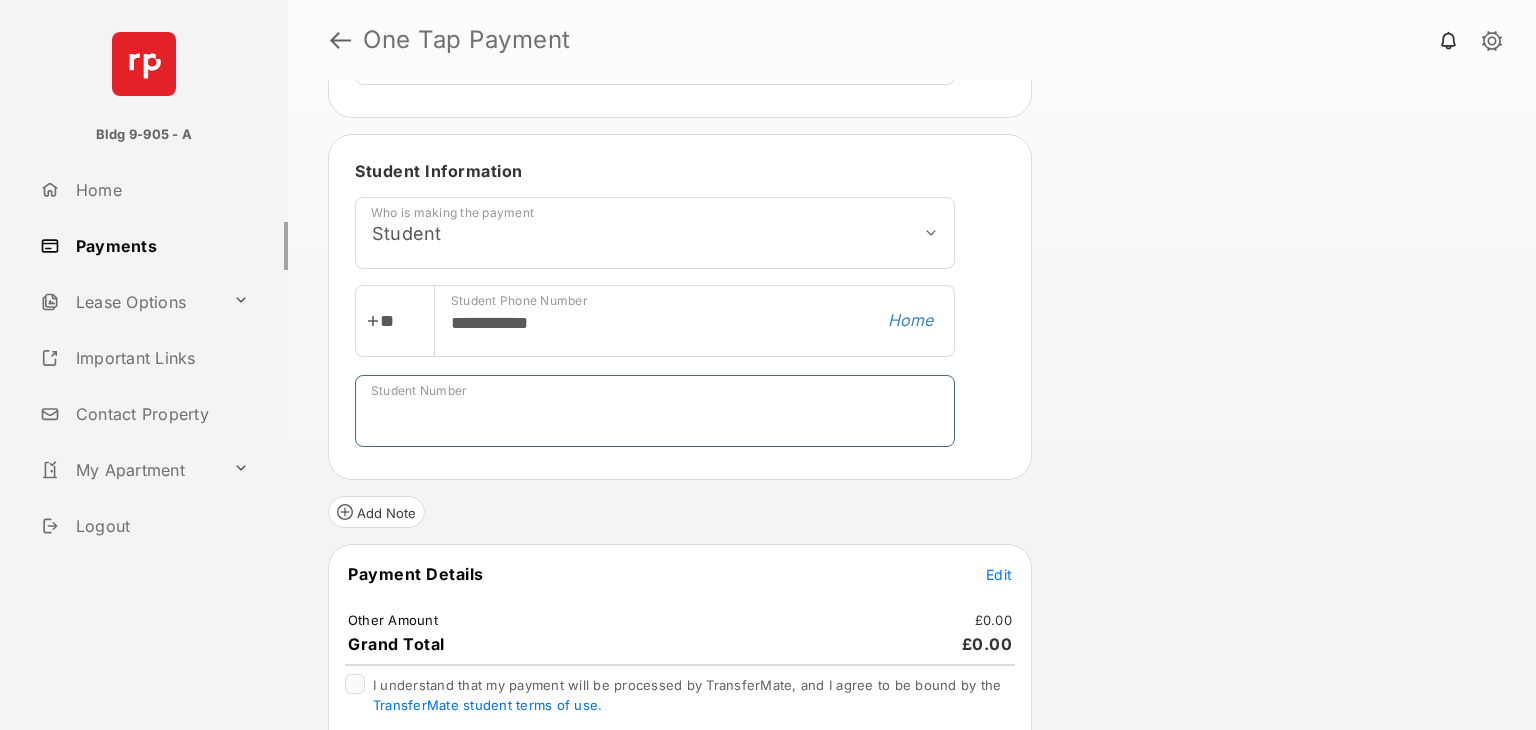 click on "Student Number" at bounding box center [655, 411] 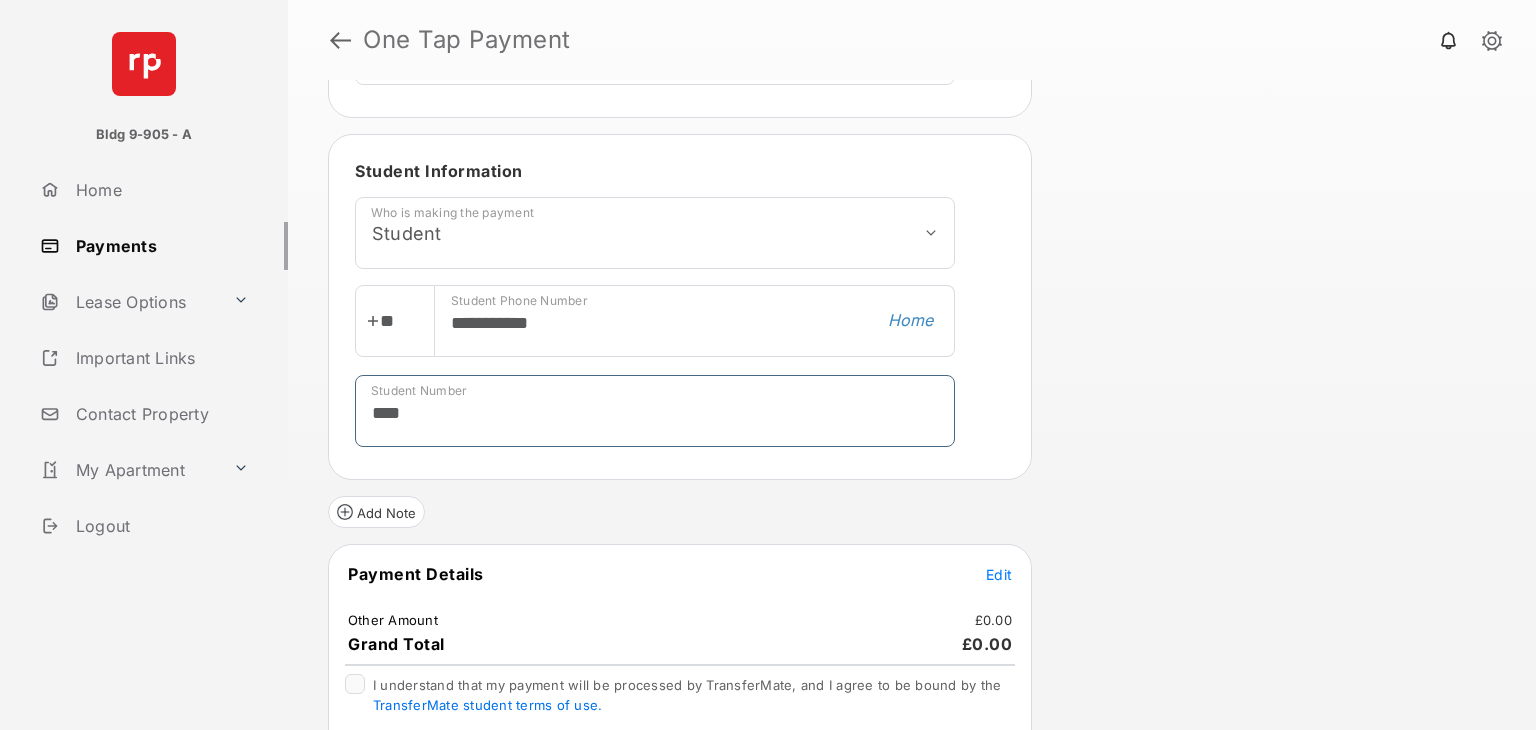 scroll, scrollTop: 644, scrollLeft: 0, axis: vertical 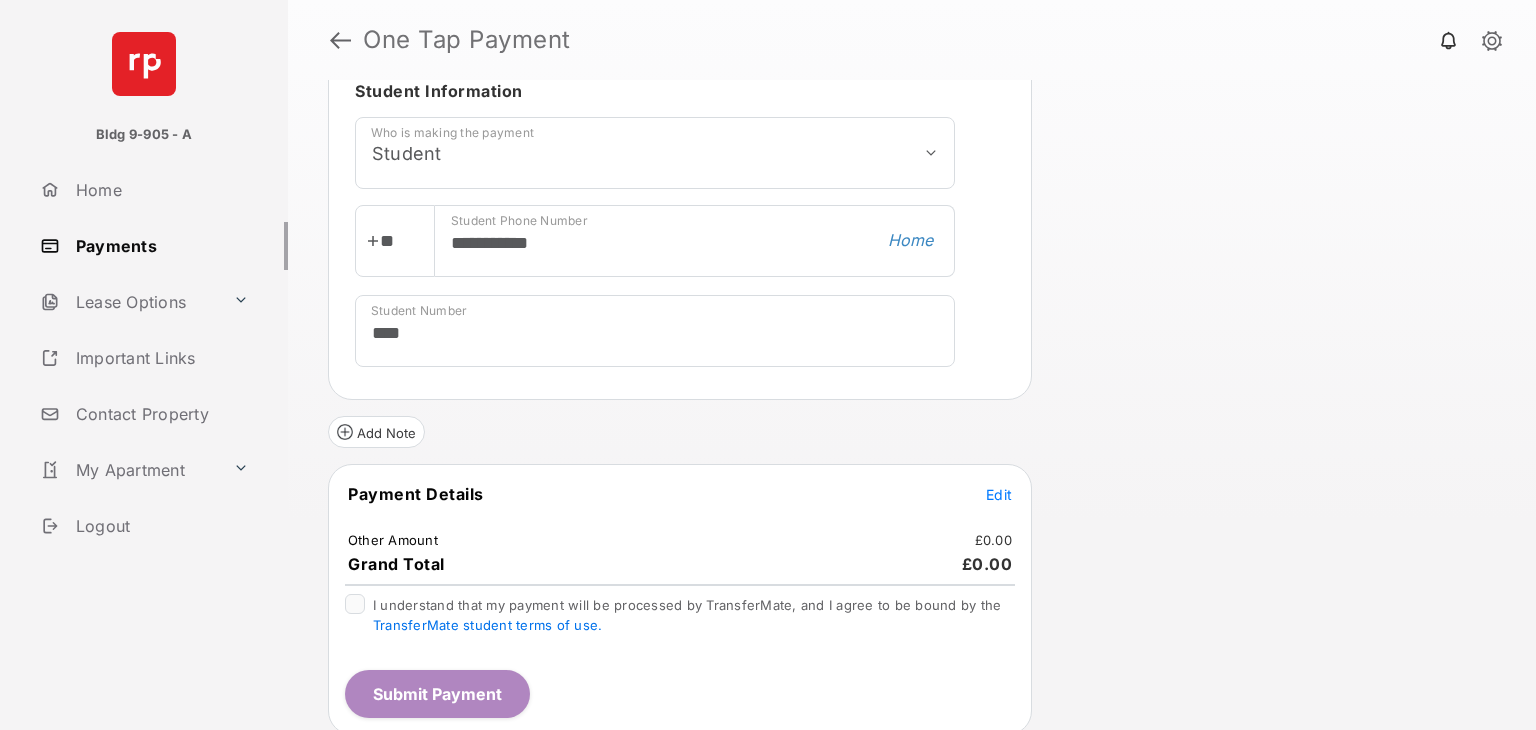 click on "Edit" at bounding box center [999, 494] 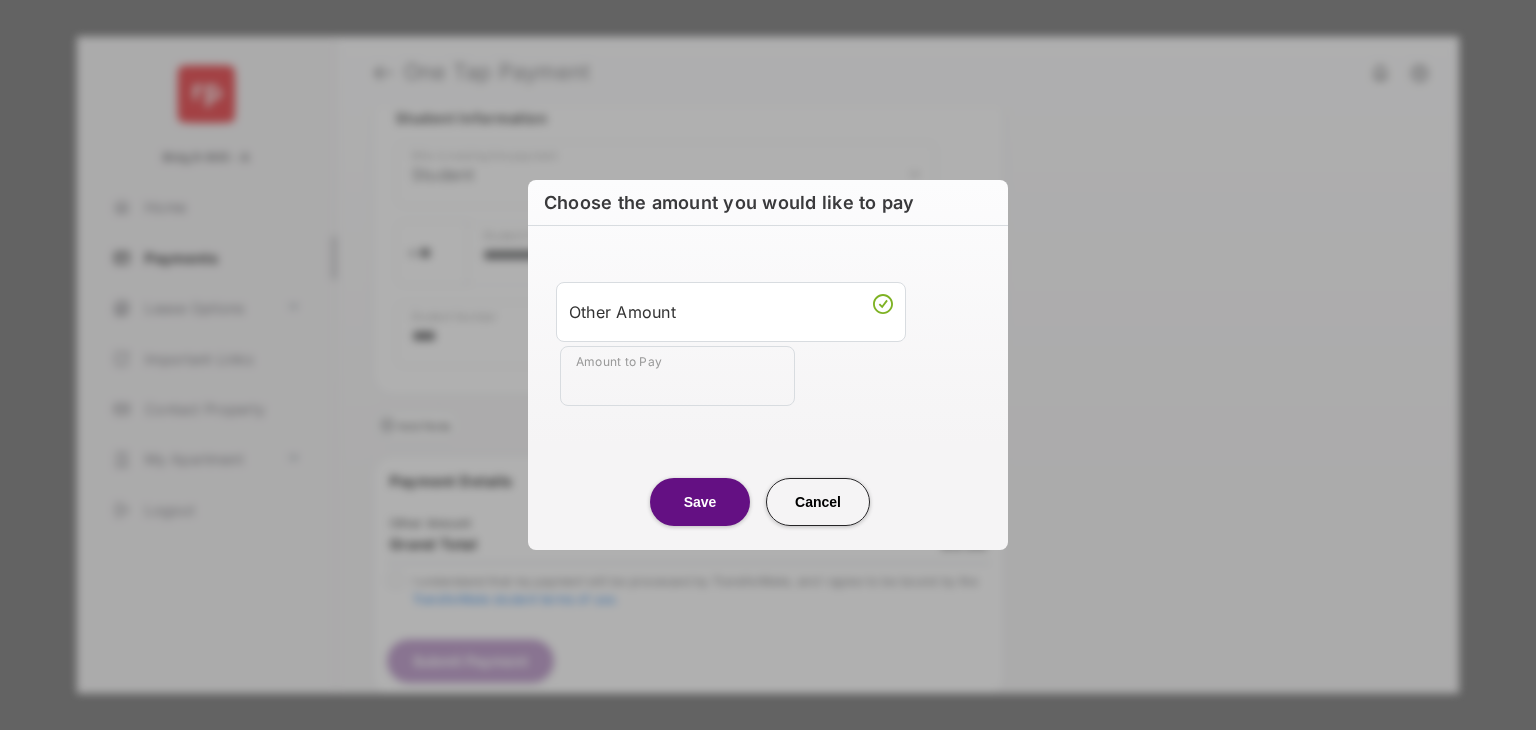 click on "Amount to Pay" at bounding box center [677, 376] 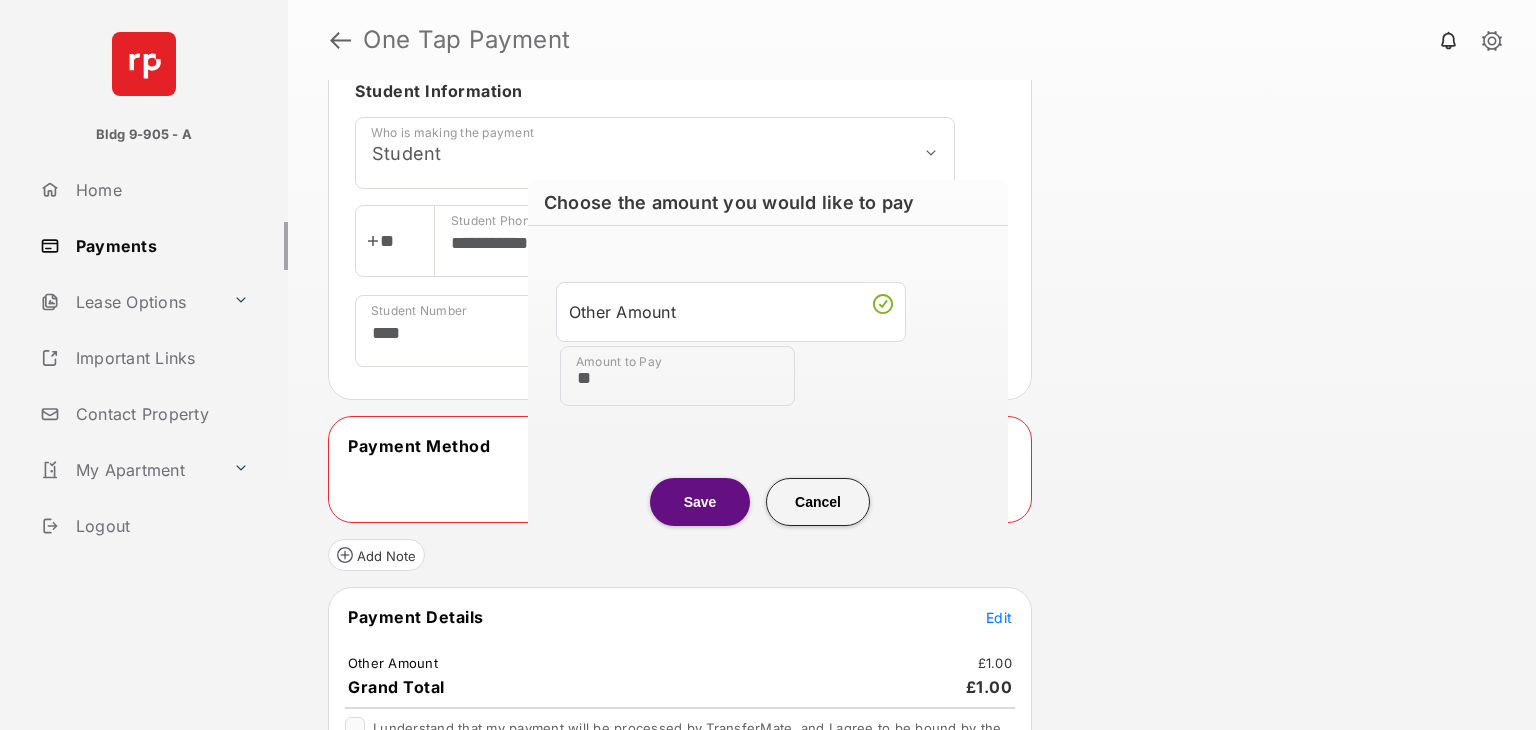 click on "Save" at bounding box center [700, 502] 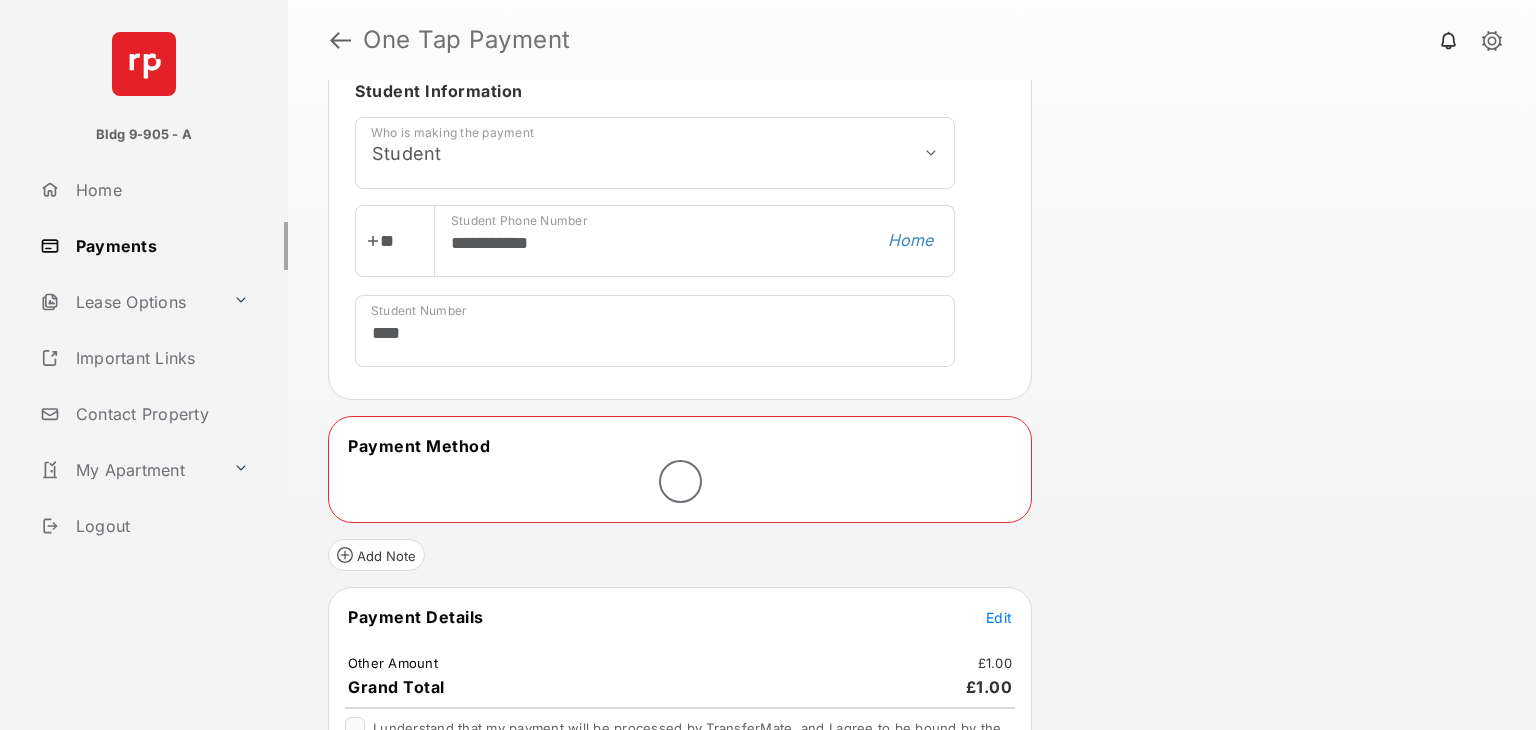 scroll, scrollTop: 766, scrollLeft: 0, axis: vertical 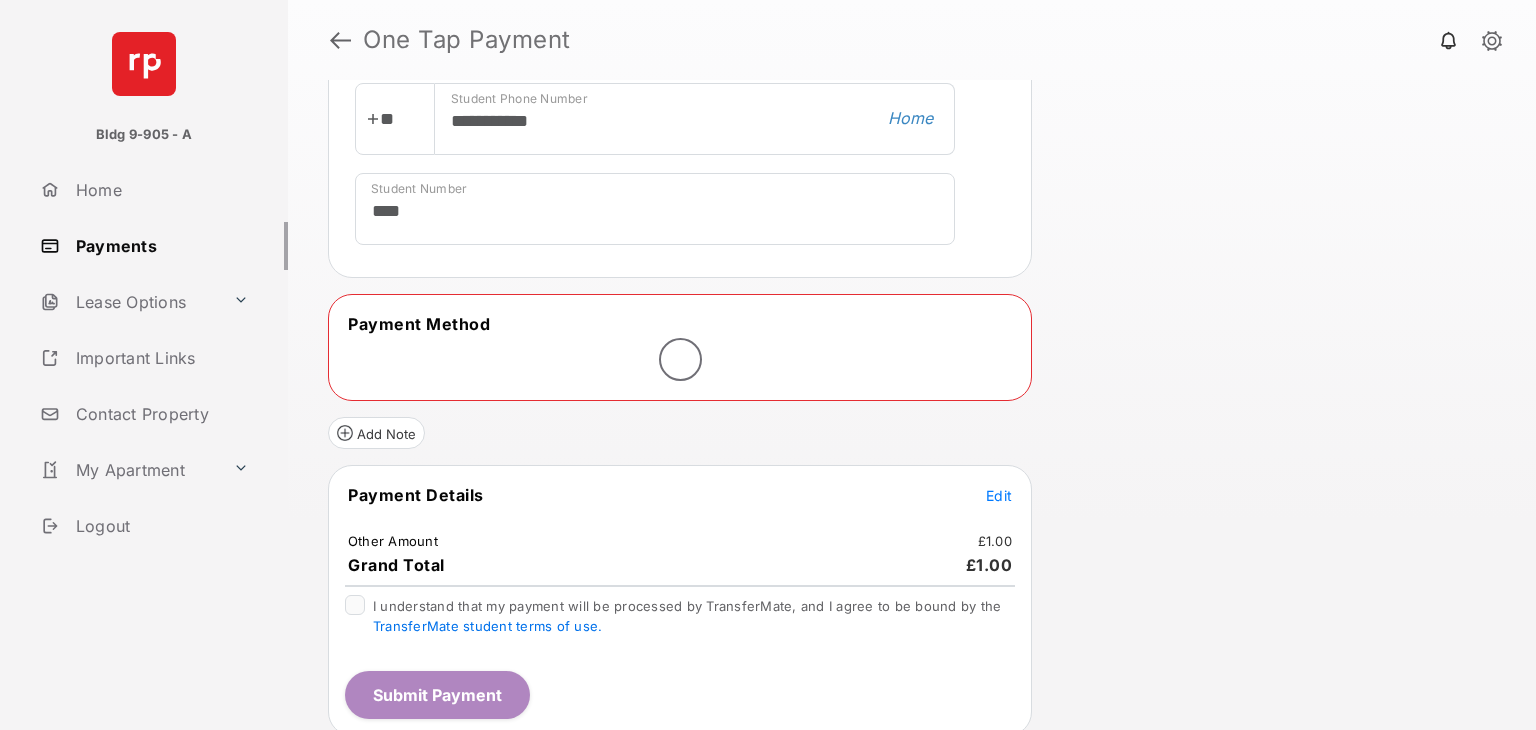 click on "Payment Details Edit Other Amount £1.00 Grand Total £1.00" at bounding box center (680, 530) 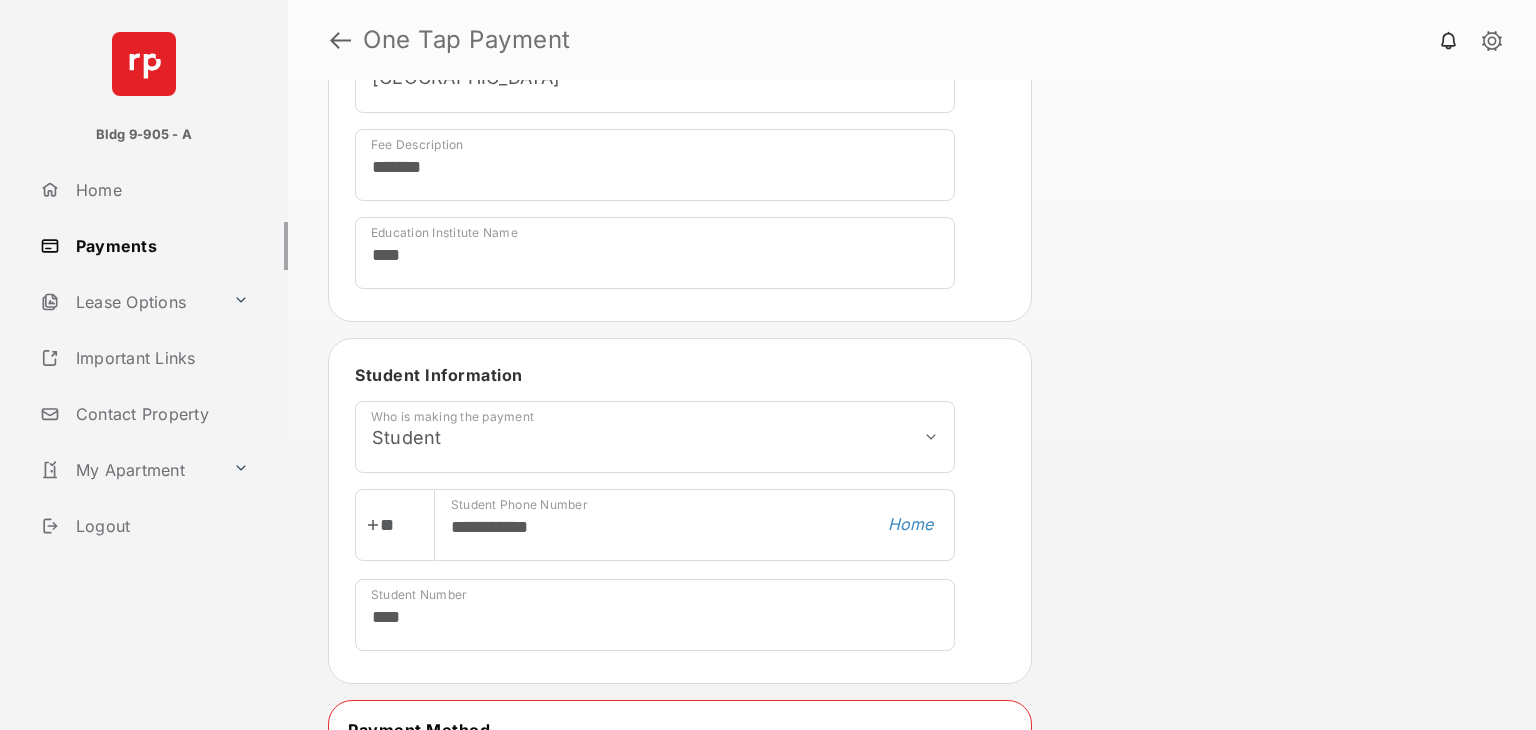 scroll, scrollTop: 766, scrollLeft: 0, axis: vertical 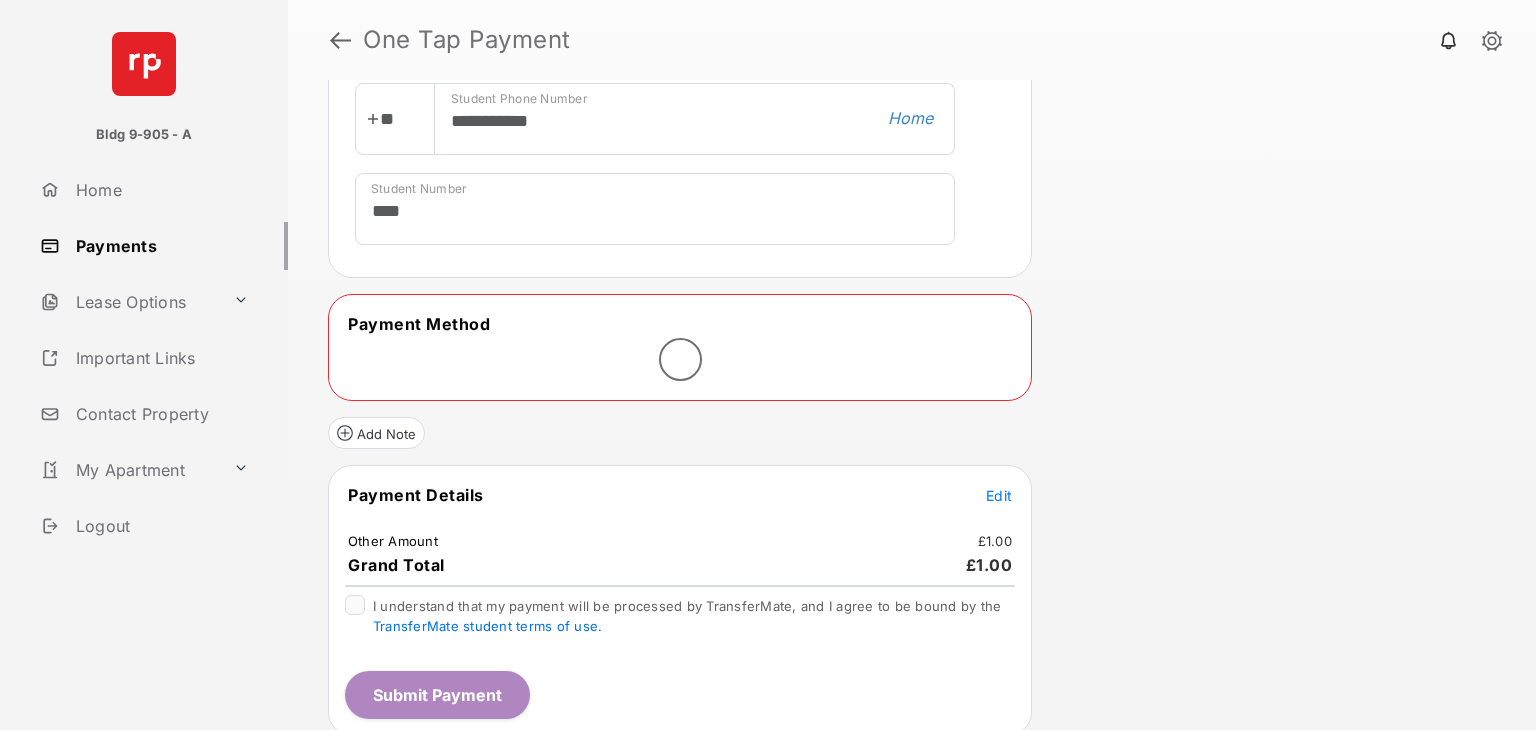 click on "Payment Method" at bounding box center [680, 347] 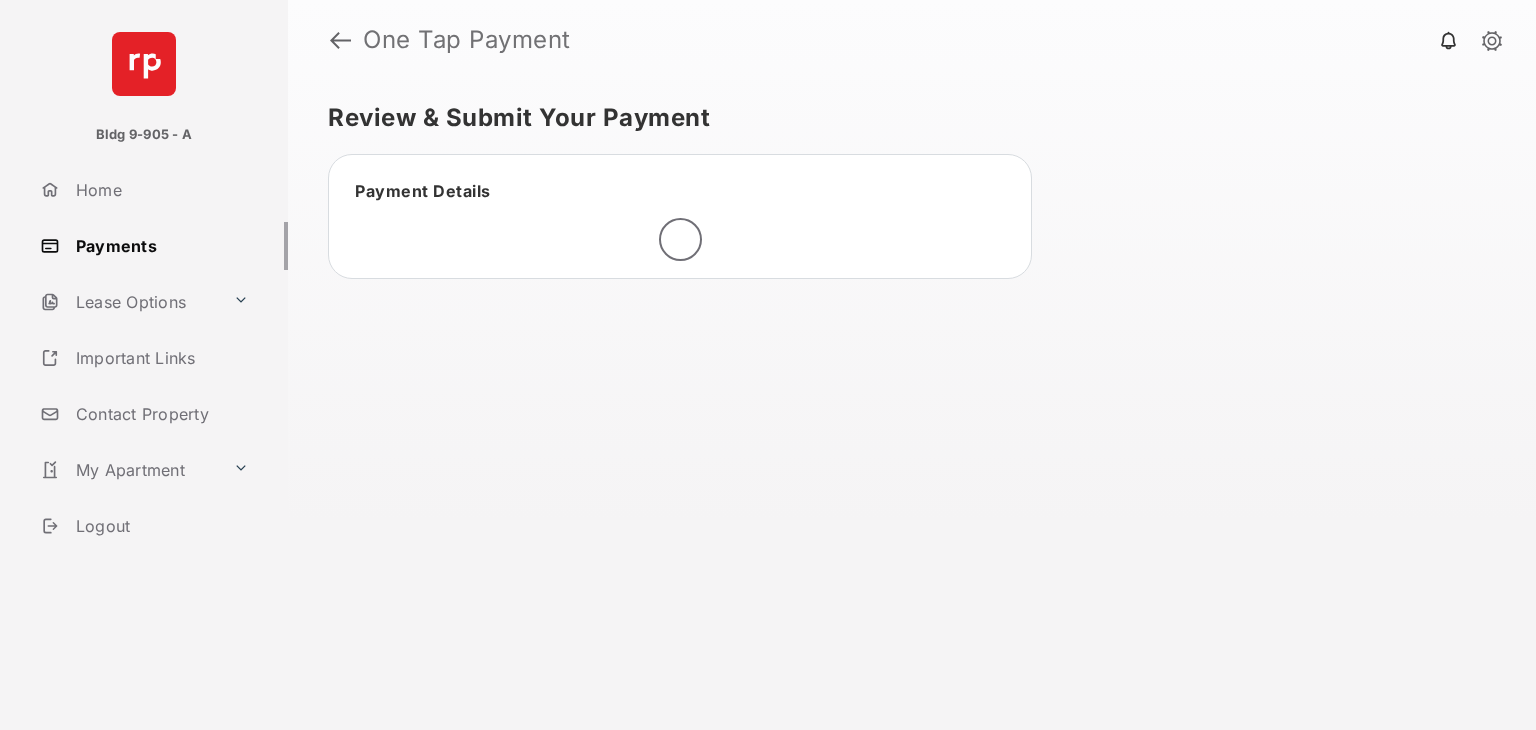 scroll, scrollTop: 0, scrollLeft: 0, axis: both 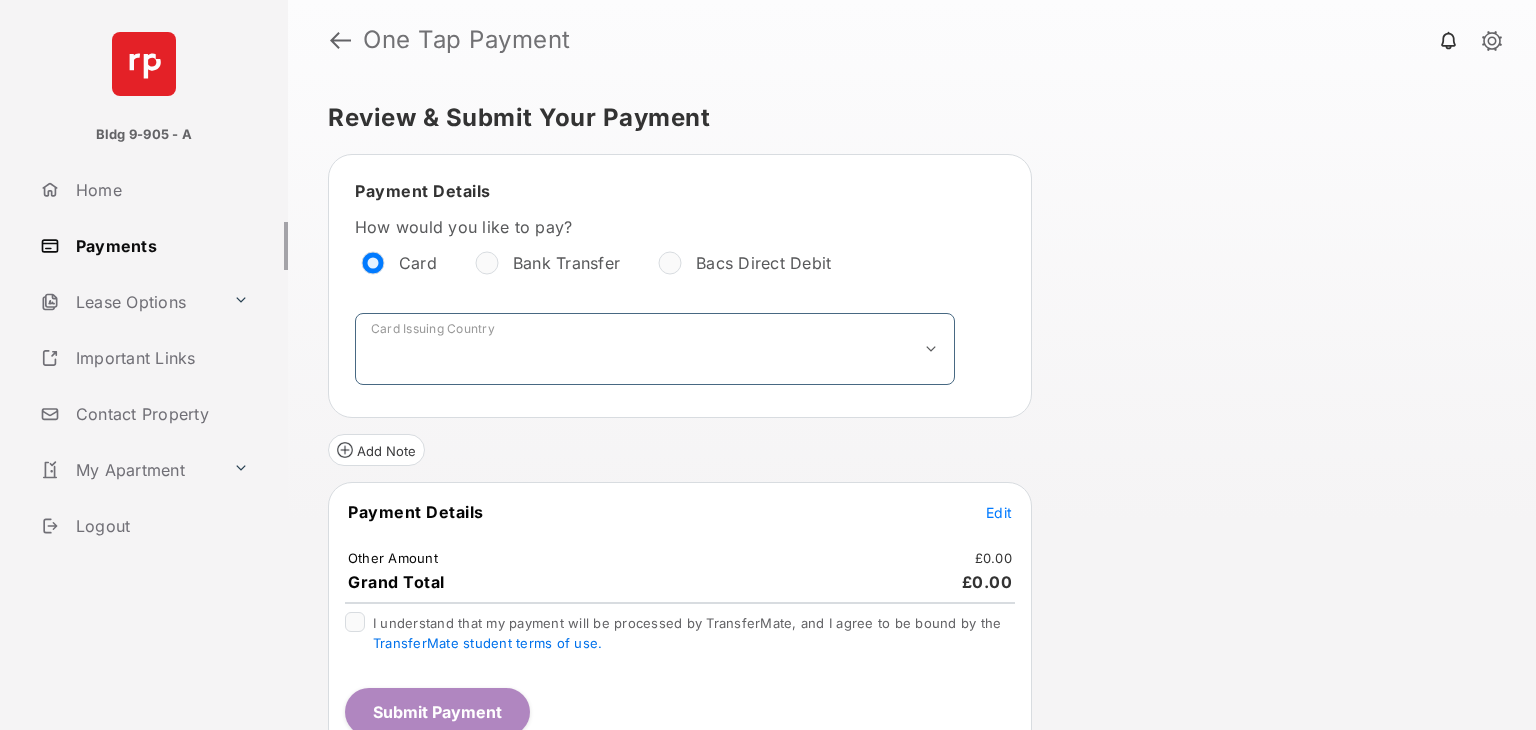click on "**********" at bounding box center (655, 349) 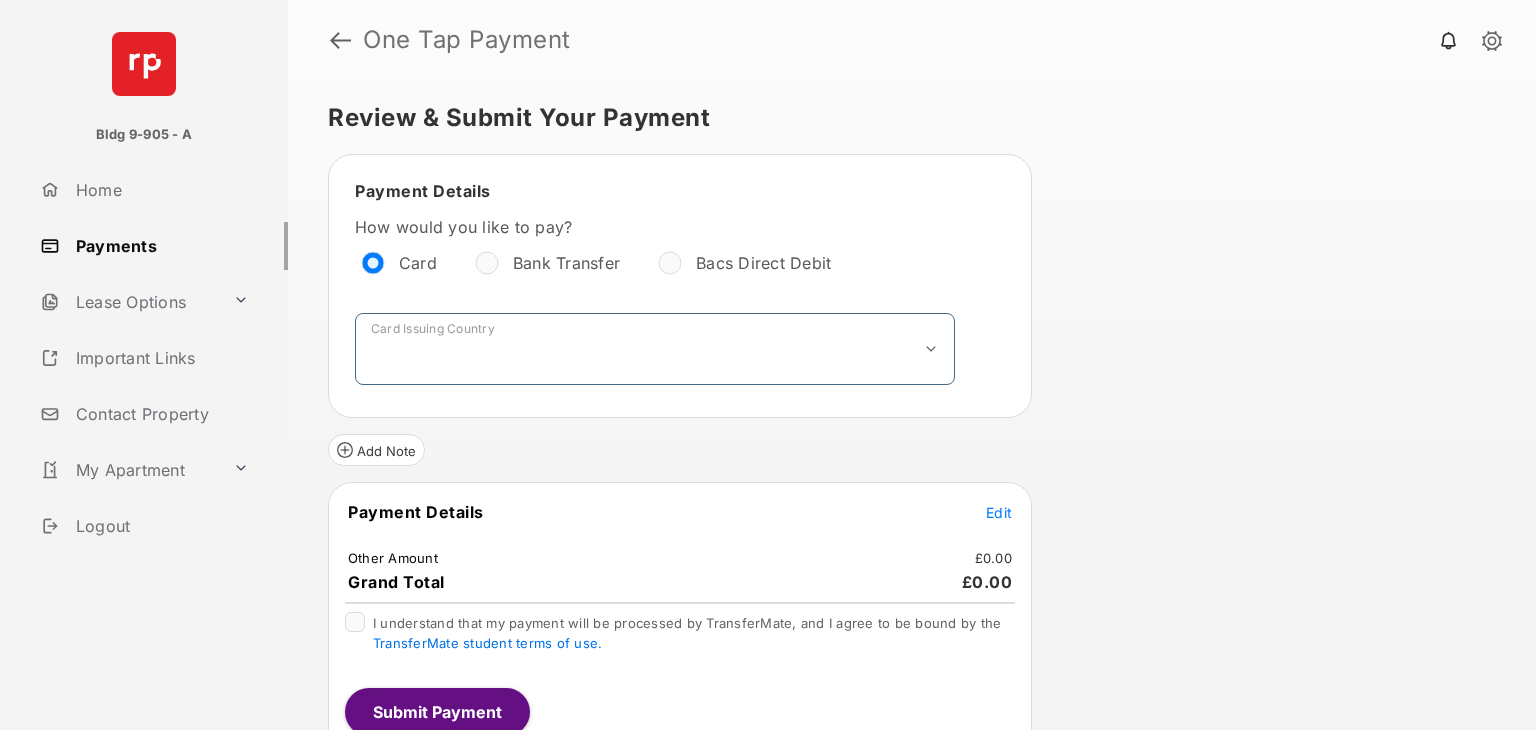 select on "**" 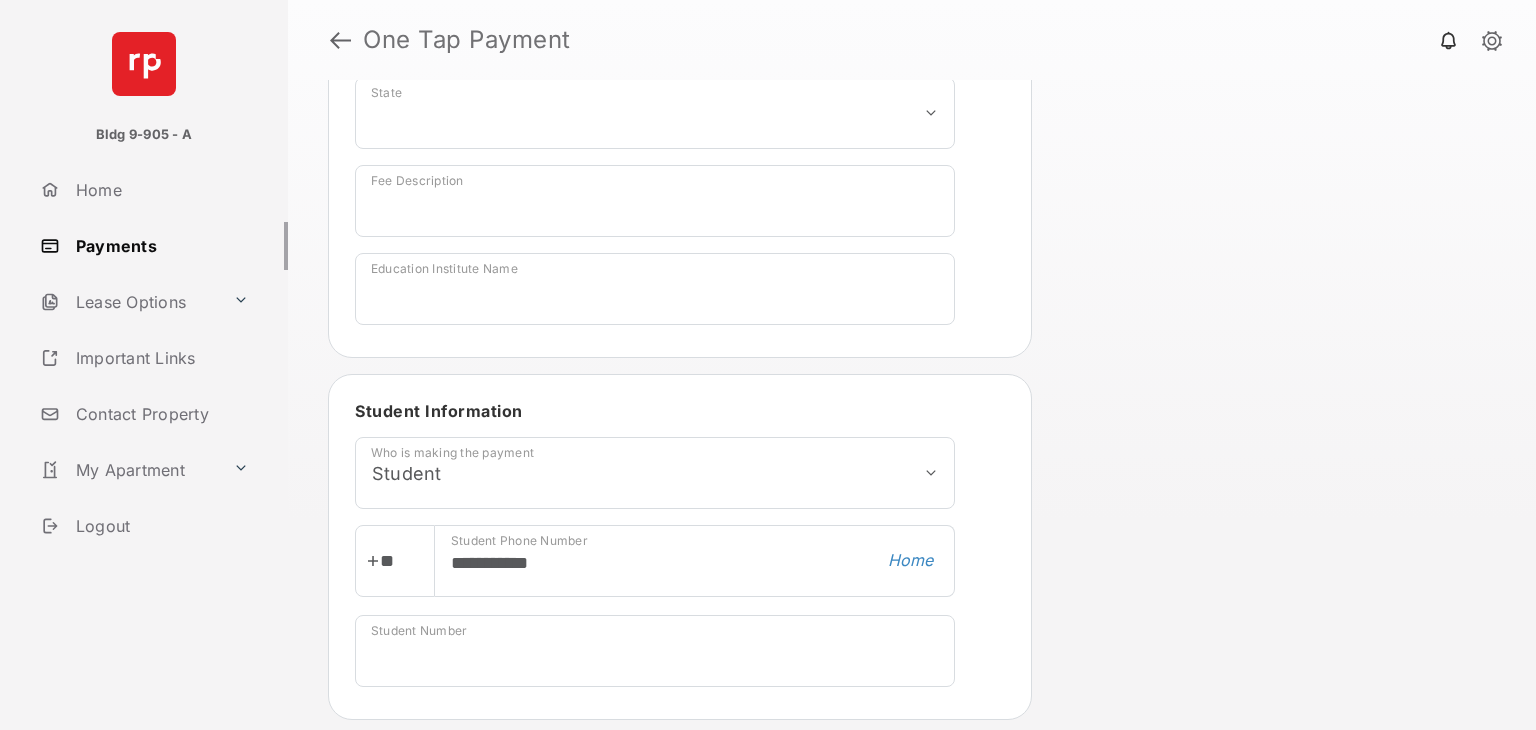 scroll, scrollTop: 326, scrollLeft: 0, axis: vertical 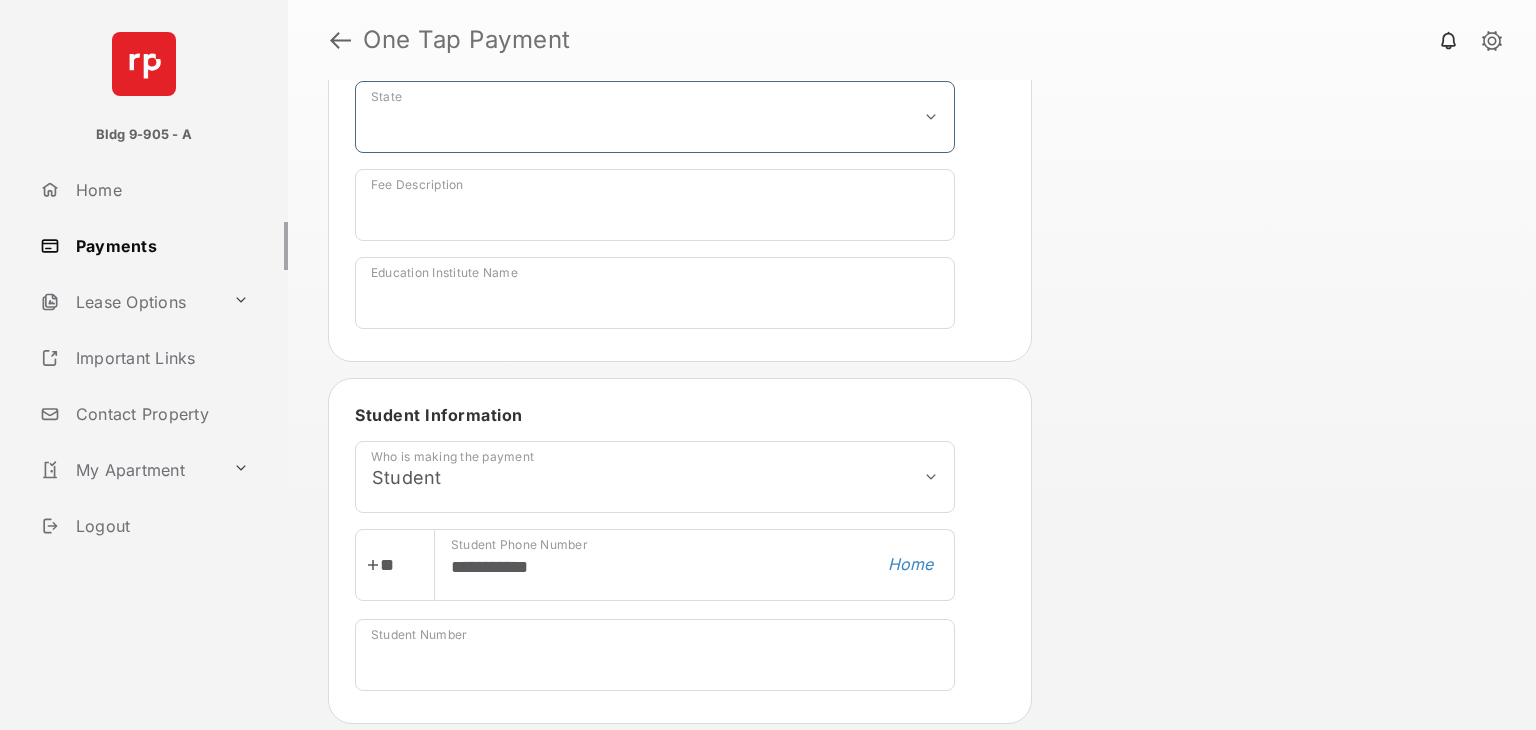 click on "**********" at bounding box center (655, 117) 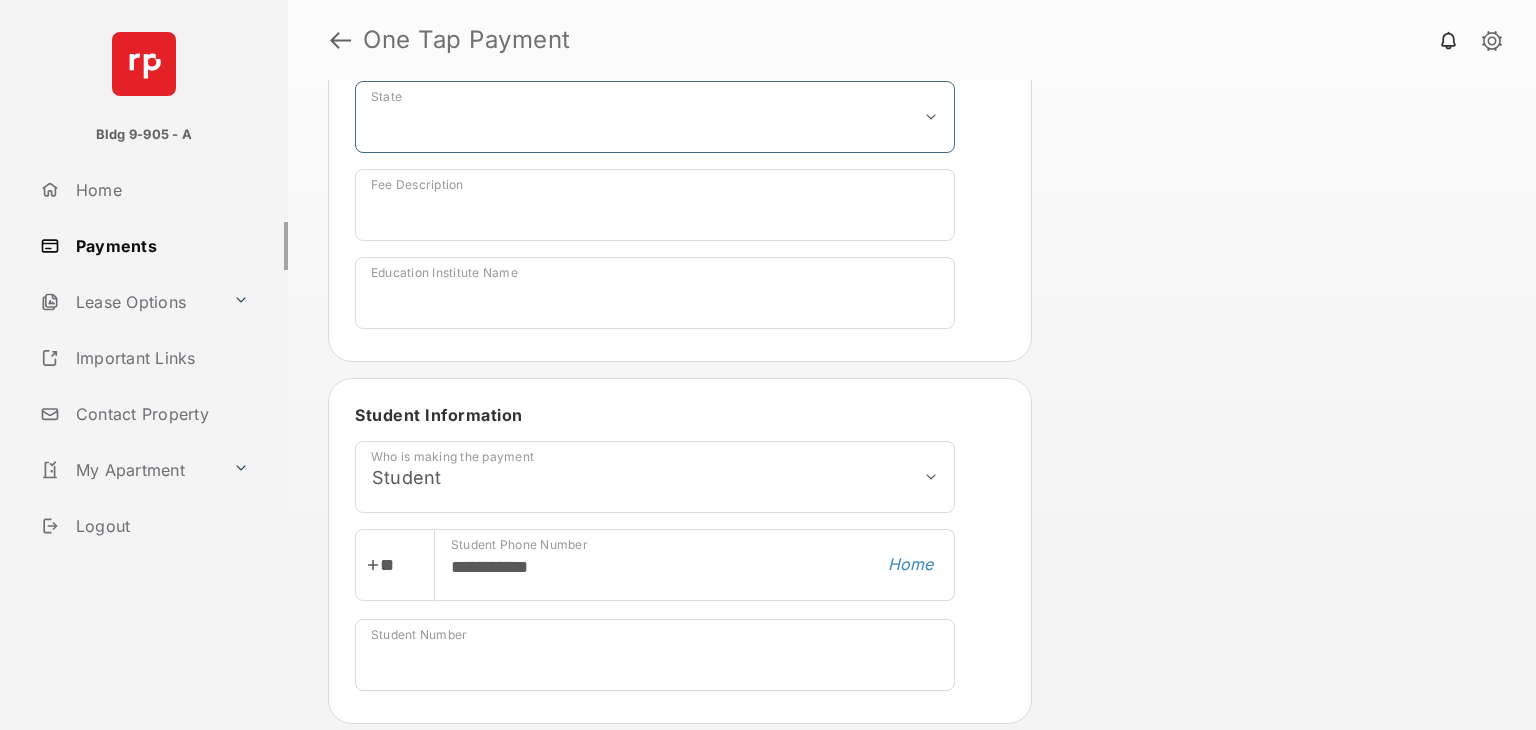 select on "*****" 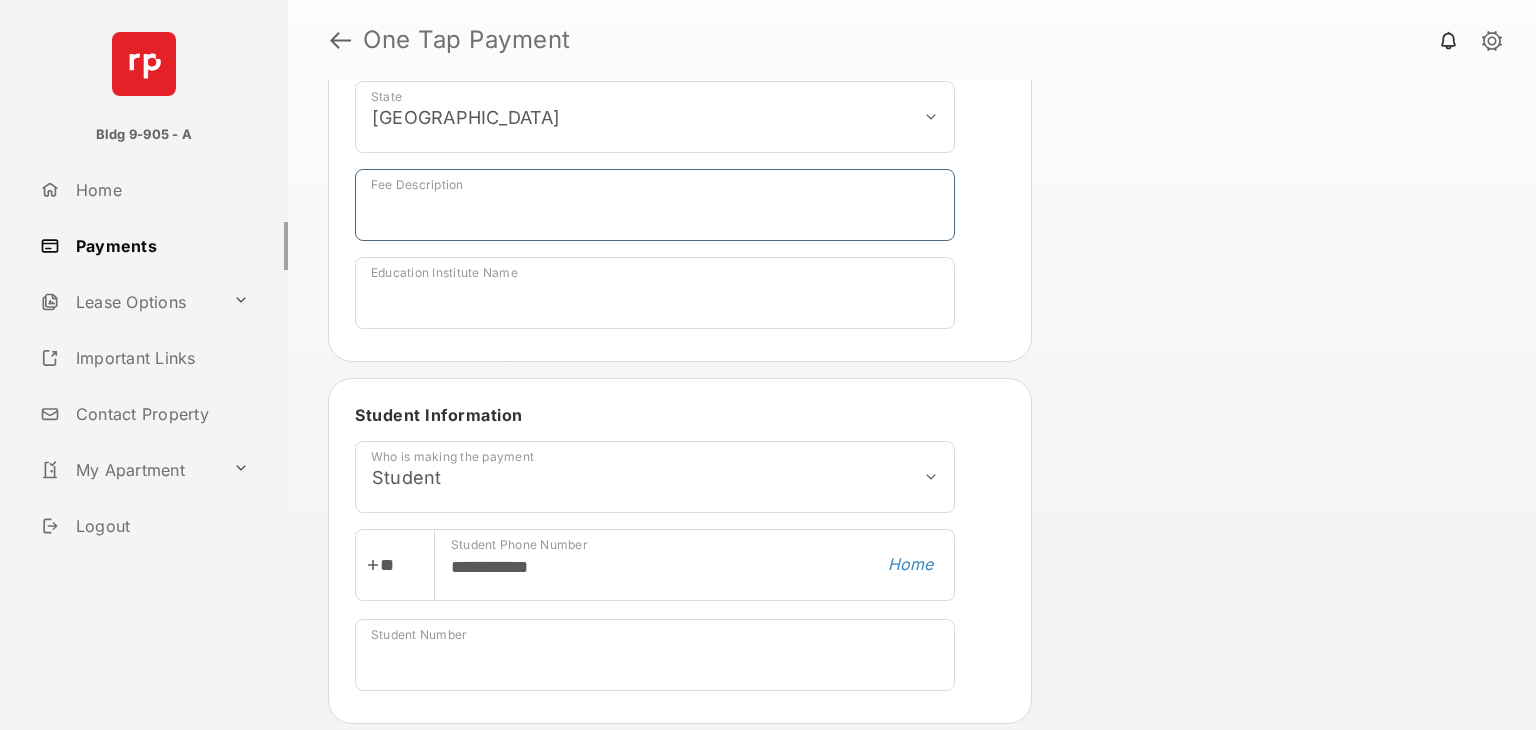 click on "Fee Description" at bounding box center (655, 205) 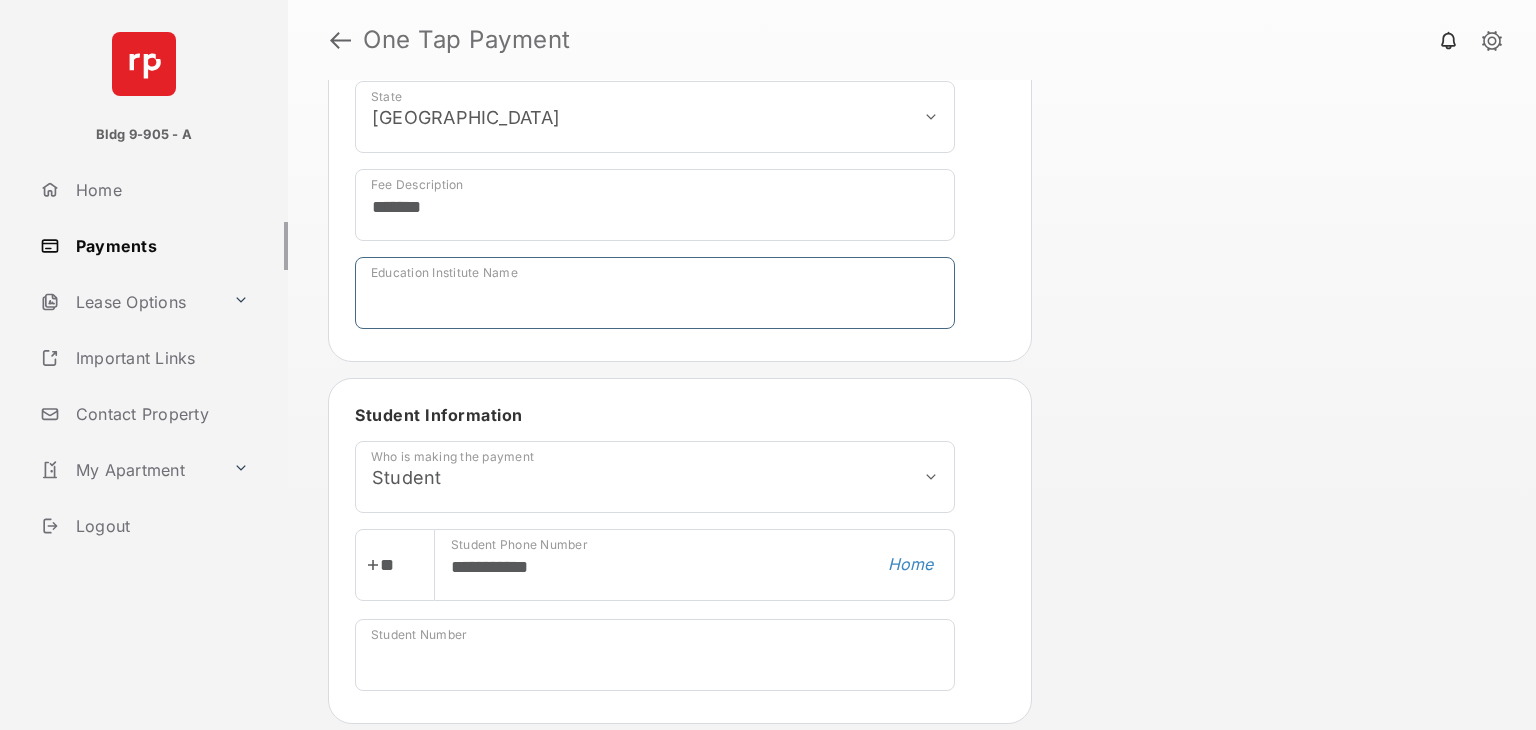 click on "Education Institute Name" at bounding box center [655, 293] 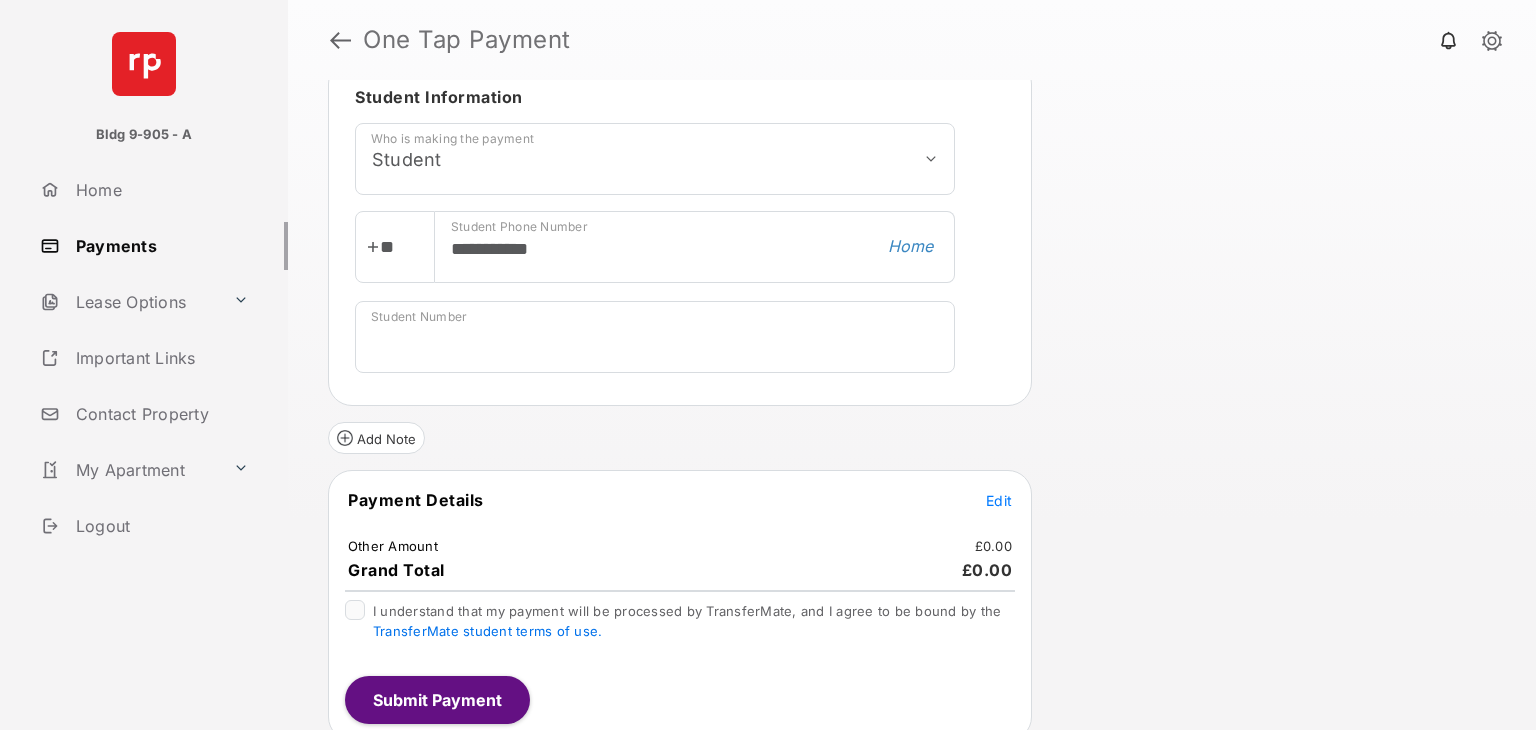 scroll, scrollTop: 640, scrollLeft: 0, axis: vertical 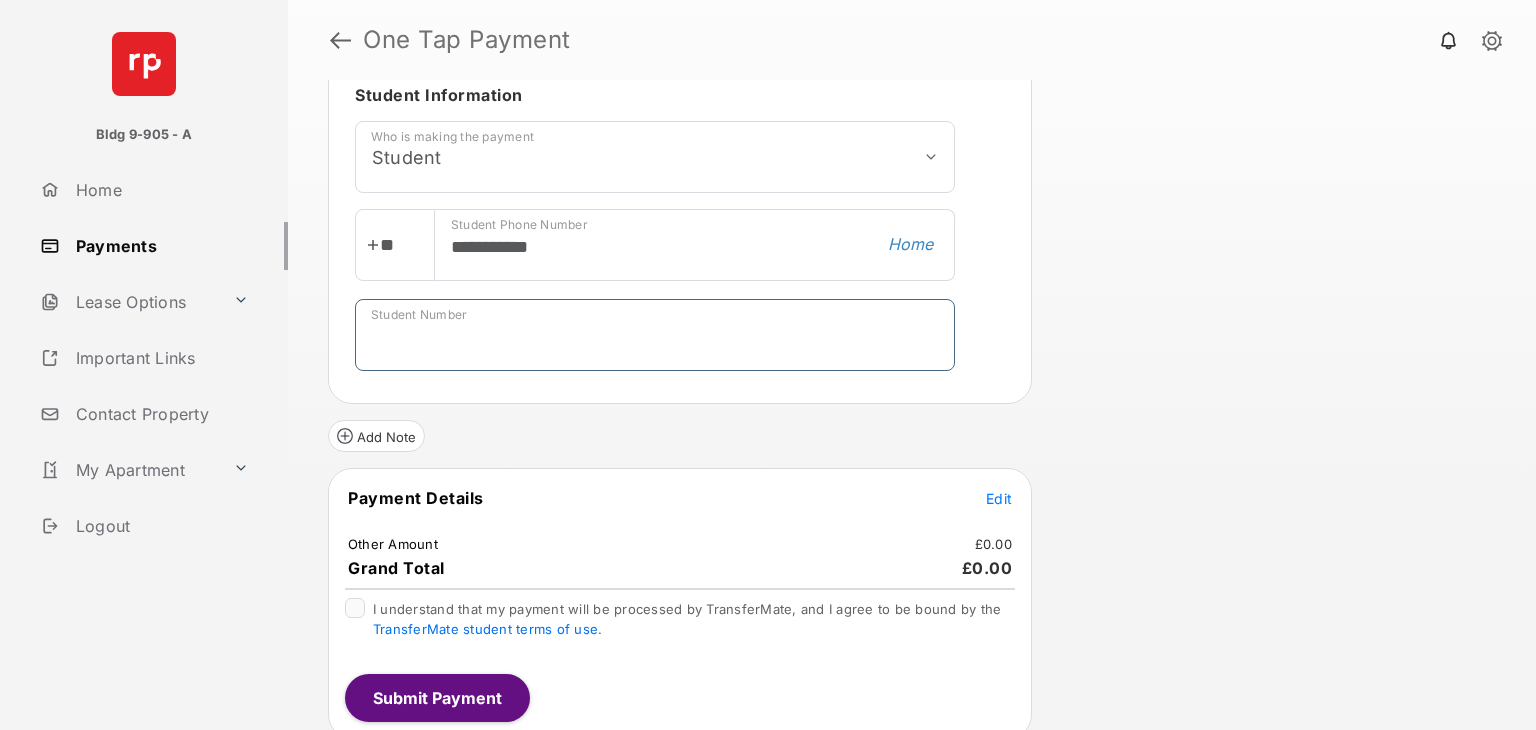 click on "Student Number" at bounding box center [655, 335] 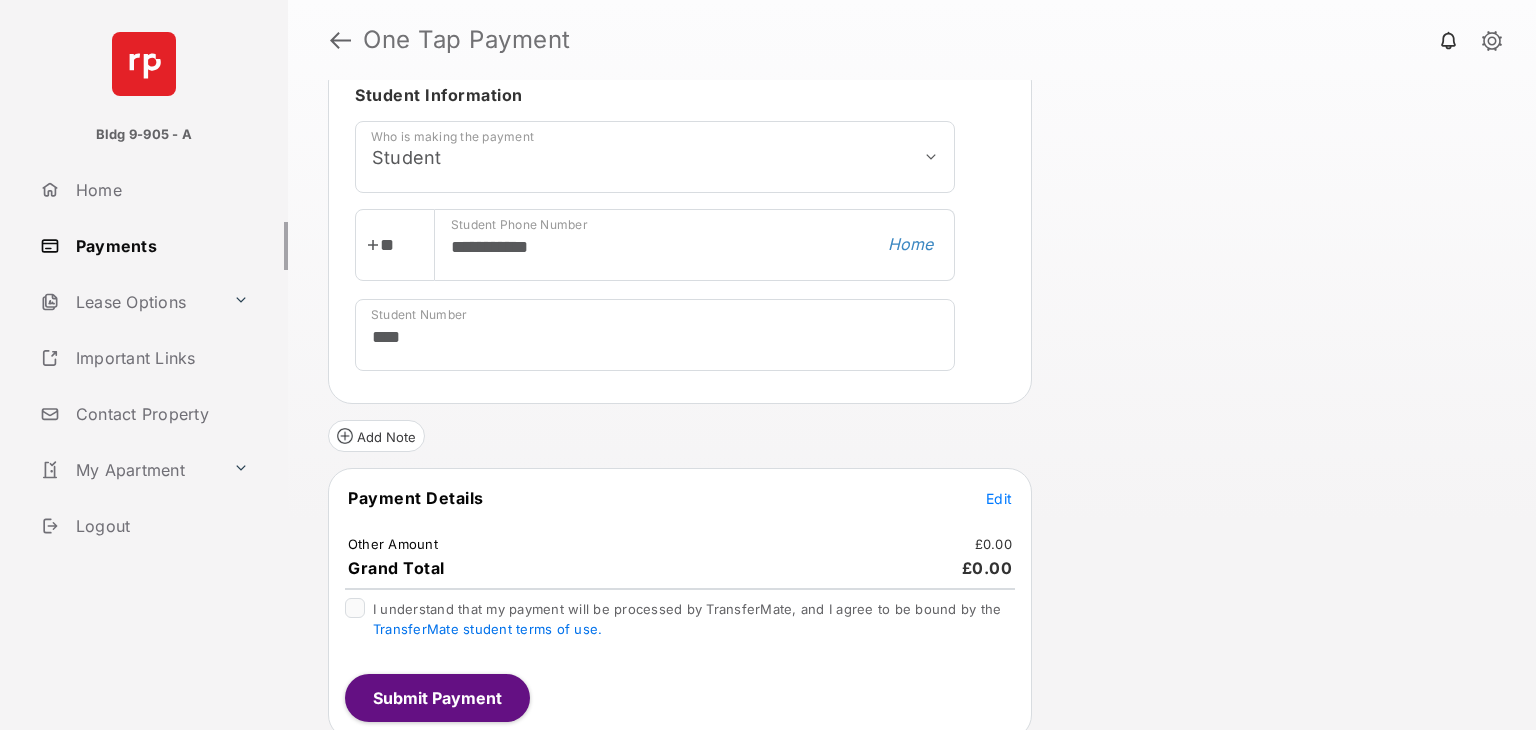 click on "Add Note" at bounding box center [680, 428] 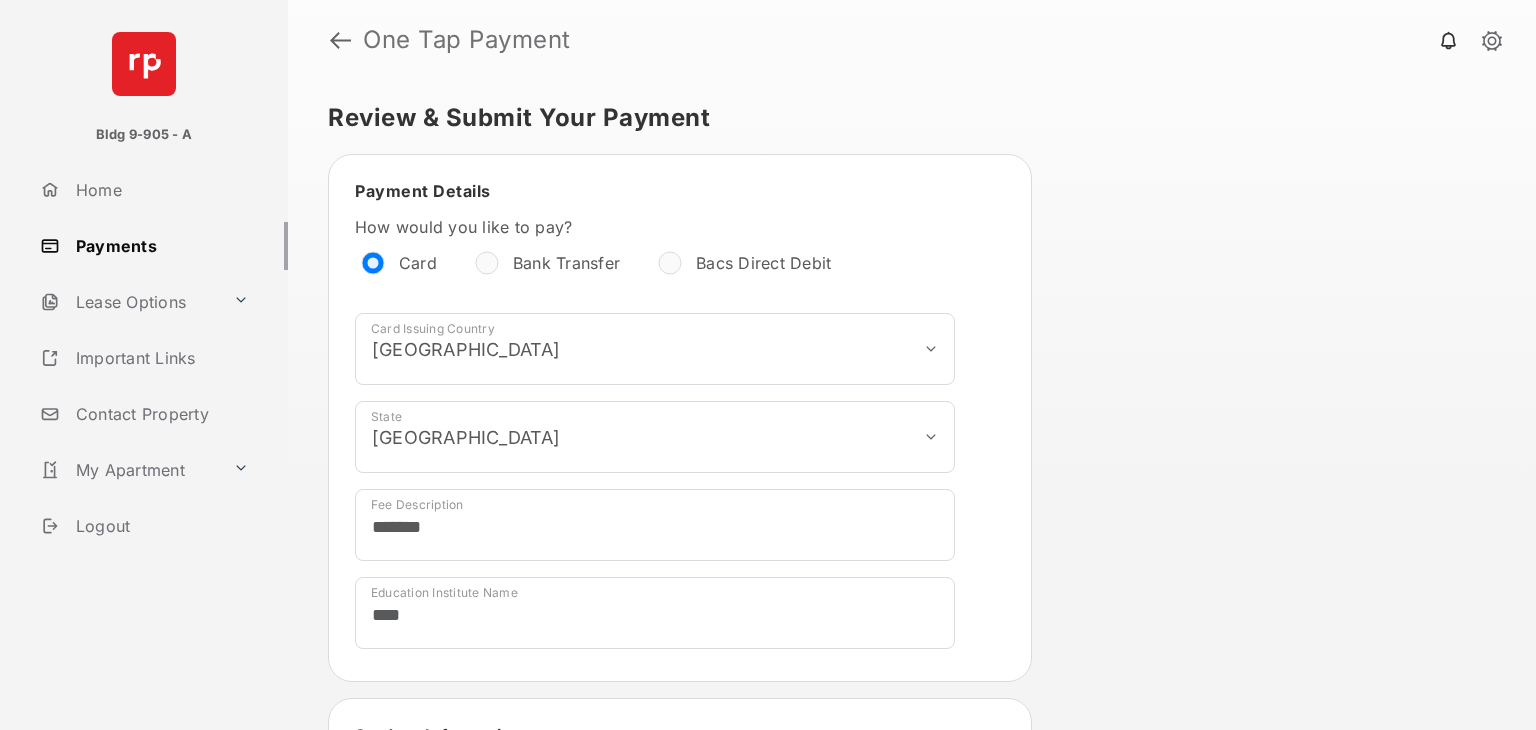 click on "**********" at bounding box center [680, 357] 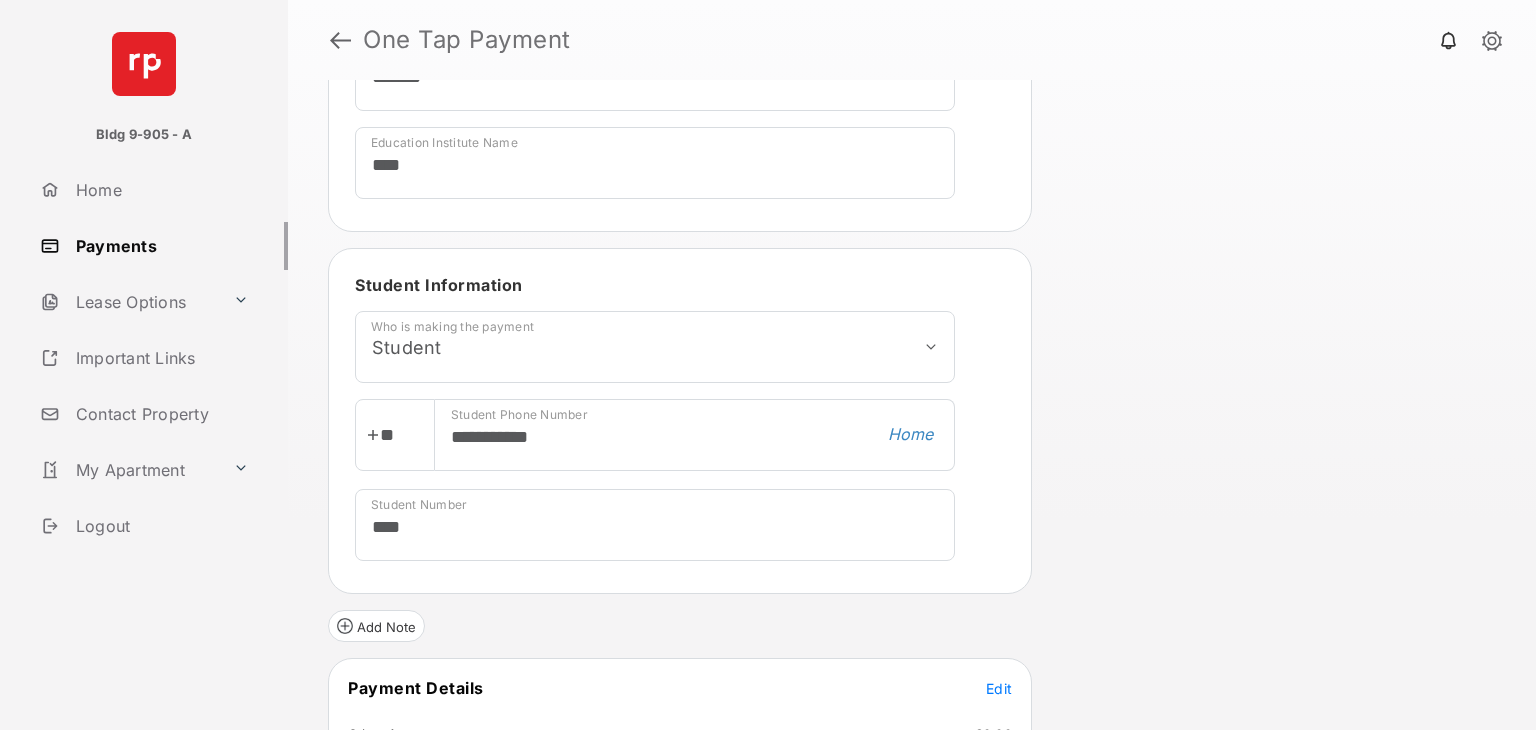 scroll, scrollTop: 644, scrollLeft: 0, axis: vertical 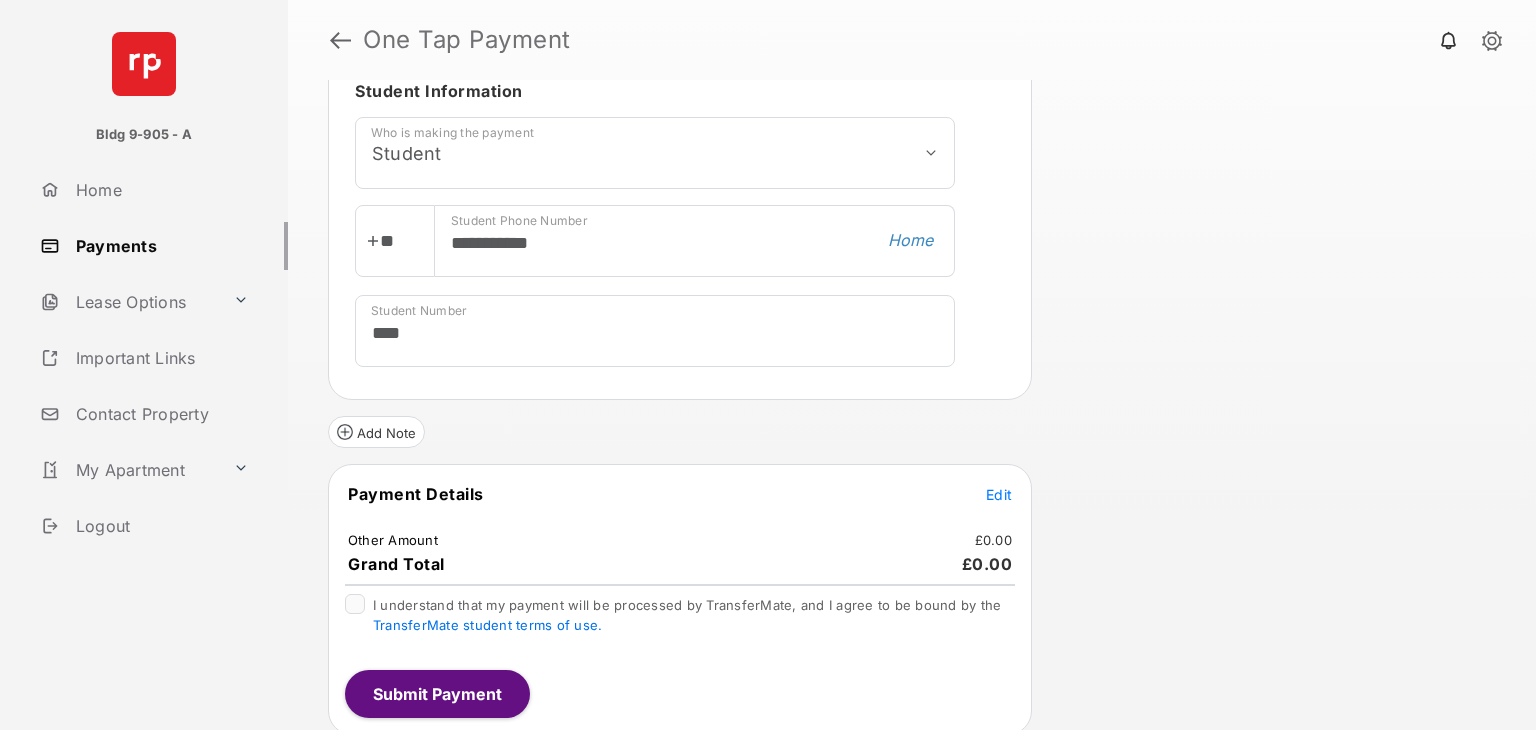 click on "Edit" at bounding box center [999, 494] 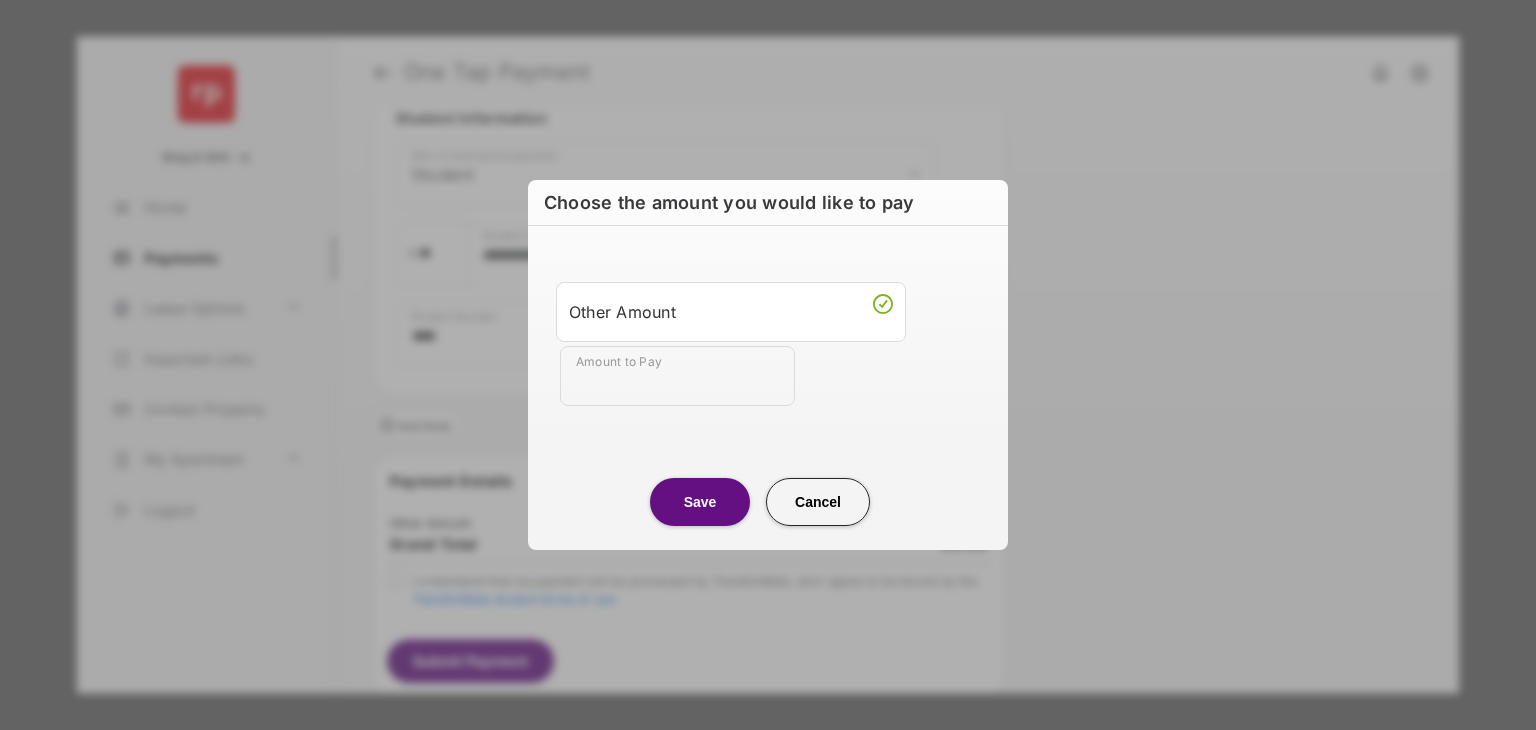 click on "Amount to Pay" at bounding box center (677, 376) 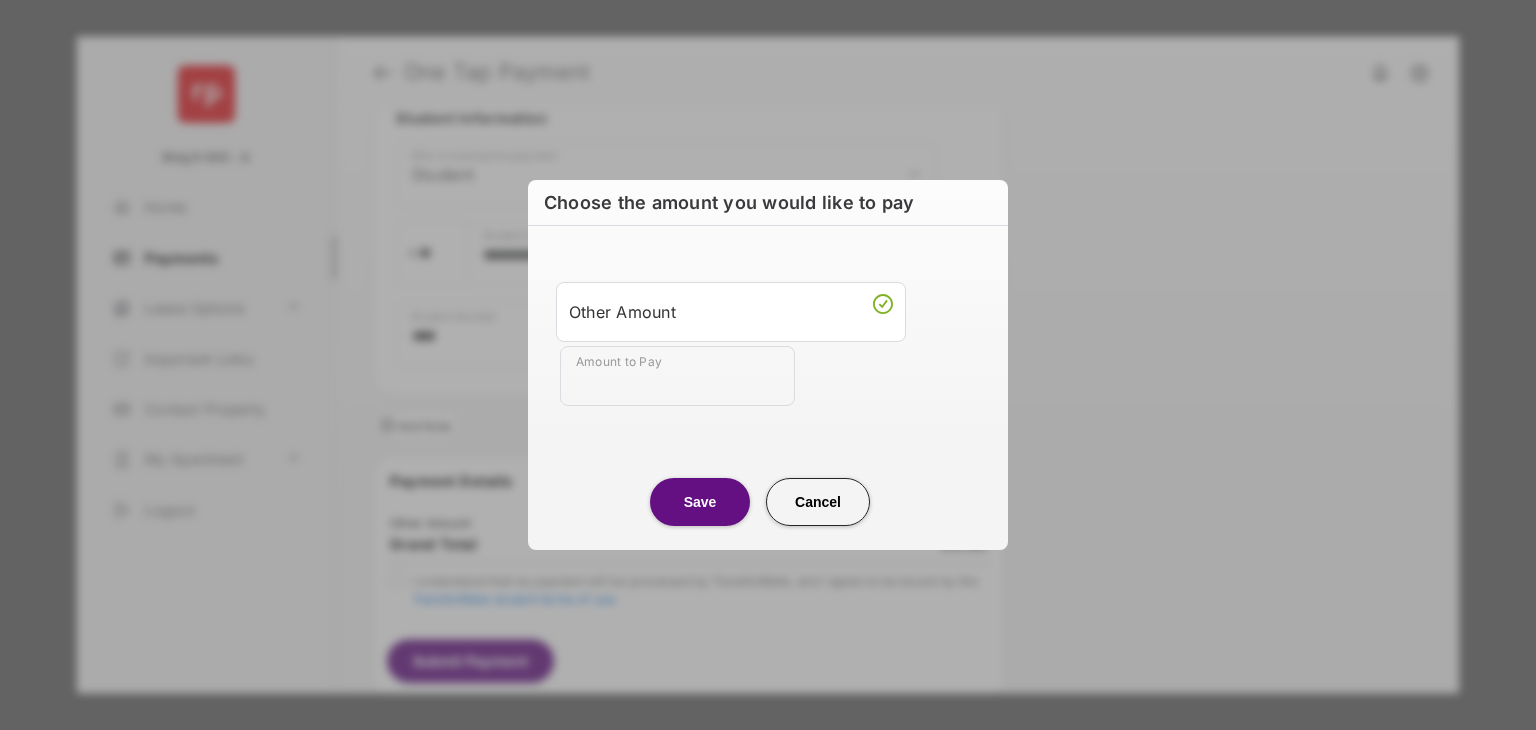 type on "**" 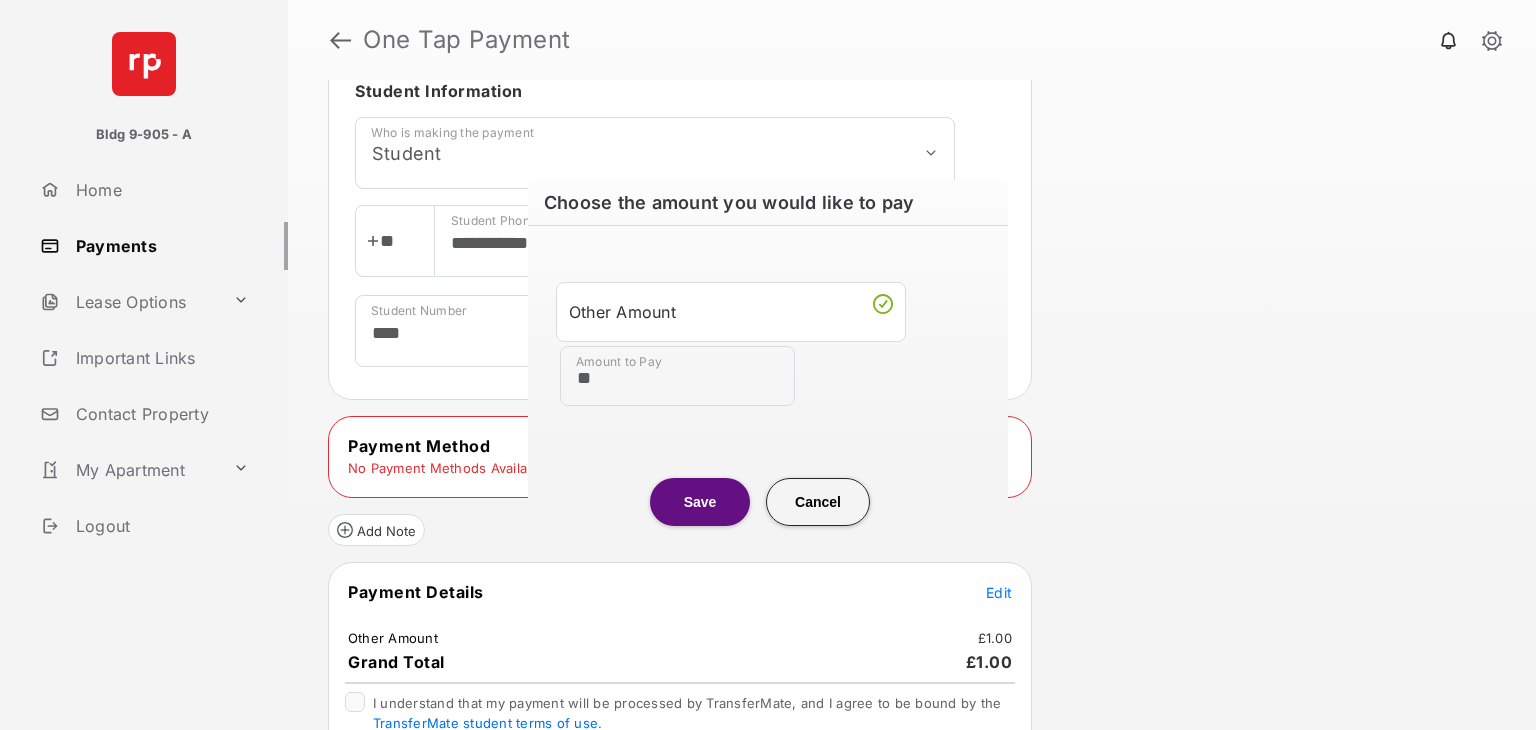 click on "Save" at bounding box center (700, 502) 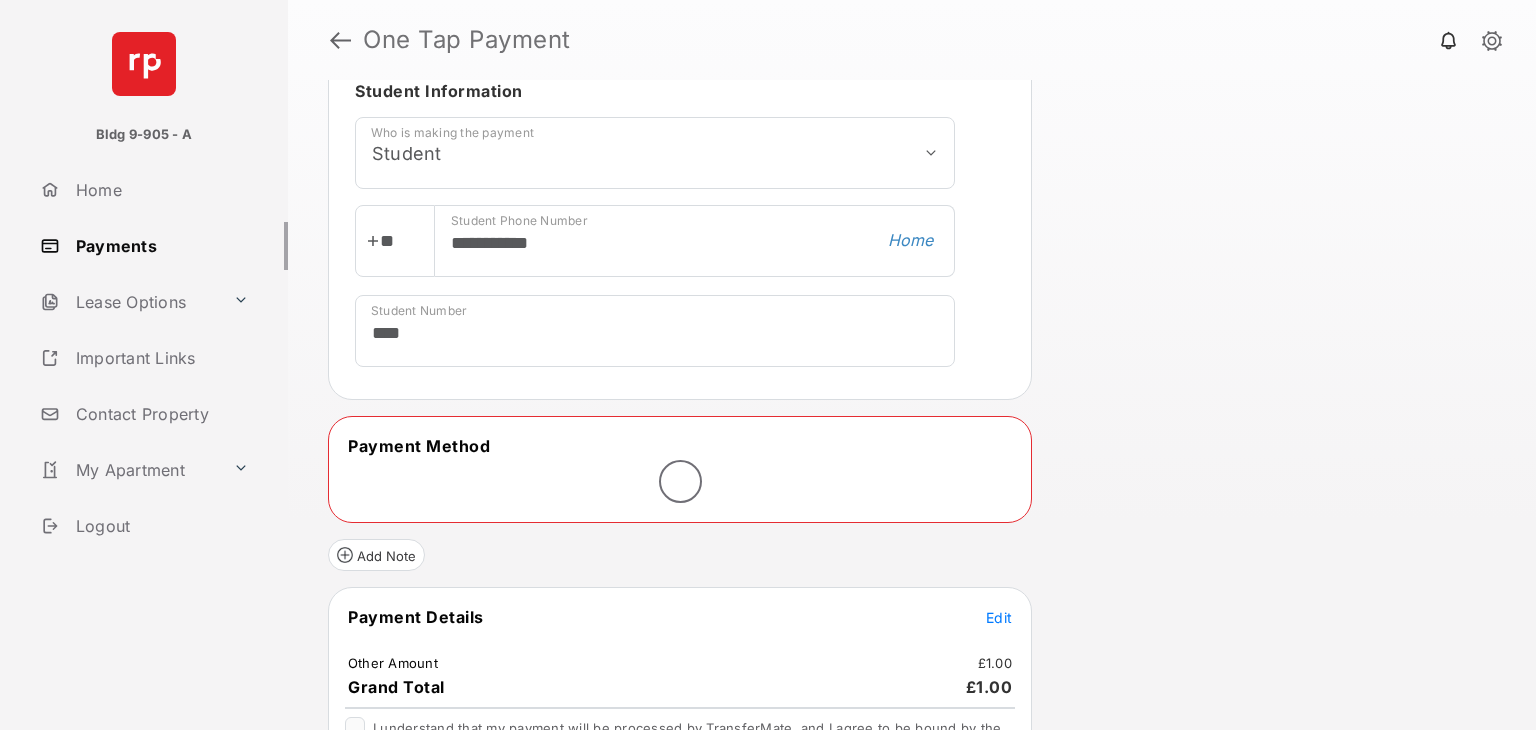 click on "**********" at bounding box center [680, 184] 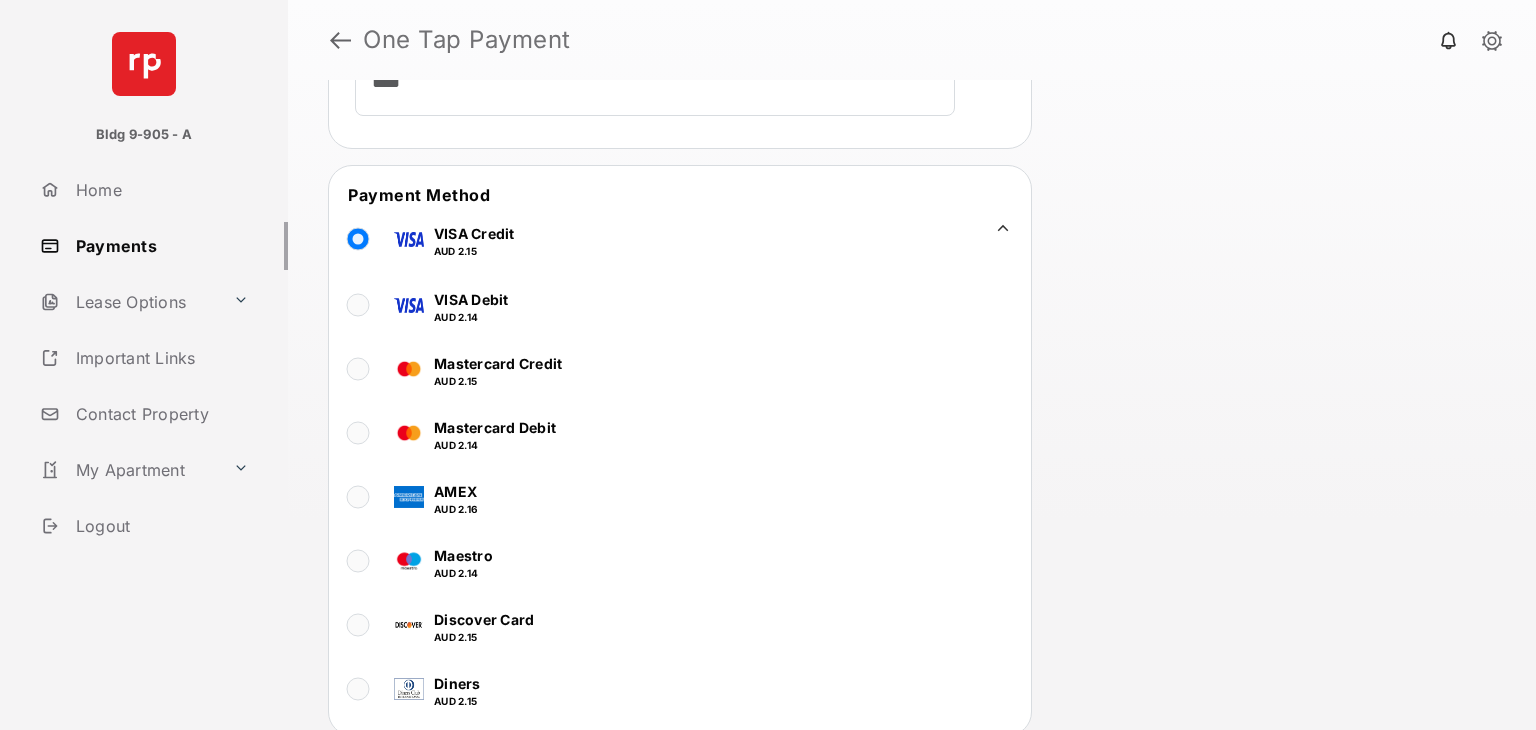 scroll, scrollTop: 896, scrollLeft: 0, axis: vertical 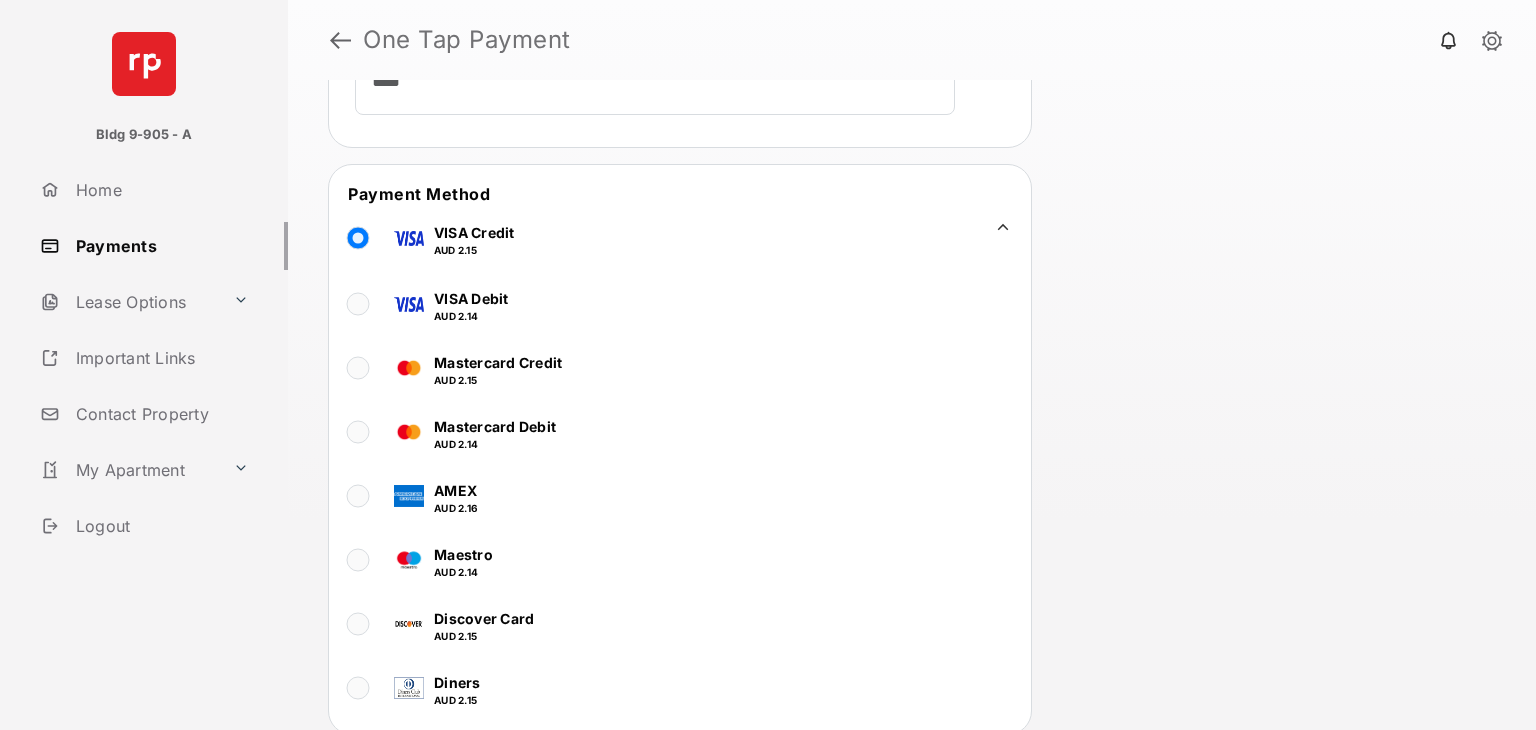 click 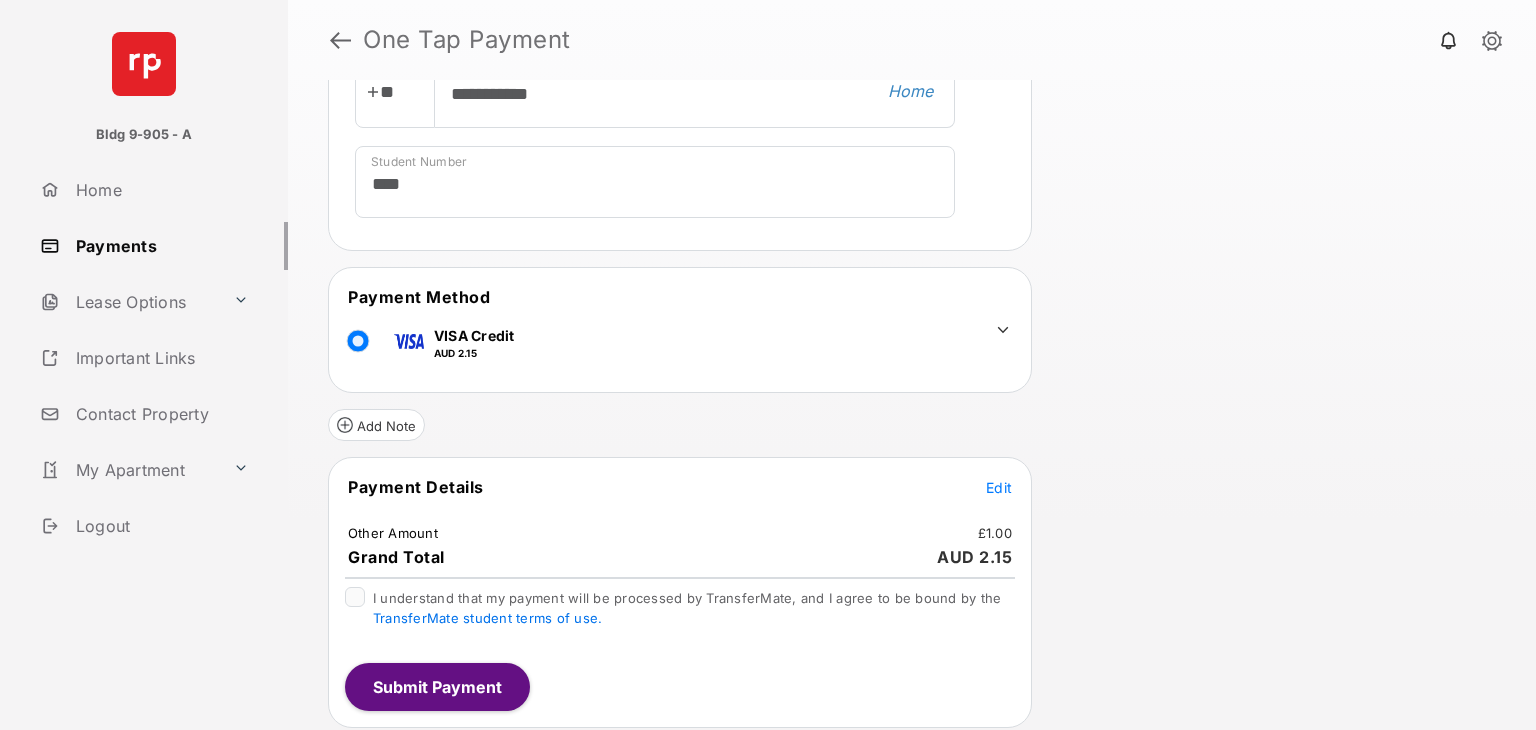 scroll, scrollTop: 784, scrollLeft: 0, axis: vertical 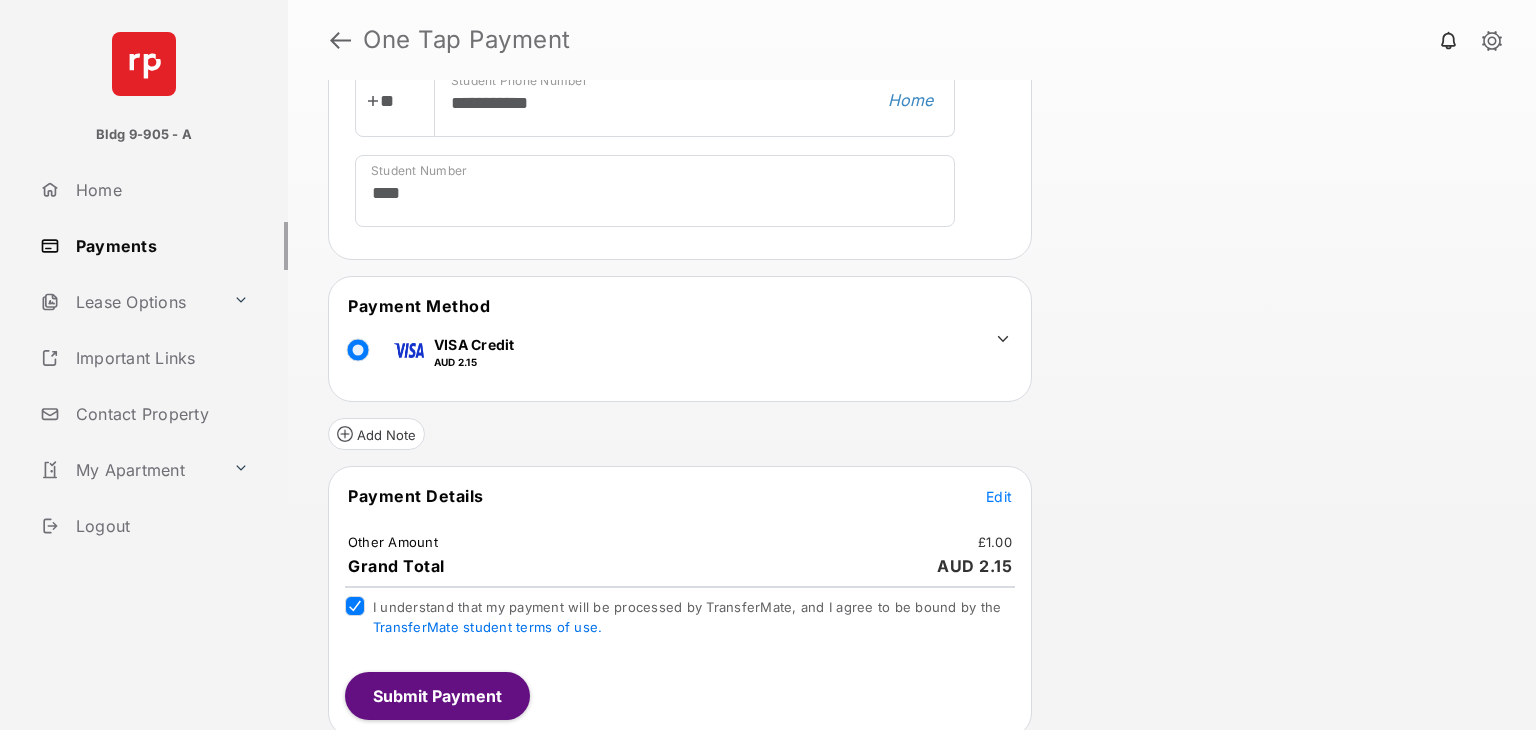 click on "Other Amount £1.00" at bounding box center [680, 542] 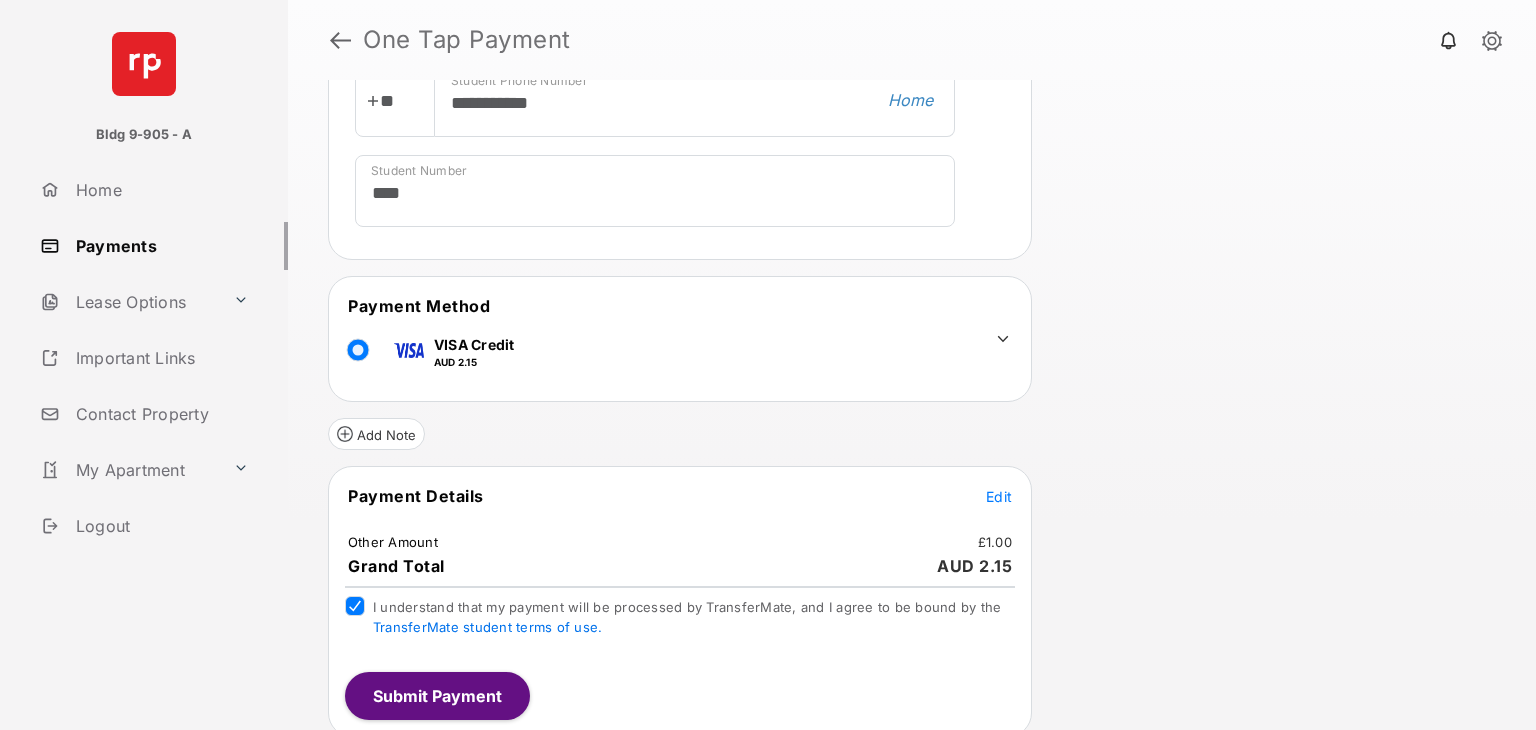scroll, scrollTop: 0, scrollLeft: 0, axis: both 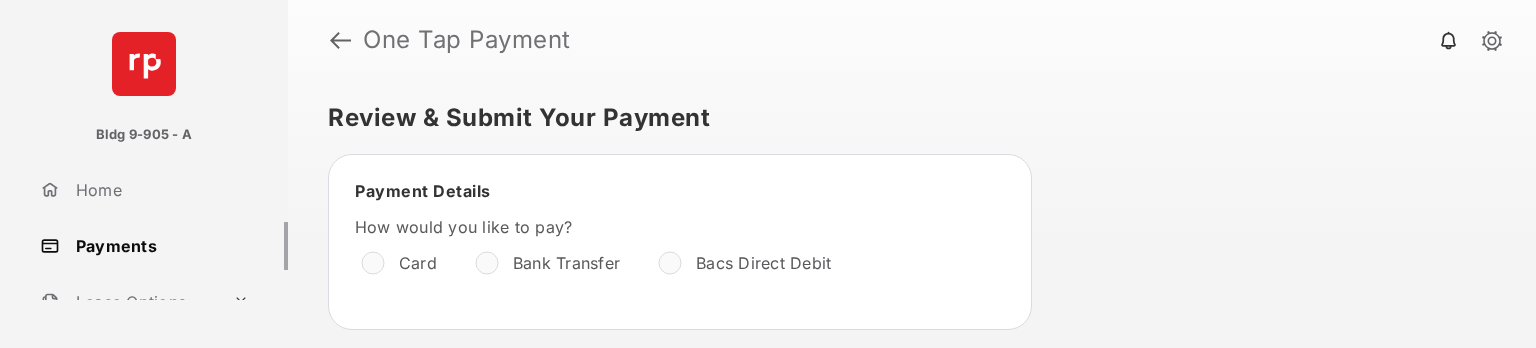 click on "Payments" at bounding box center (160, 246) 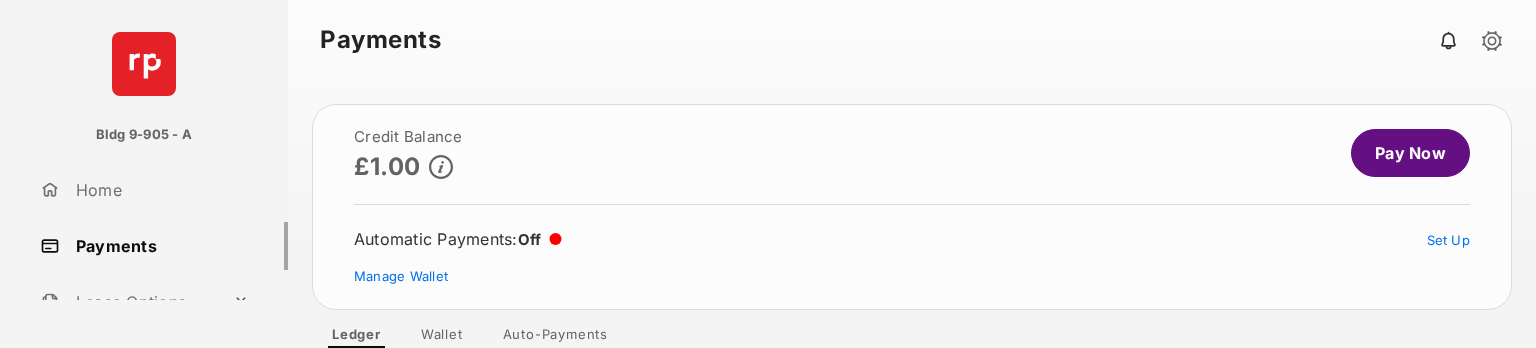 click on "Pay Now" at bounding box center (1410, 153) 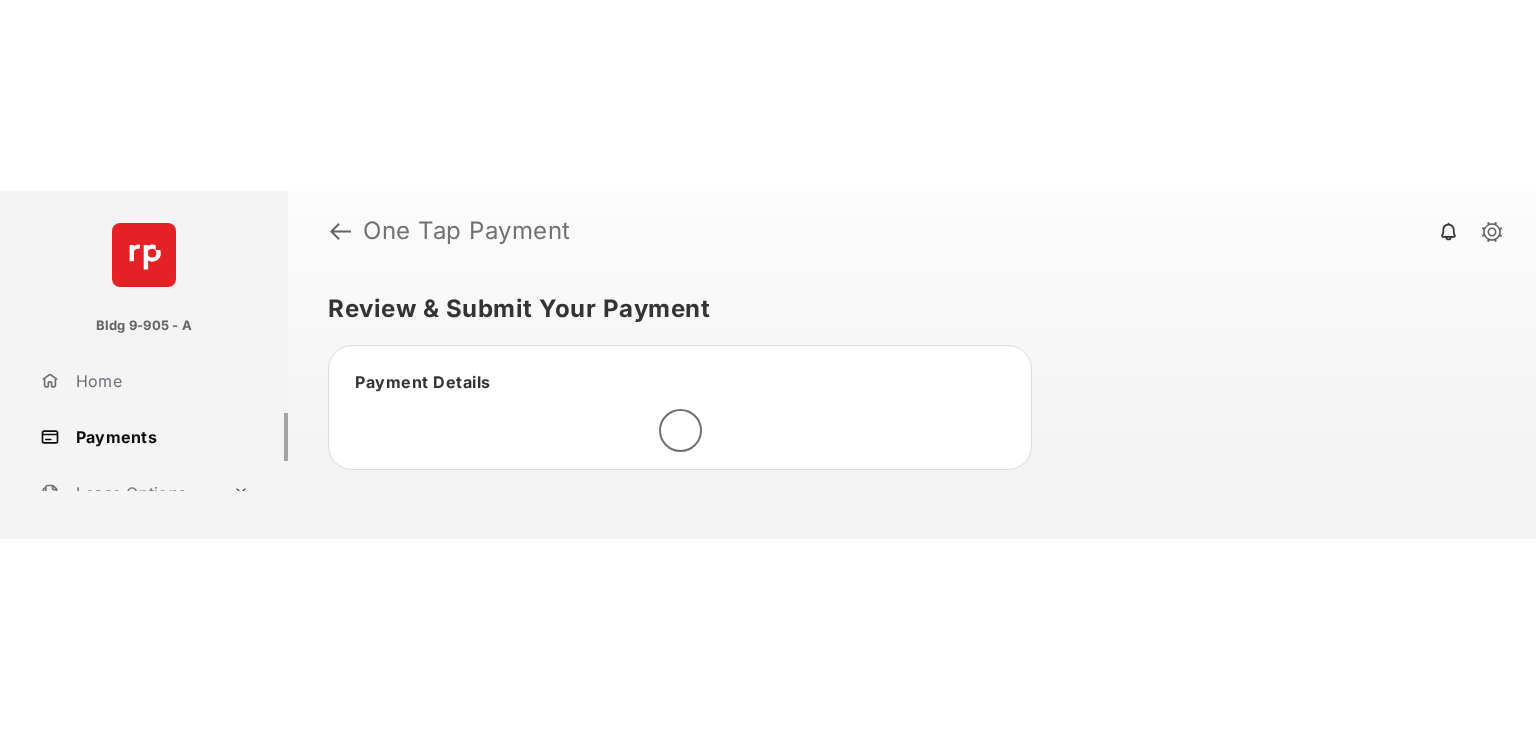 scroll, scrollTop: 0, scrollLeft: 0, axis: both 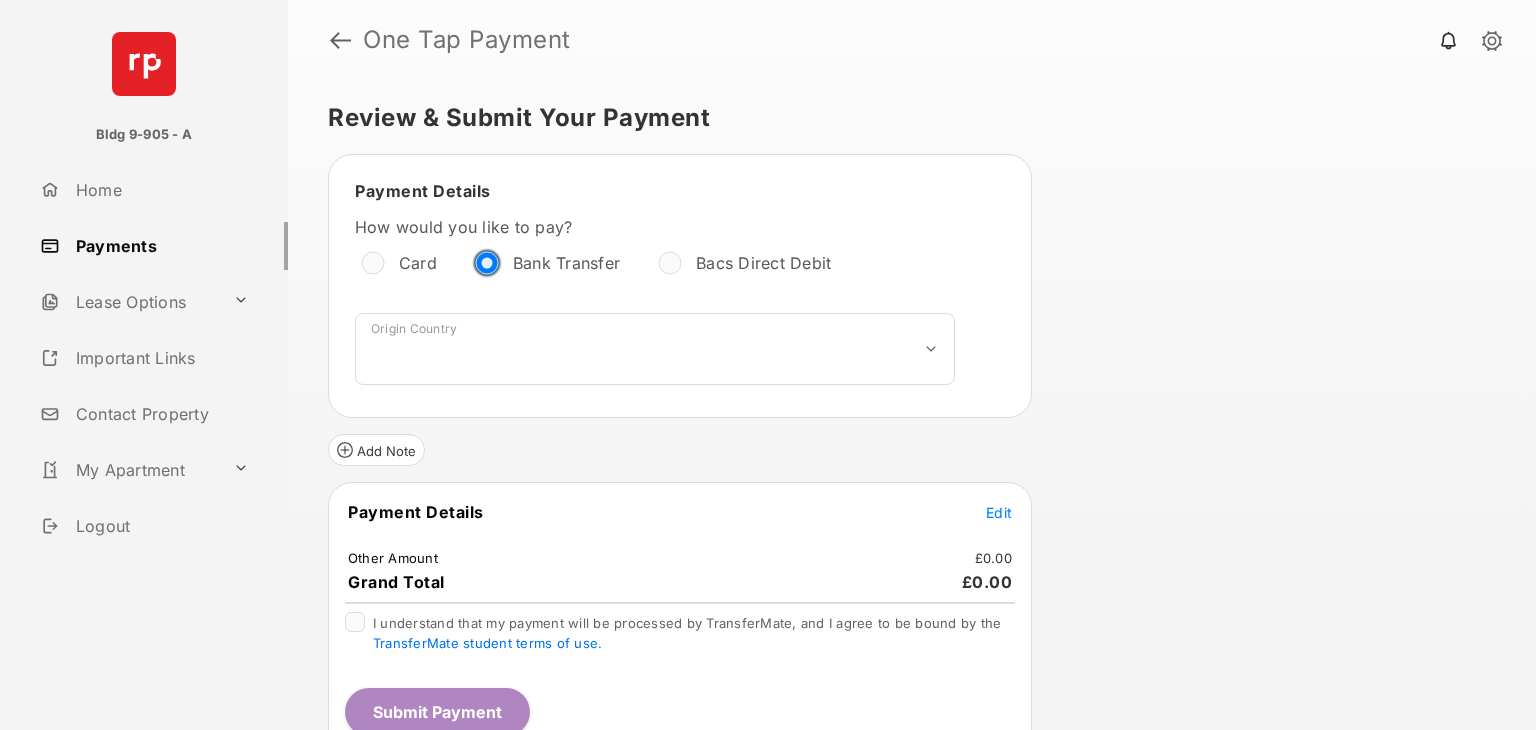 click on "**********" at bounding box center [655, 349] 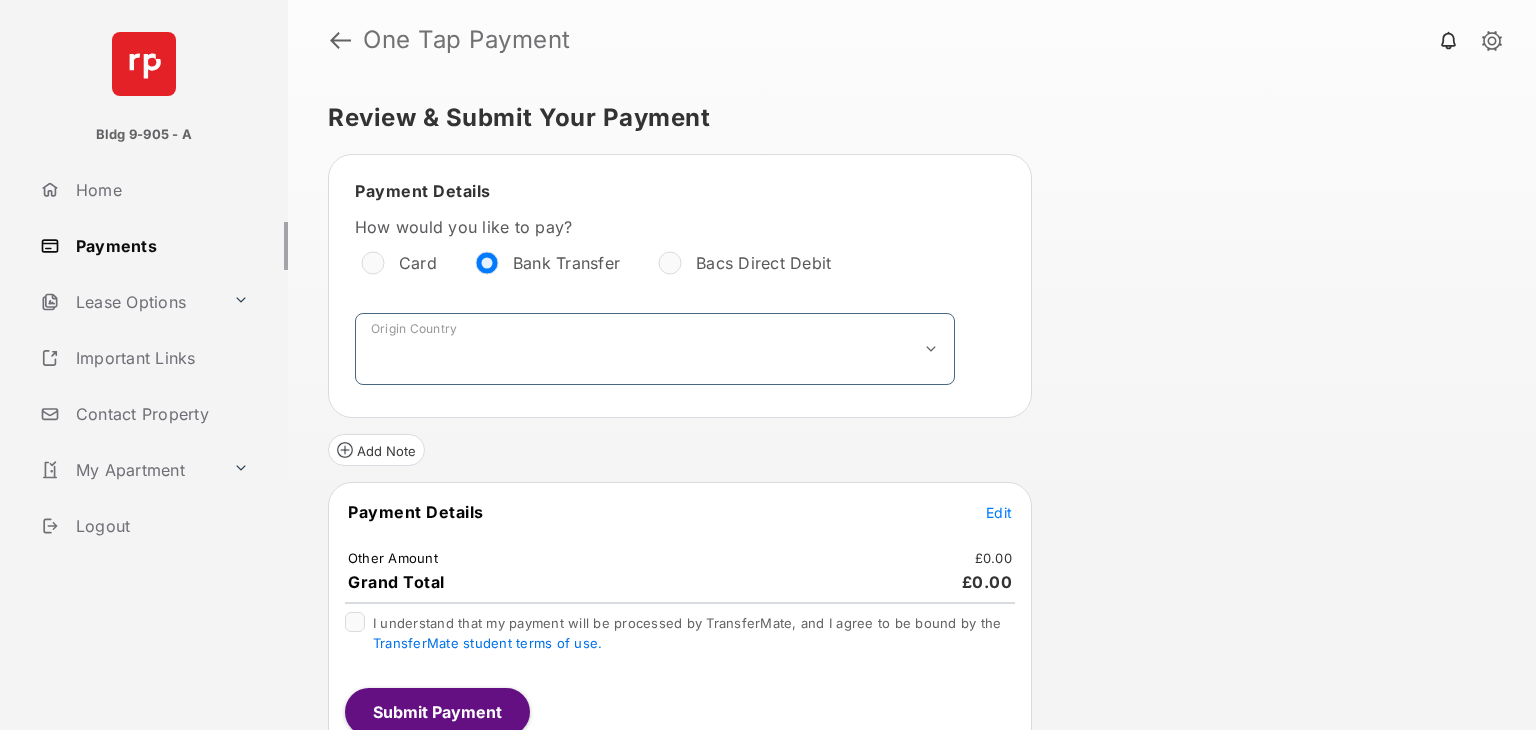 select on "**" 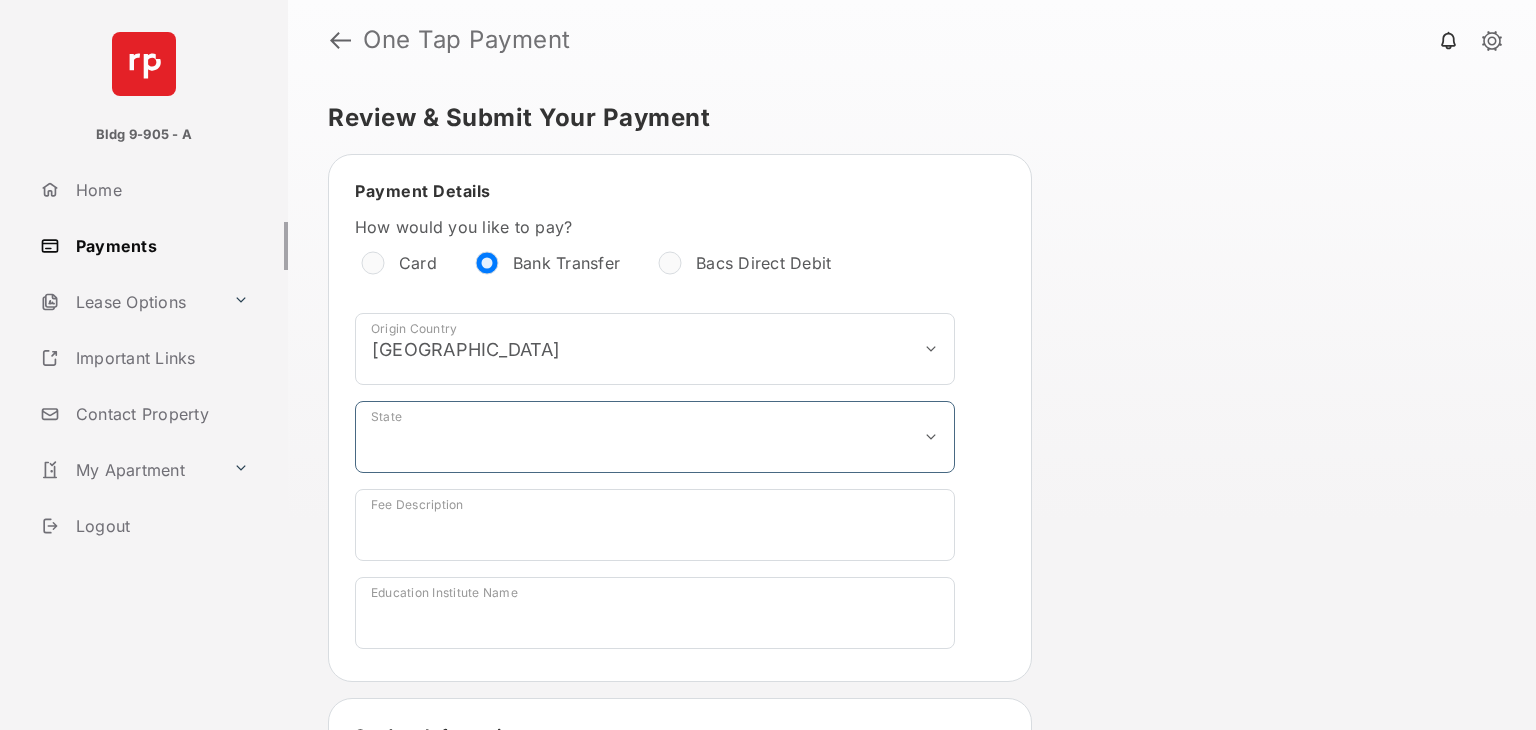 click on "**********" at bounding box center (655, 437) 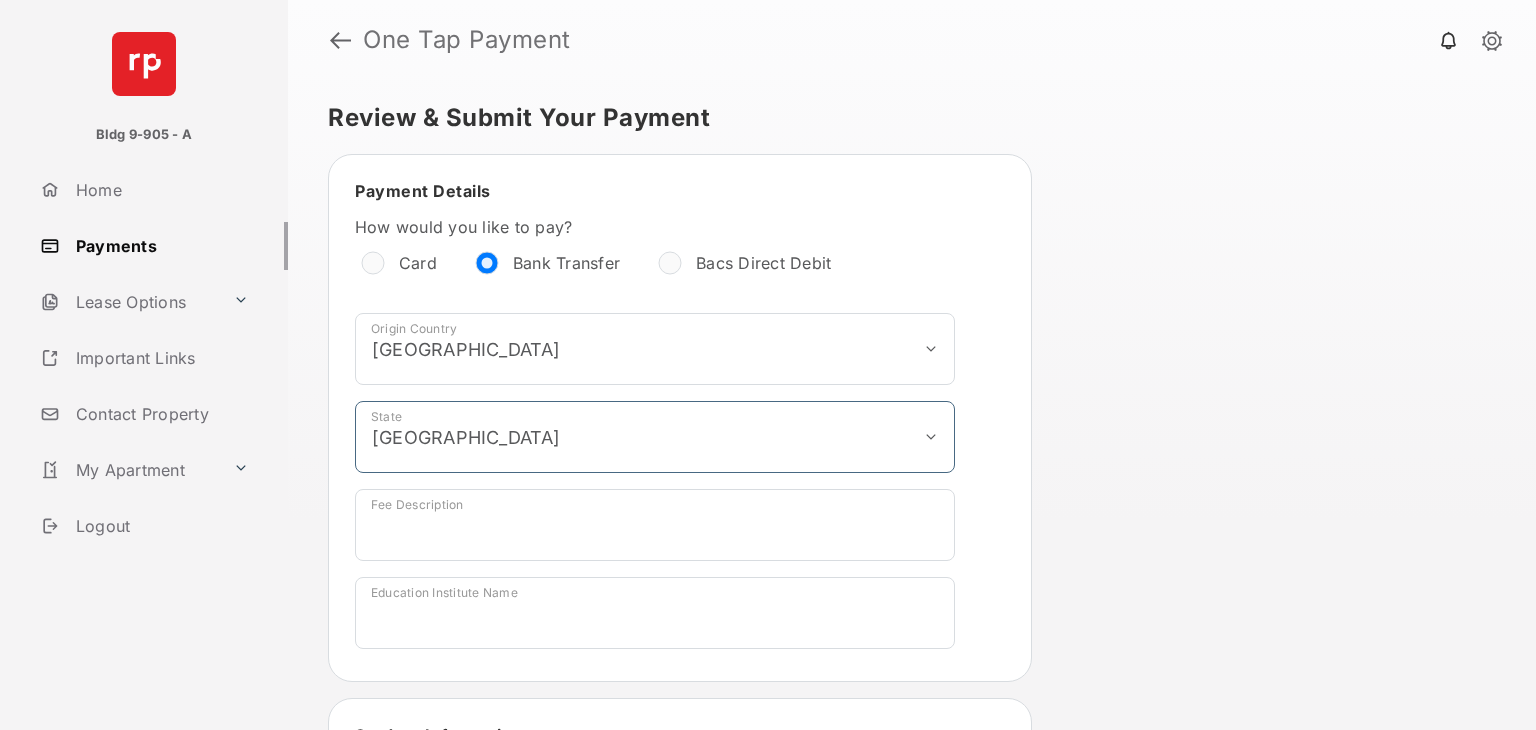 scroll, scrollTop: 300, scrollLeft: 0, axis: vertical 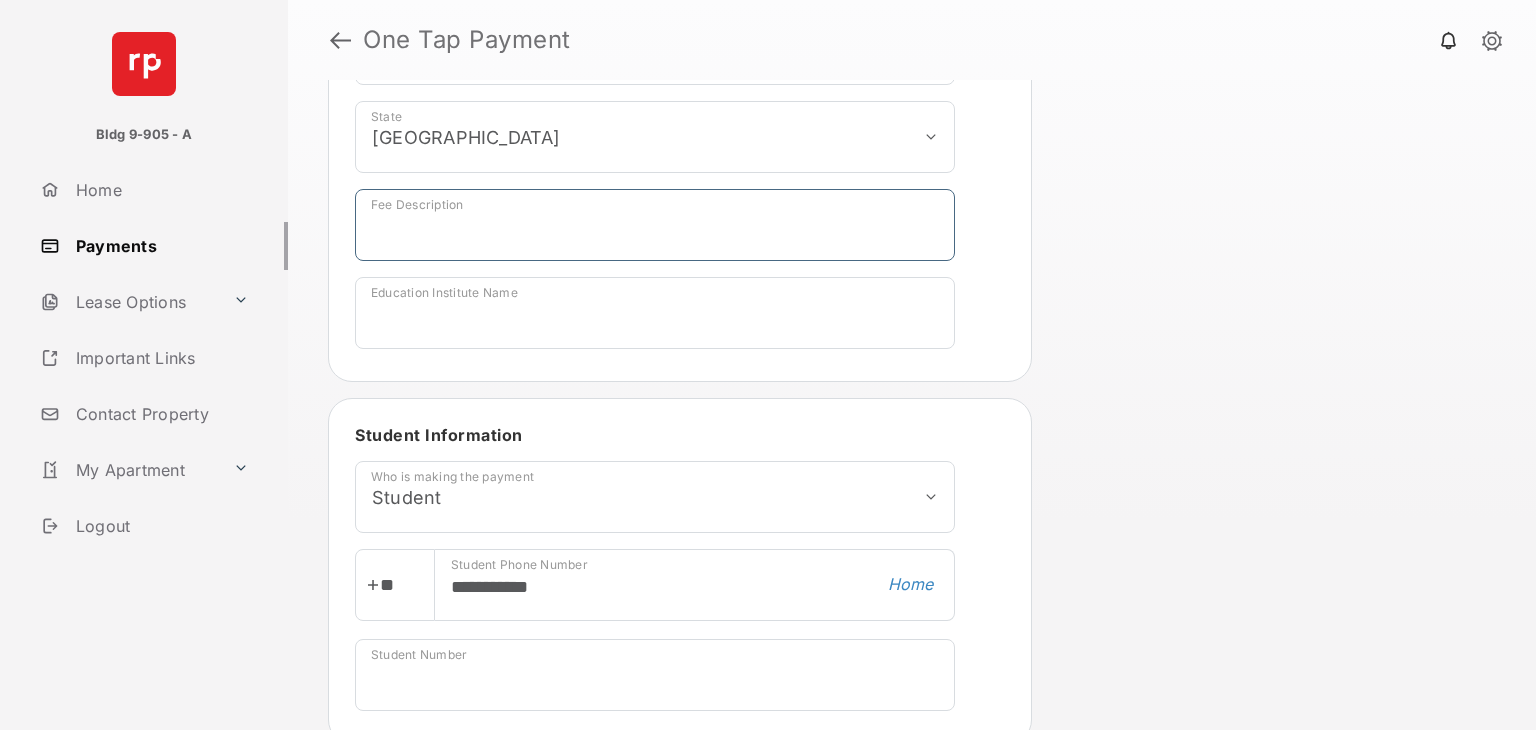click on "Fee Description" at bounding box center (655, 225) 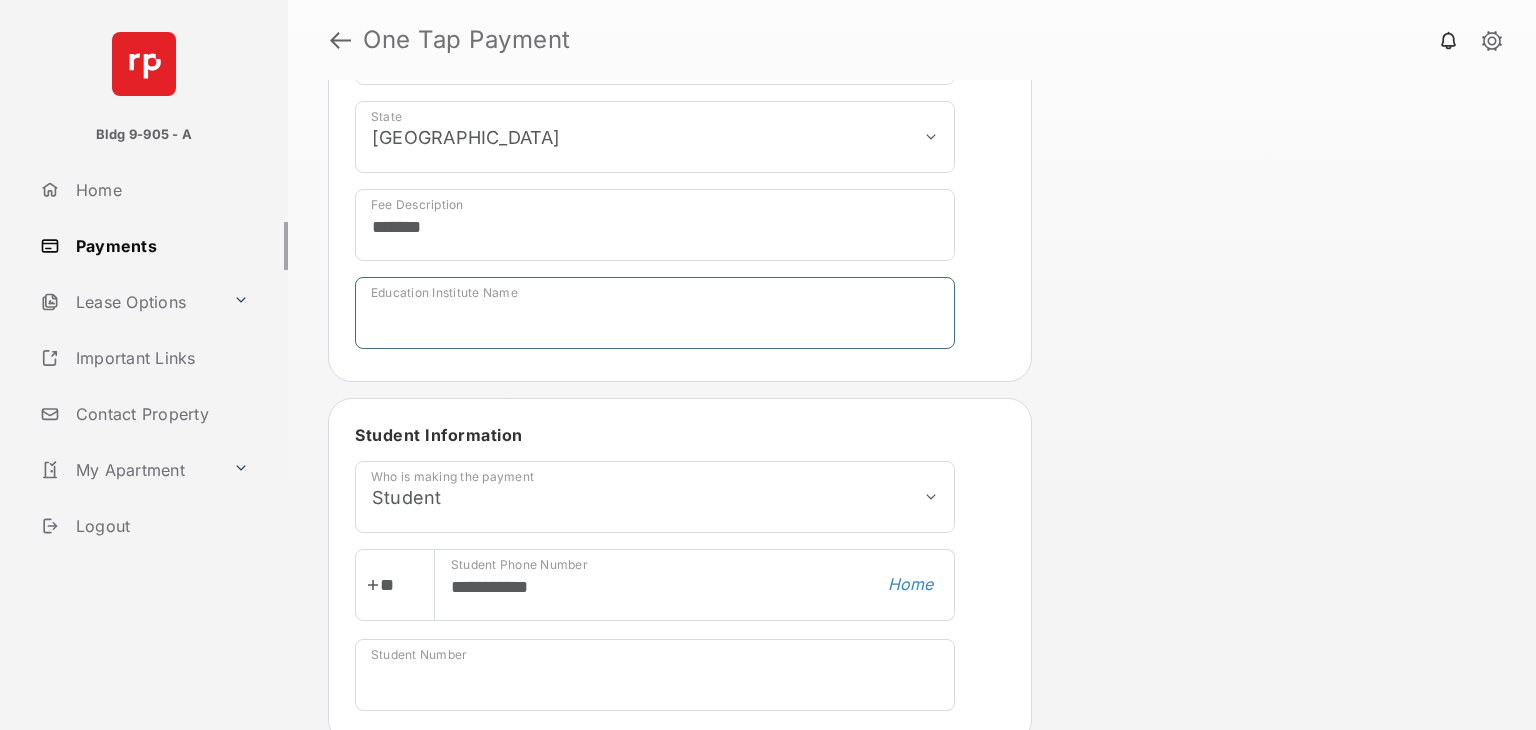 click on "Education Institute Name" at bounding box center (655, 313) 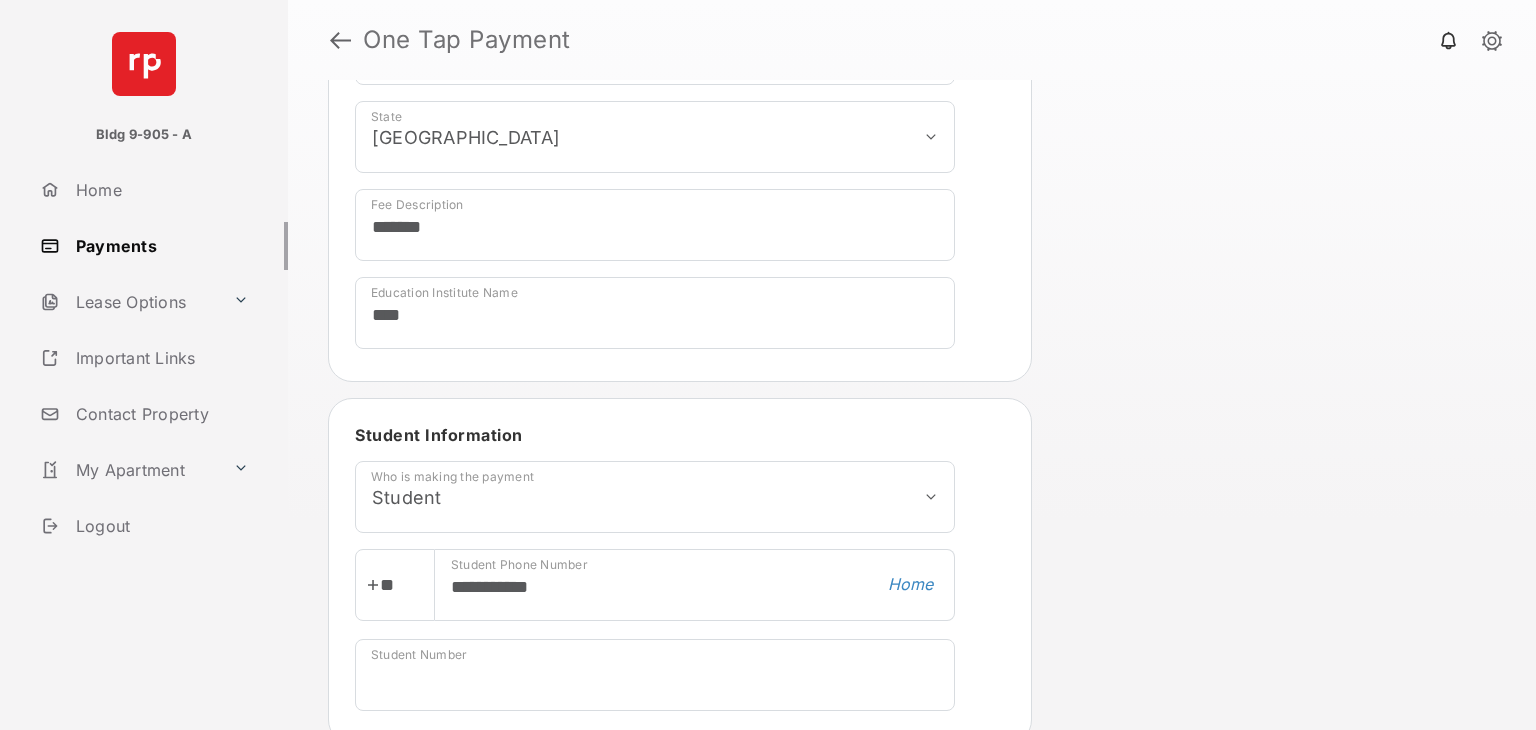 click on "**********" at bounding box center (680, 118) 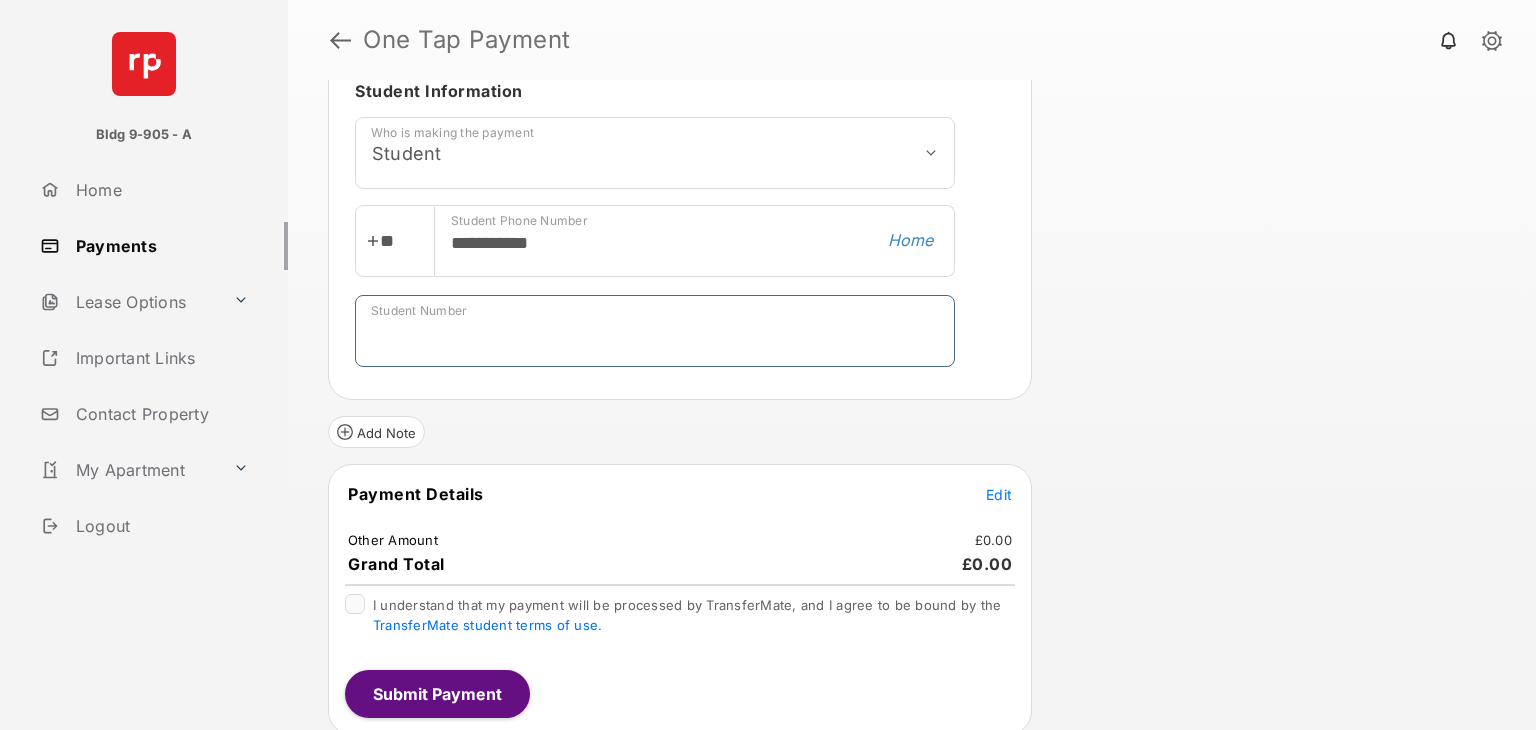 click on "Student Number" at bounding box center [655, 331] 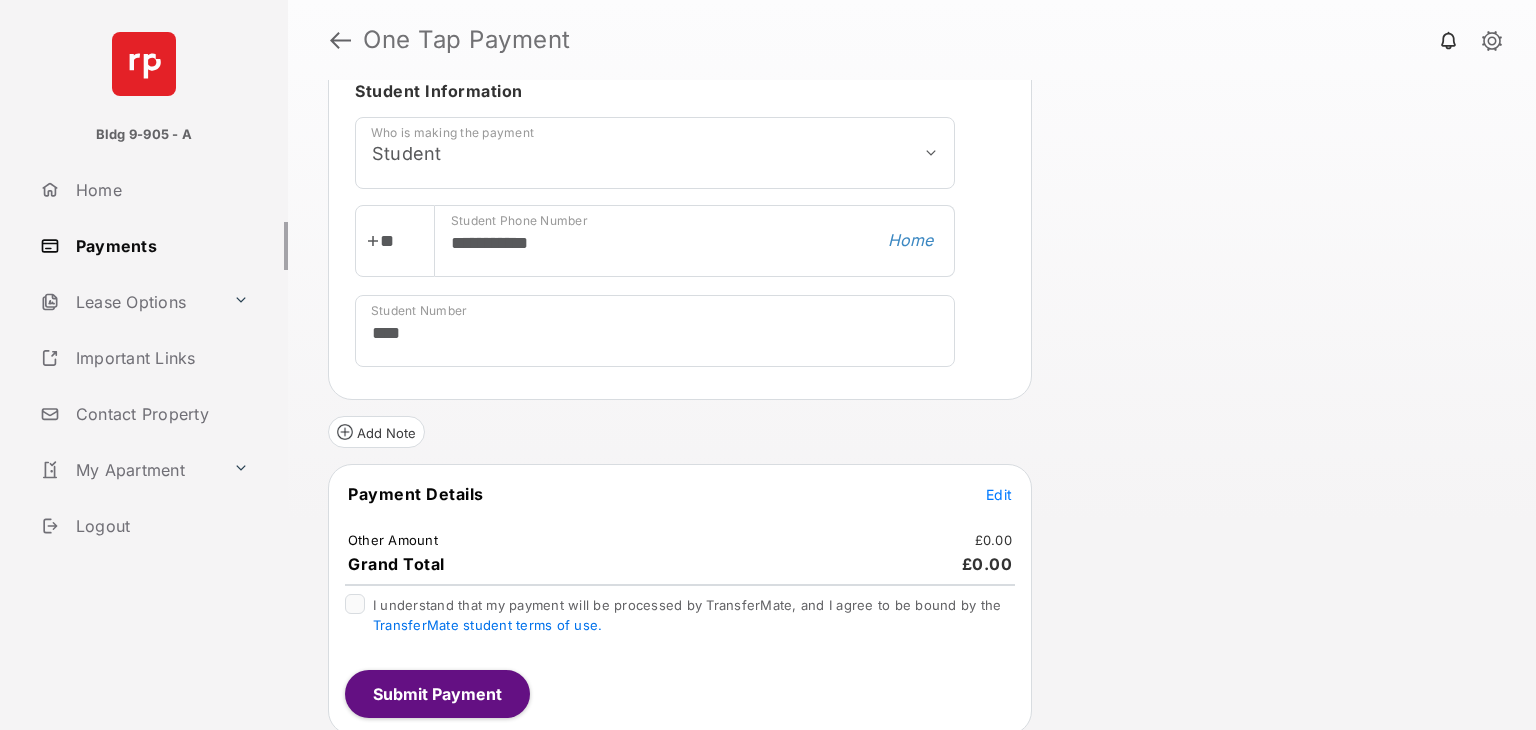 click on "Edit" at bounding box center [999, 494] 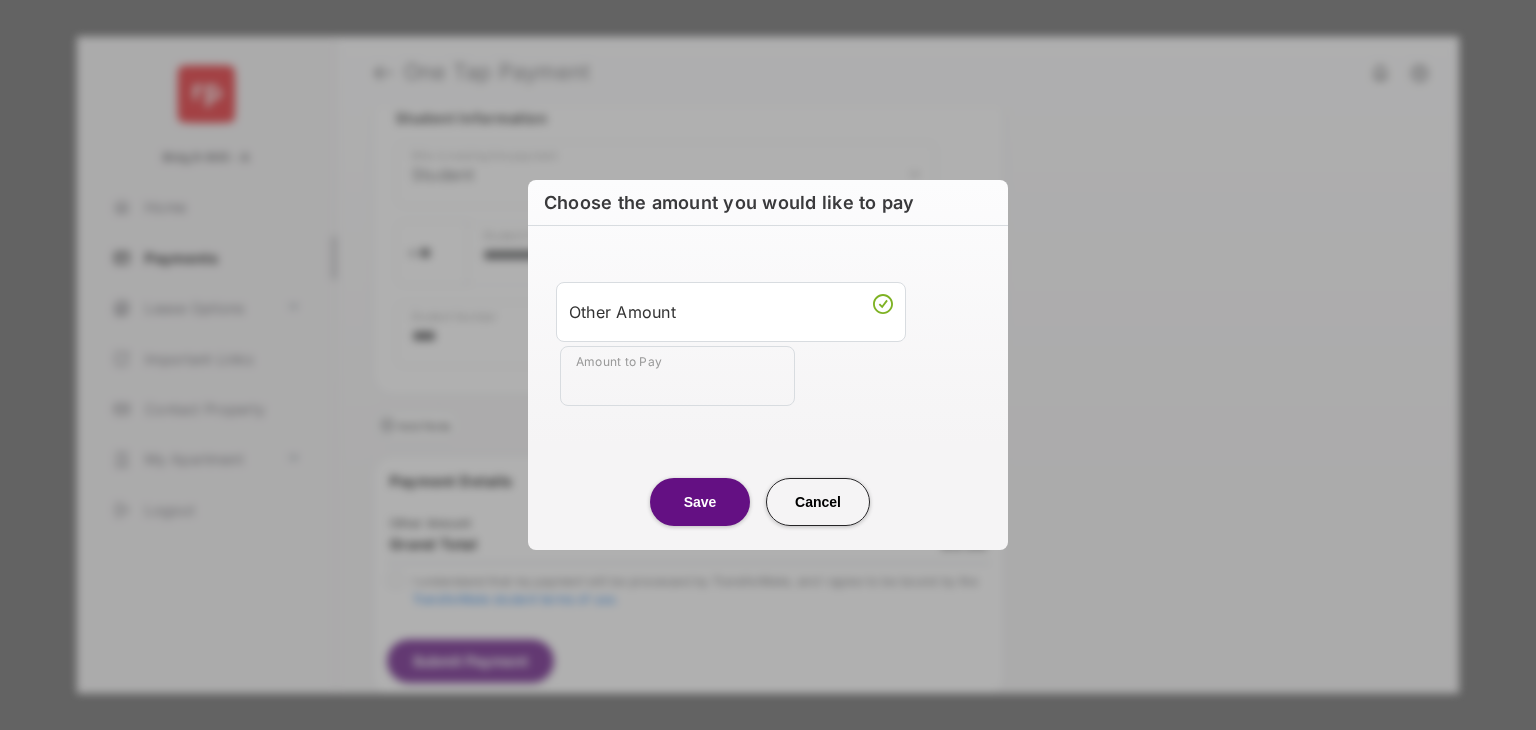 click on "Amount to Pay" at bounding box center (677, 376) 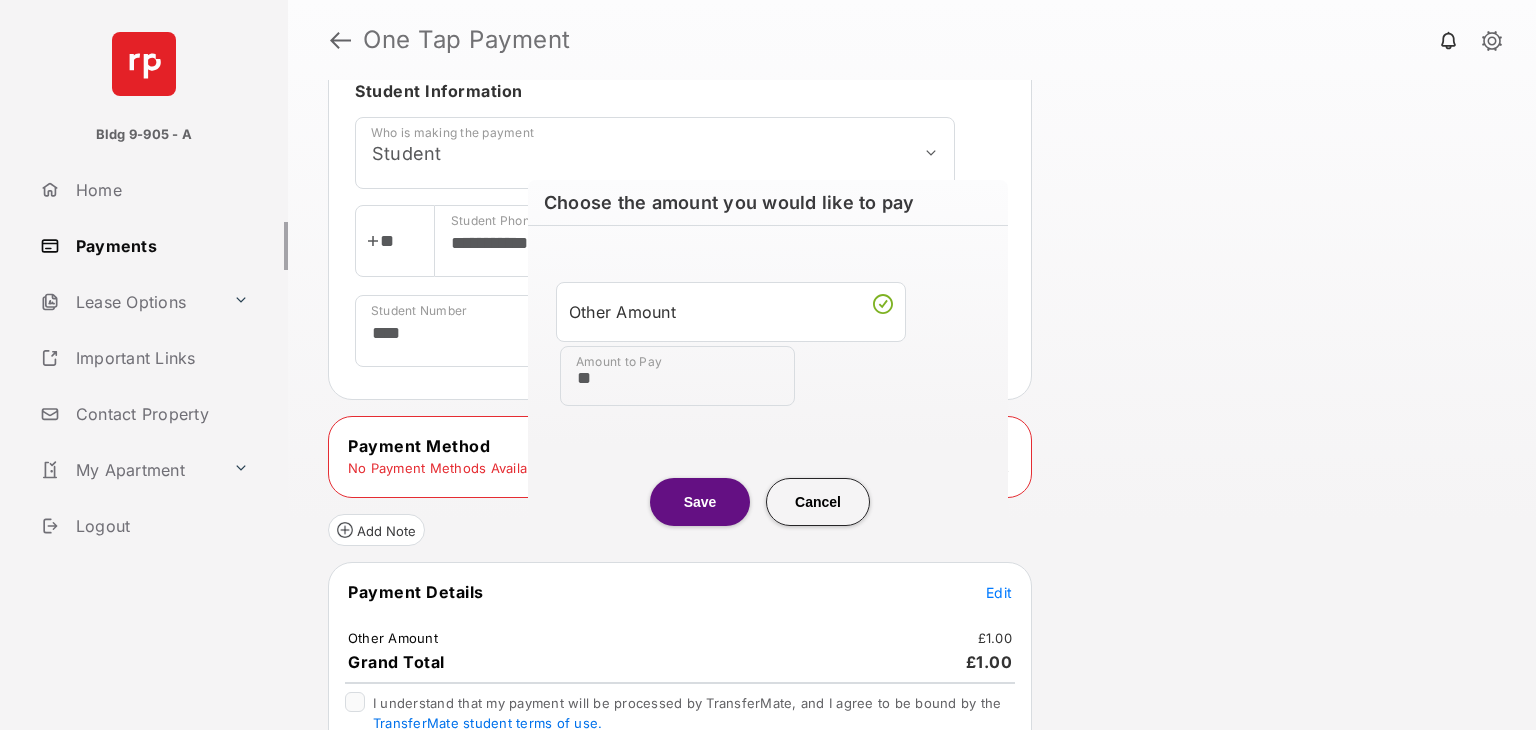 click on "Save" at bounding box center [700, 502] 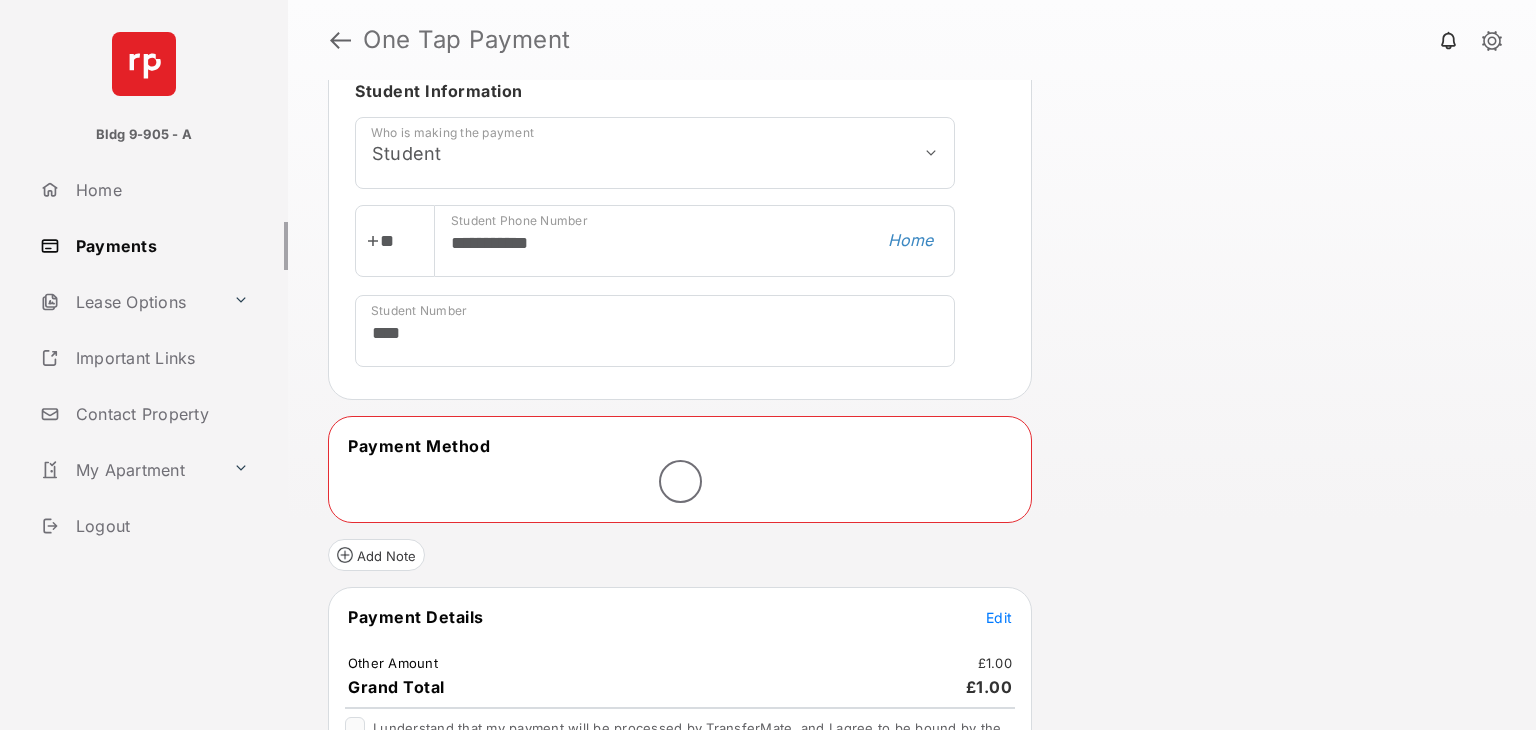 click on "Add Note" at bounding box center (680, 547) 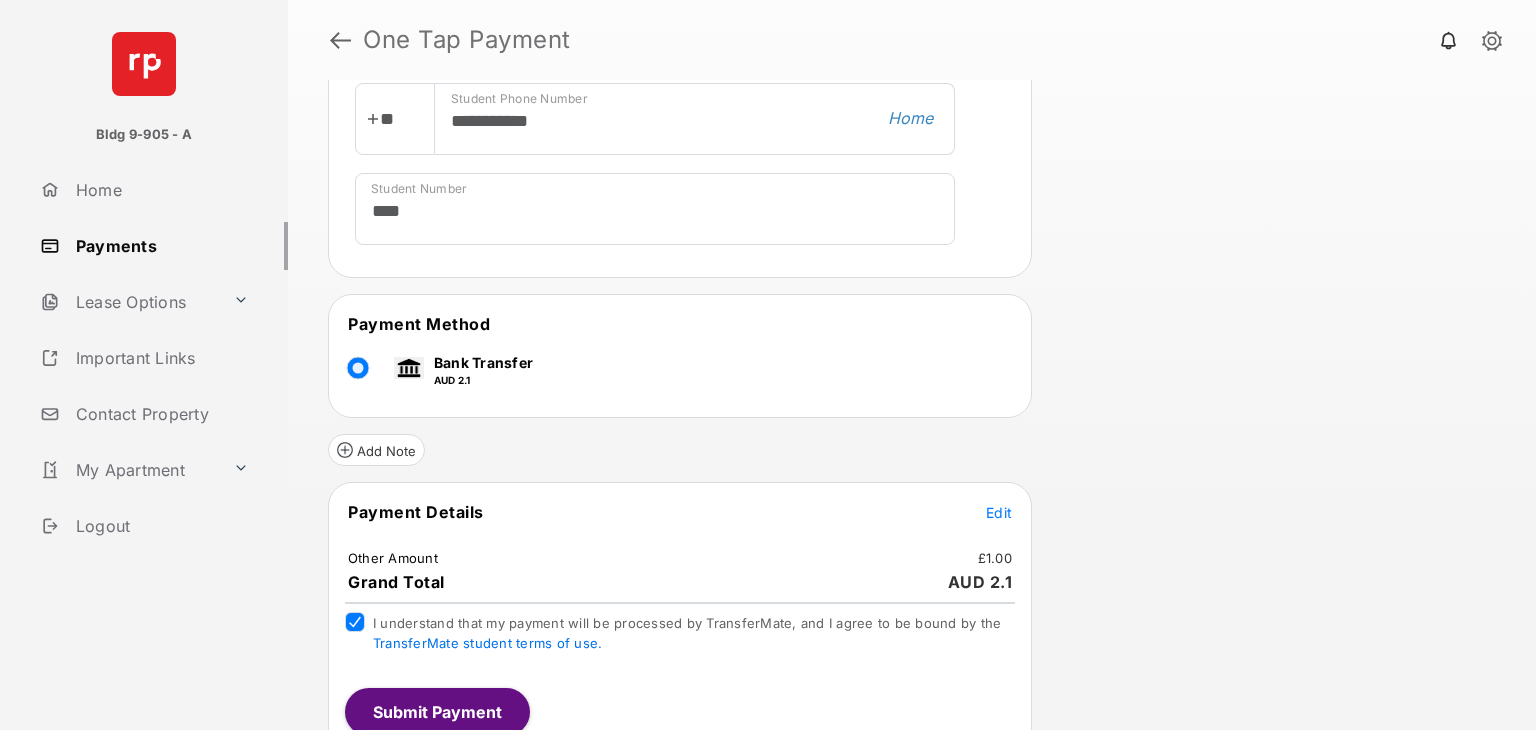 click on "Submit Payment" at bounding box center (437, 712) 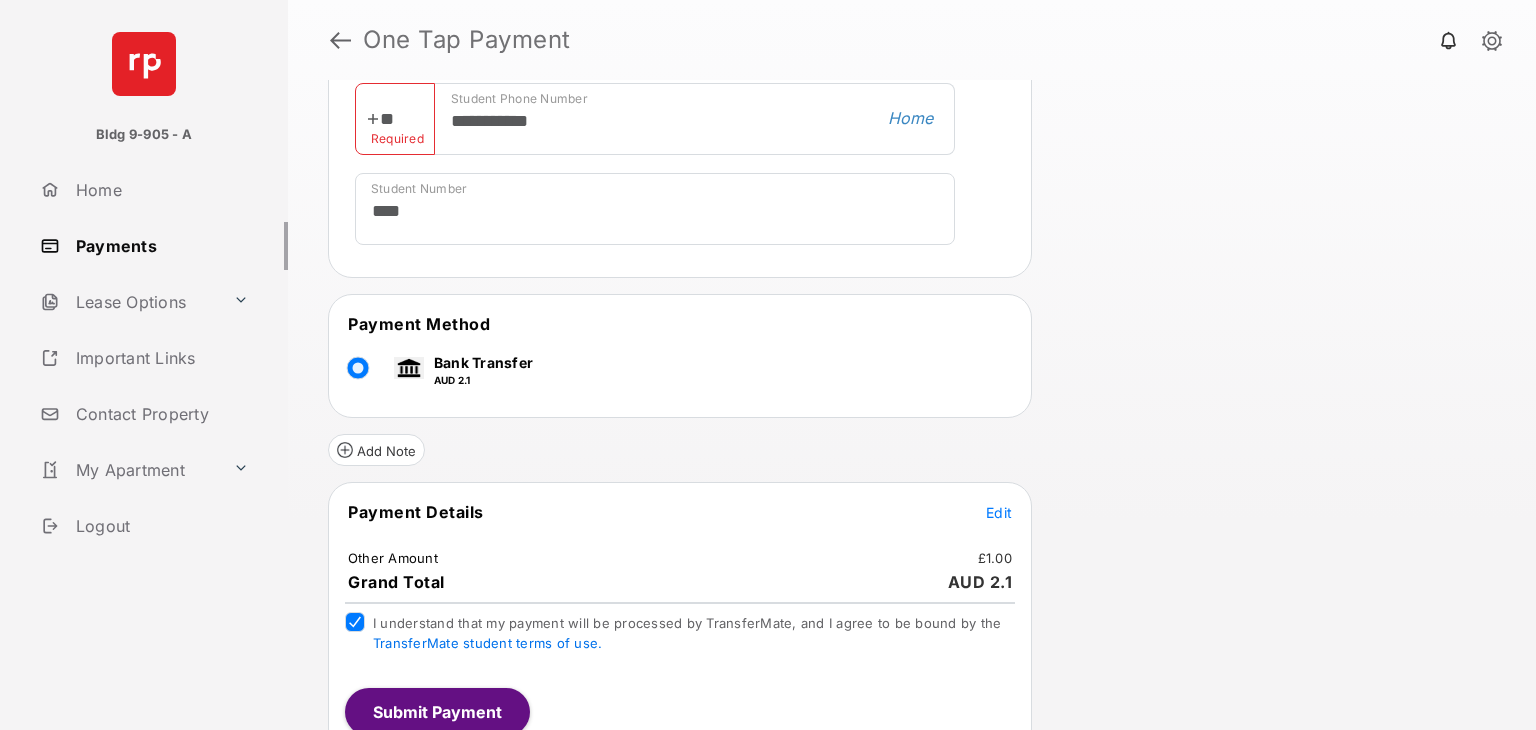 click on "**" at bounding box center [395, 119] 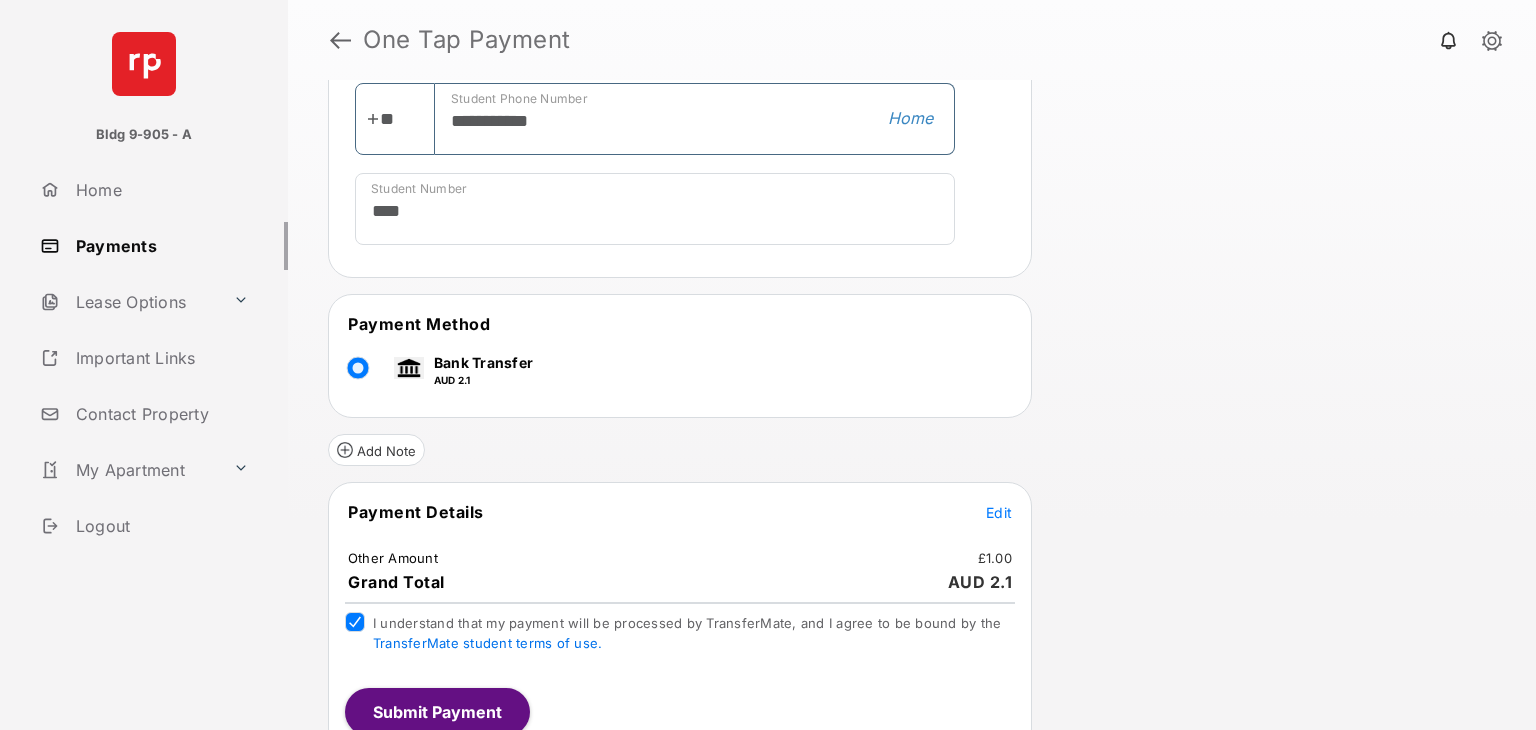 click on "**********" at bounding box center (695, 119) 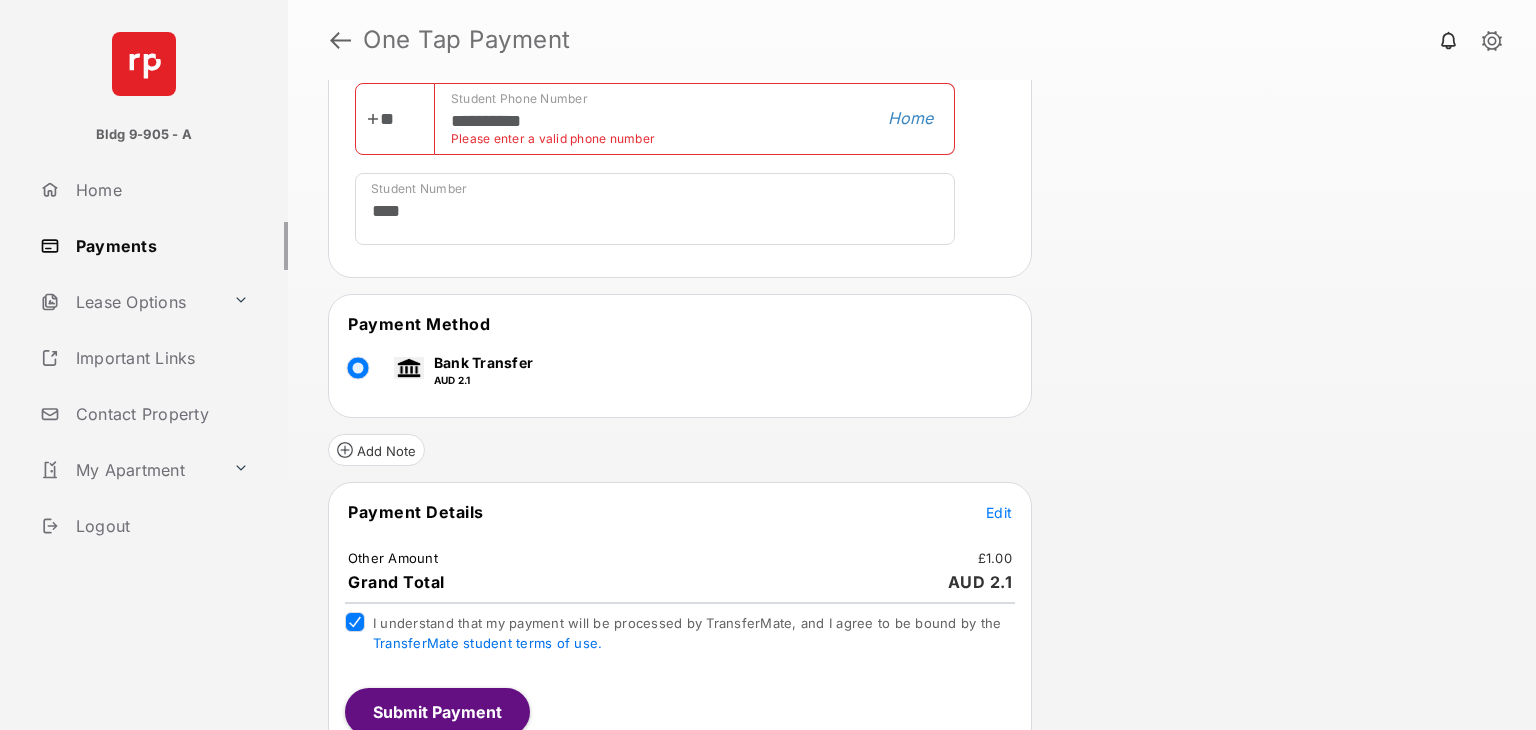 type on "**********" 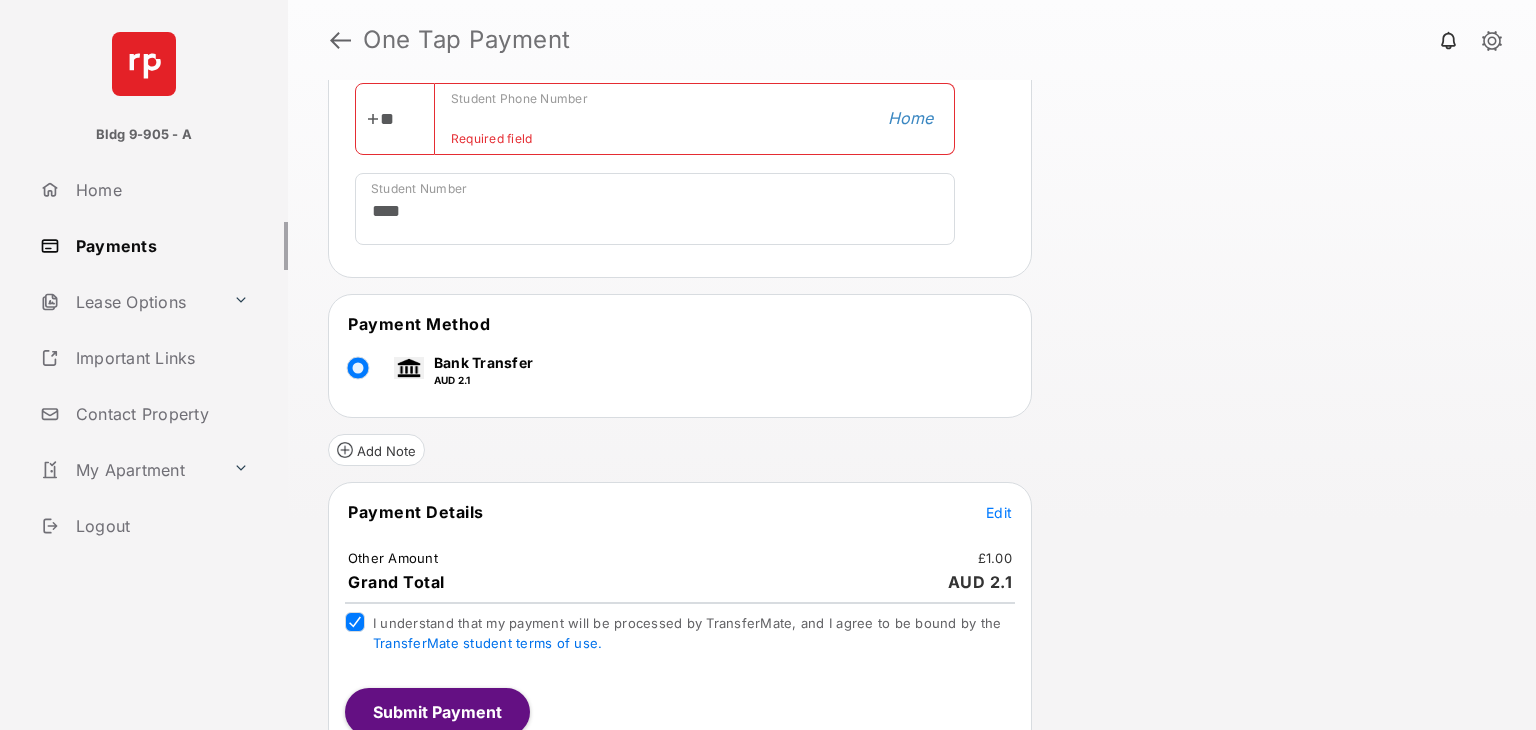 click on "**" at bounding box center [395, 119] 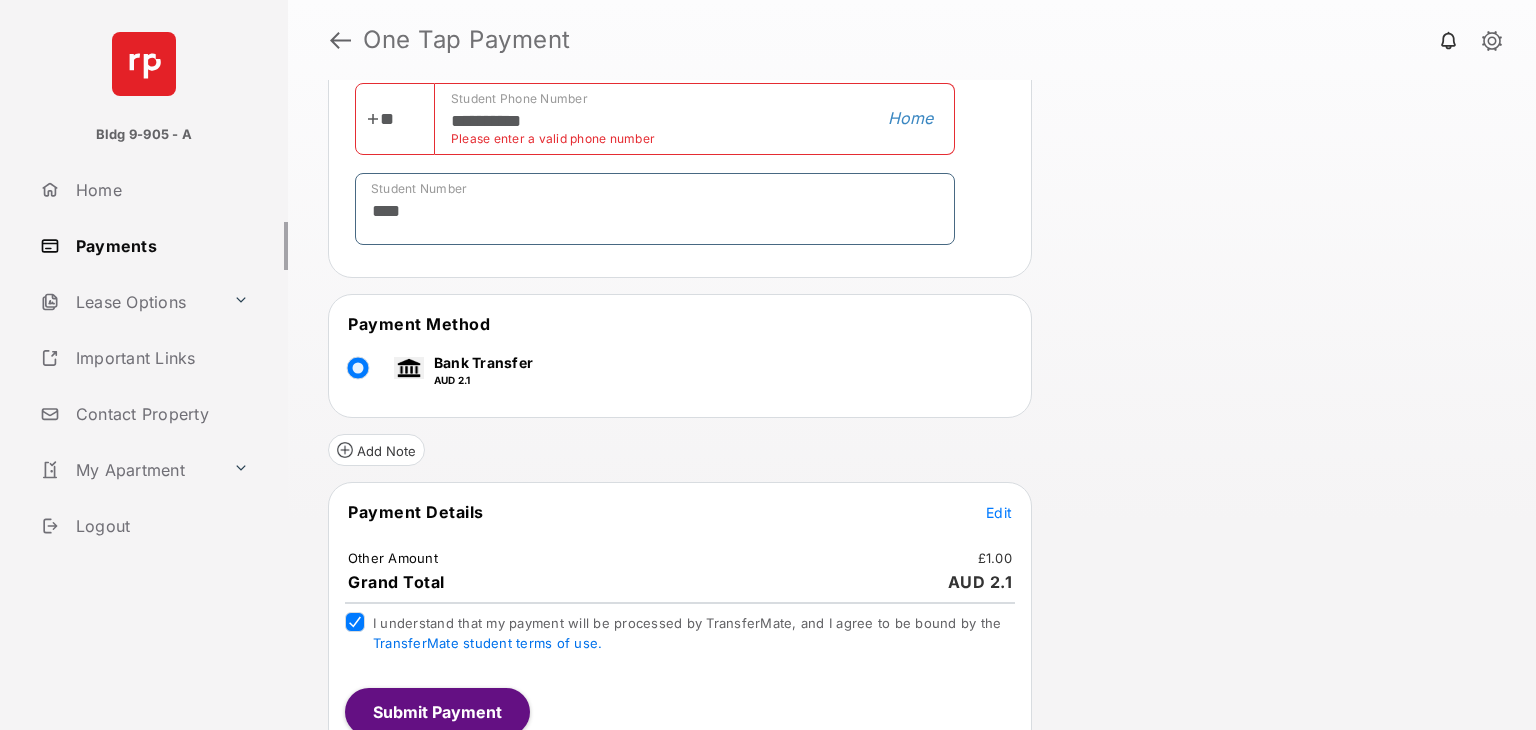 click on "****" at bounding box center [655, 209] 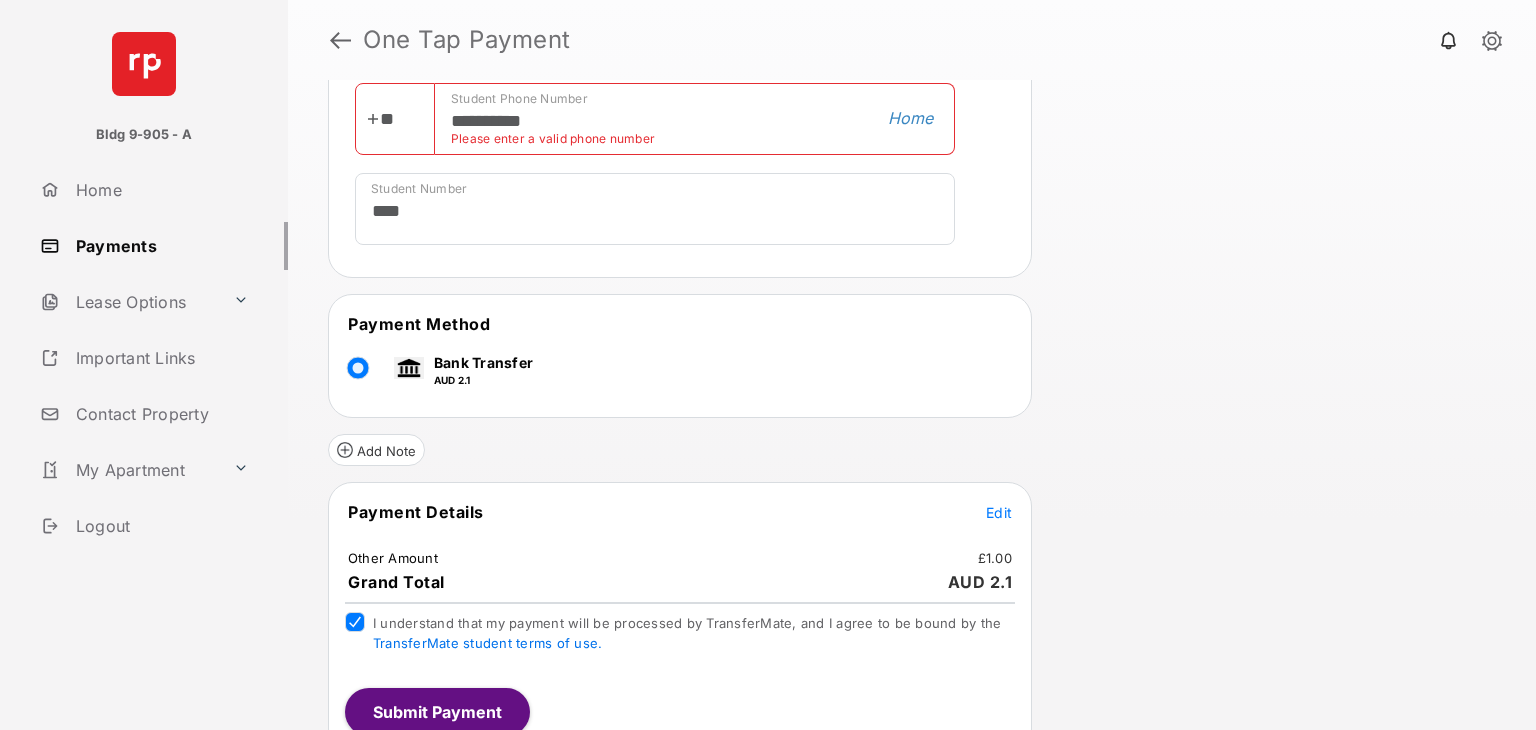 click on "**********" at bounding box center (695, 119) 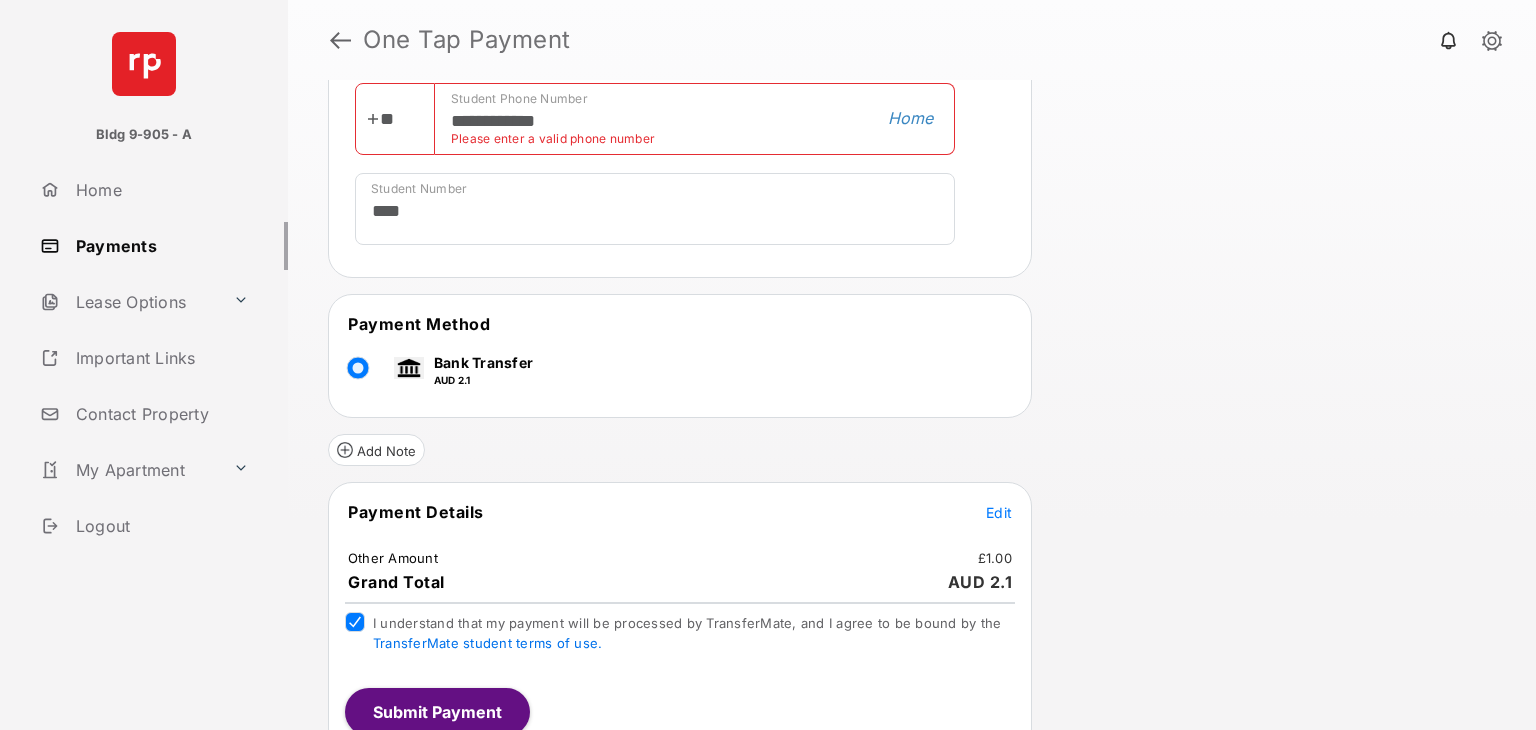 type on "**********" 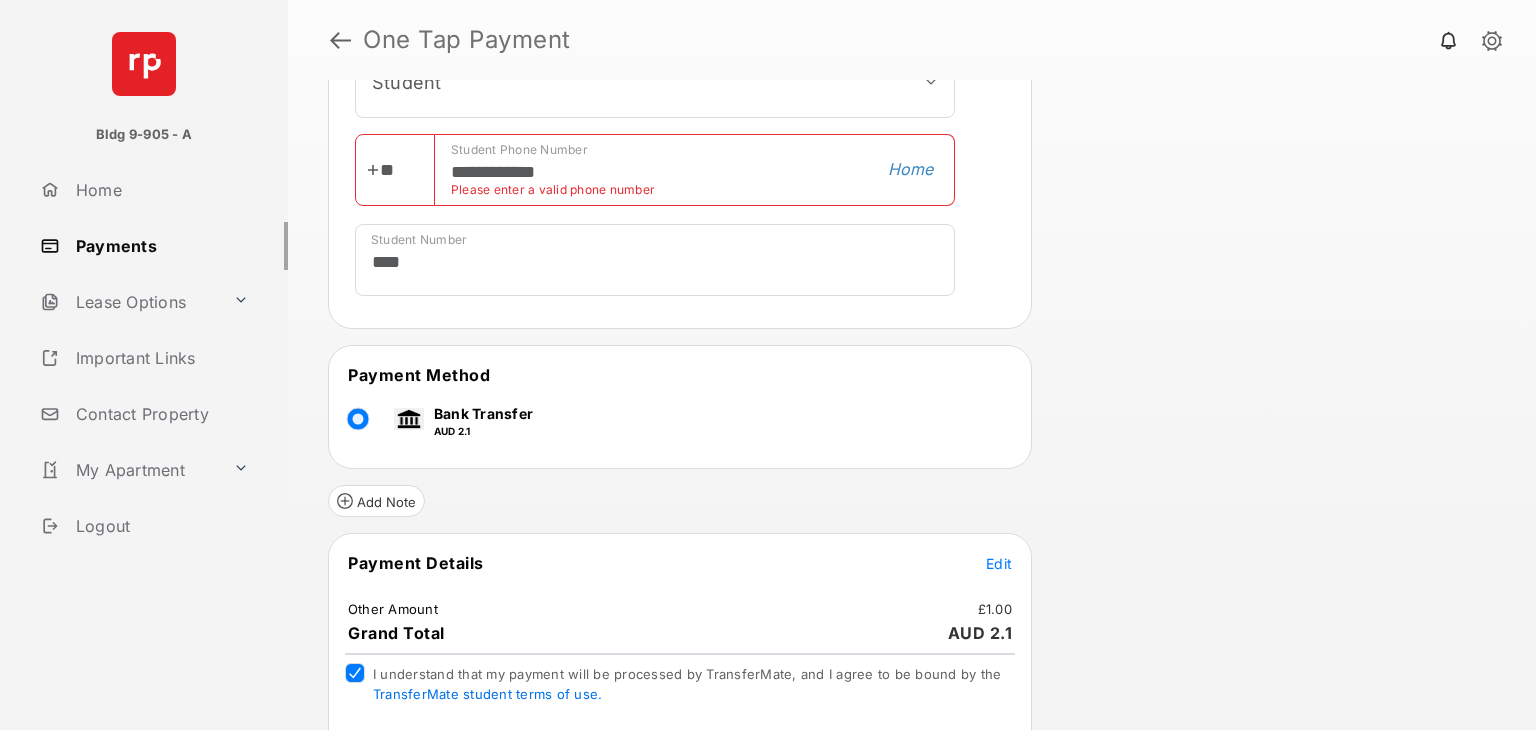 scroll, scrollTop: 783, scrollLeft: 0, axis: vertical 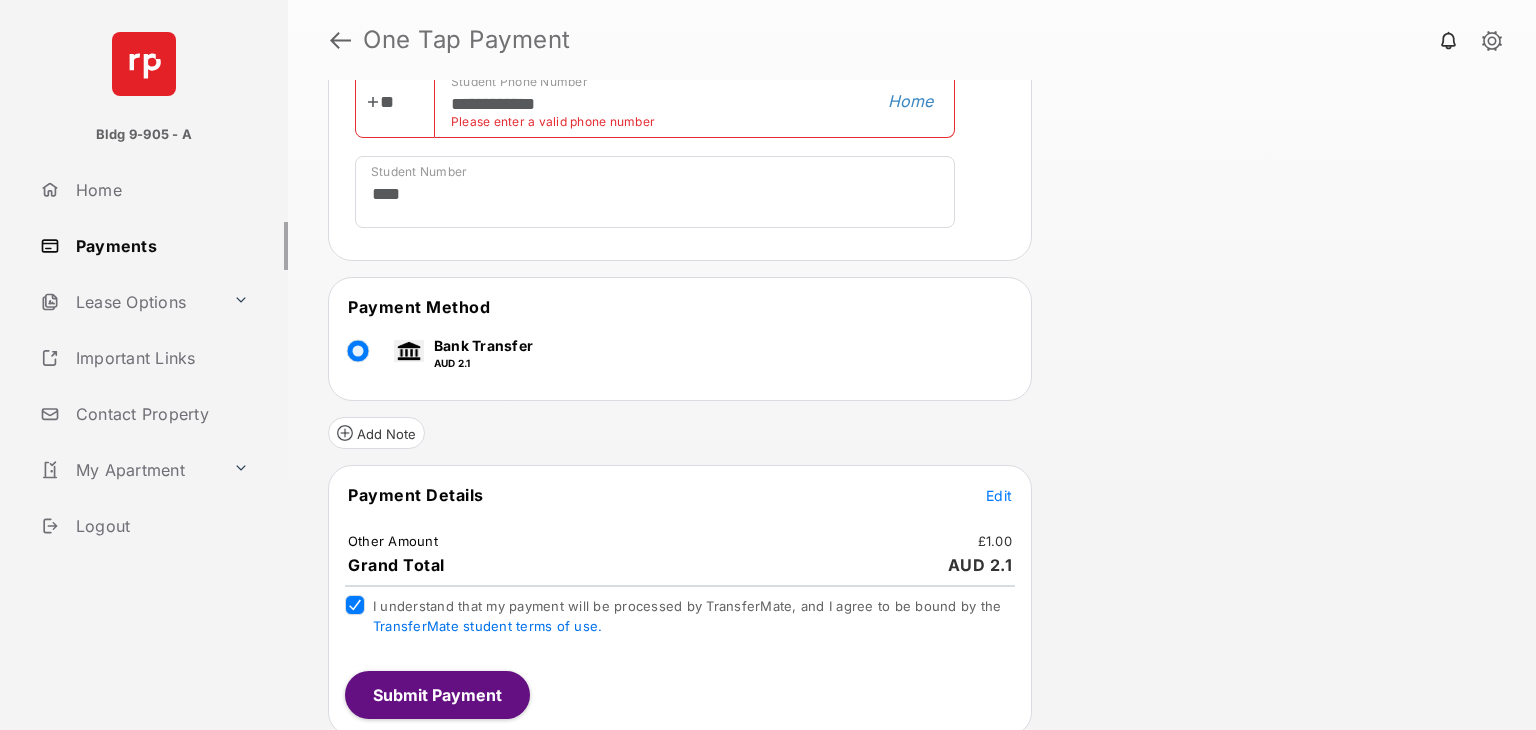 click on "Submit Payment" at bounding box center [437, 695] 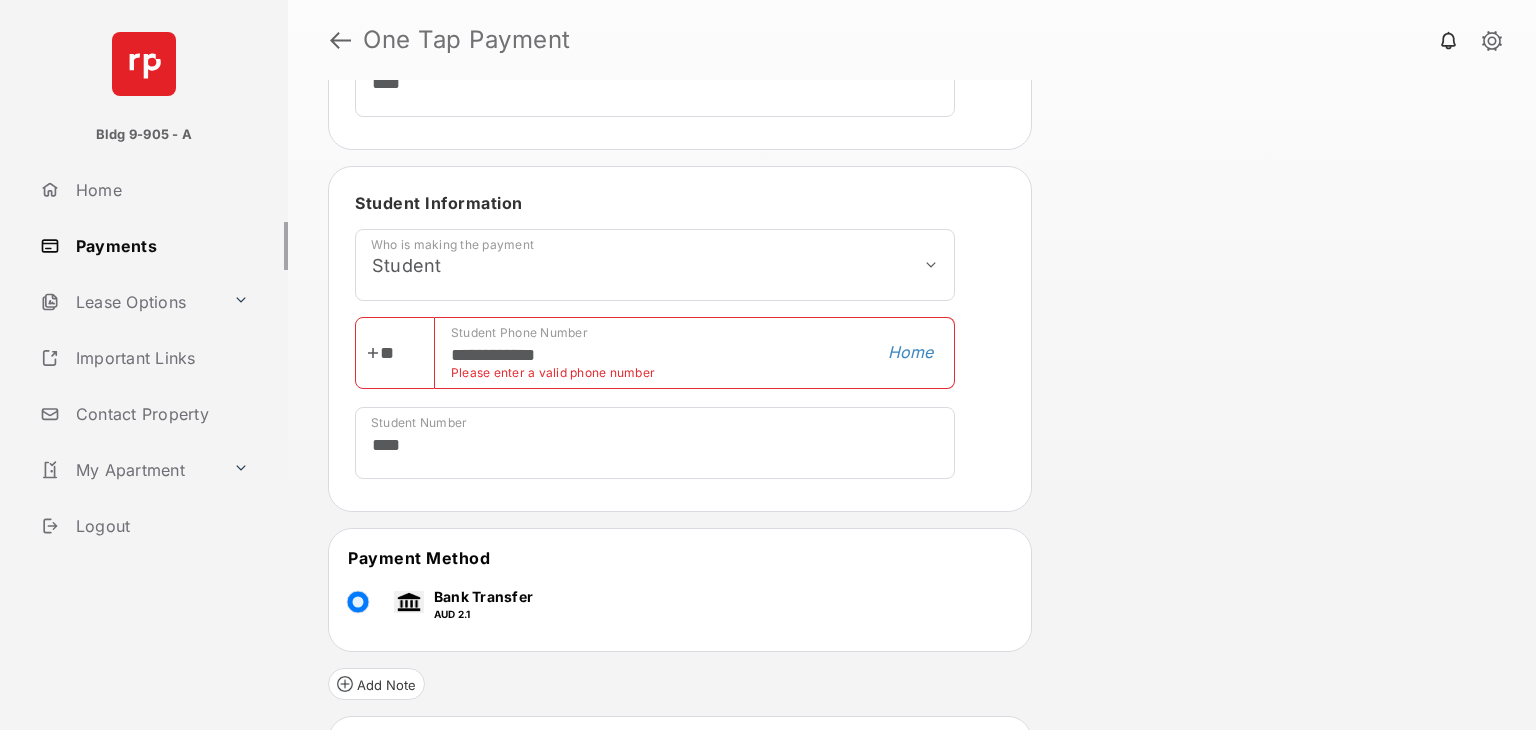 scroll, scrollTop: 528, scrollLeft: 0, axis: vertical 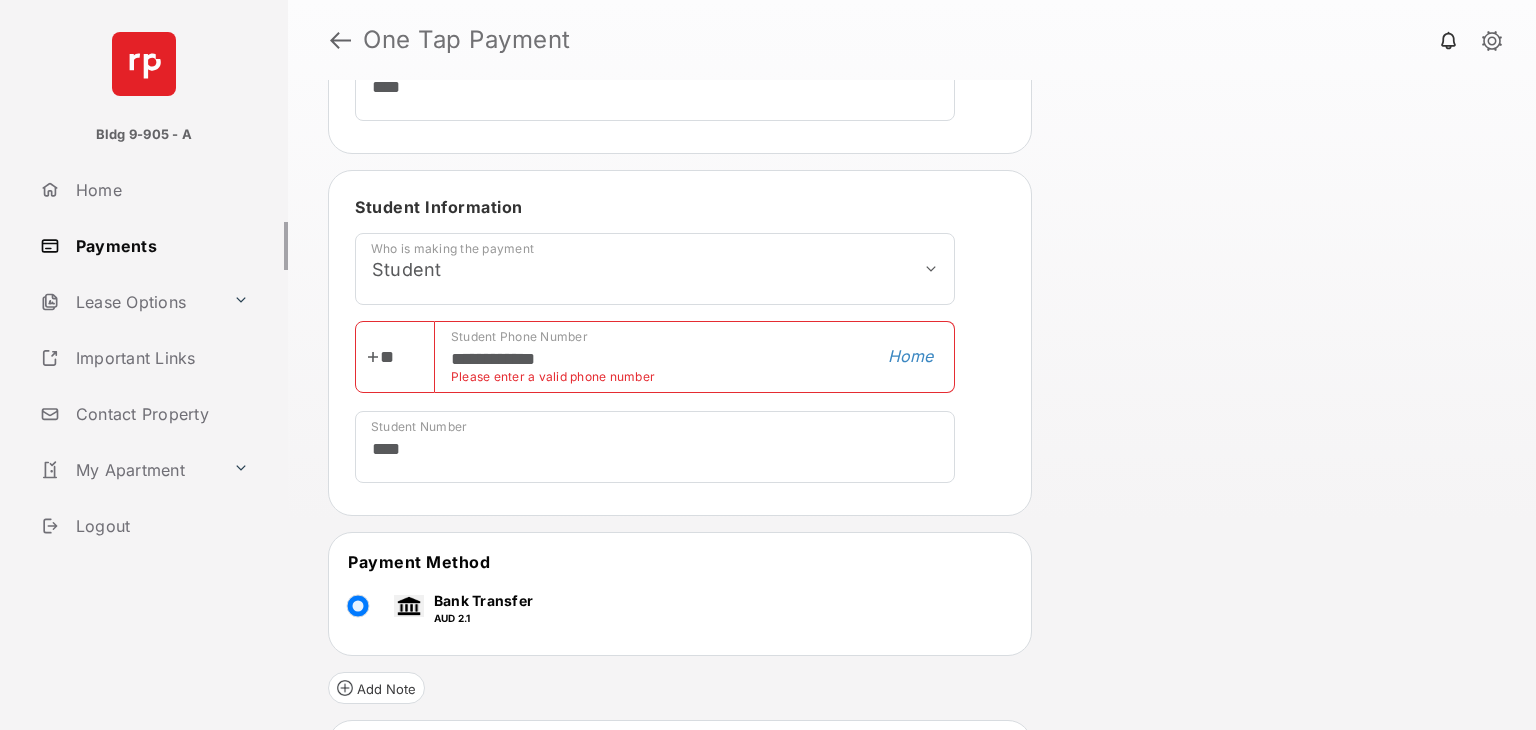 click on "**********" at bounding box center [695, 357] 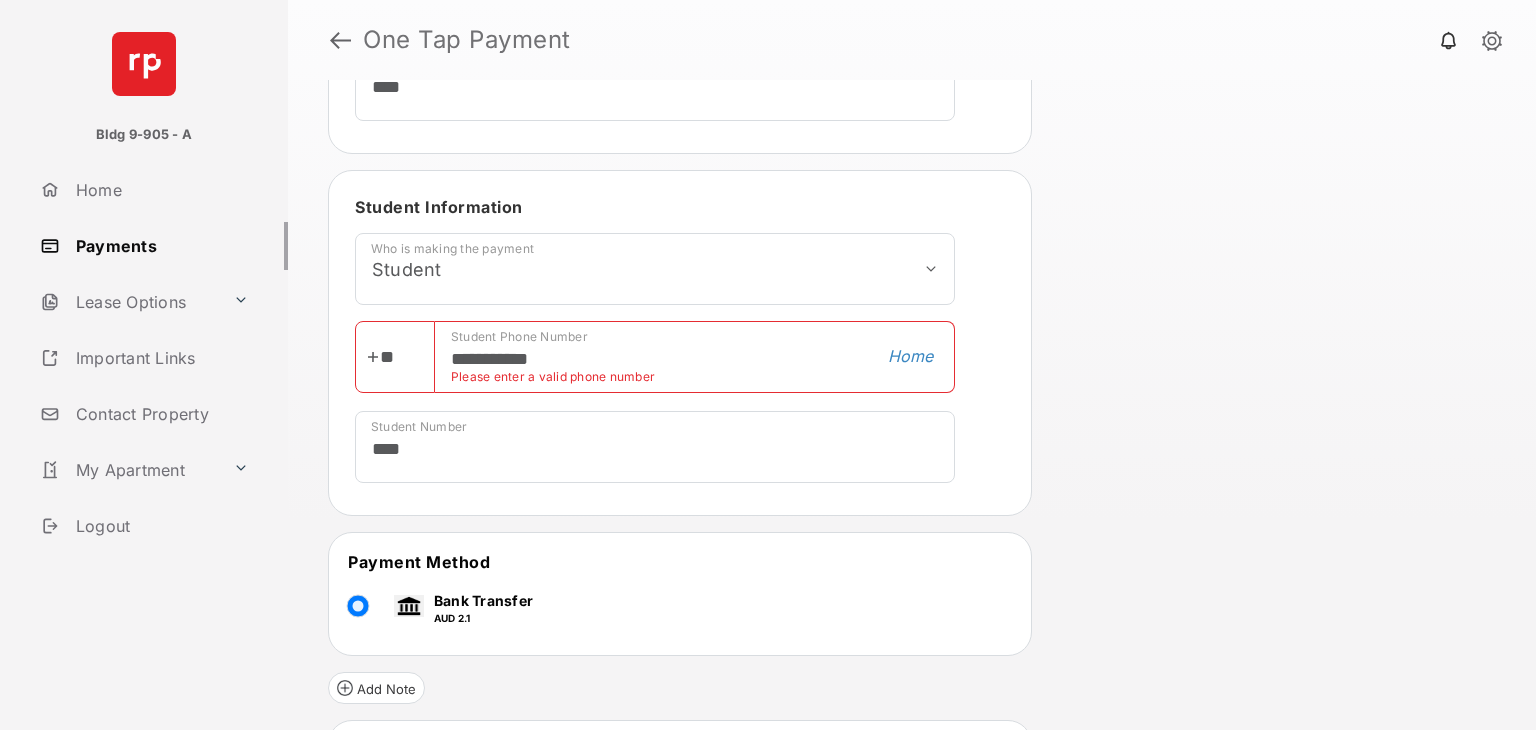 type on "**********" 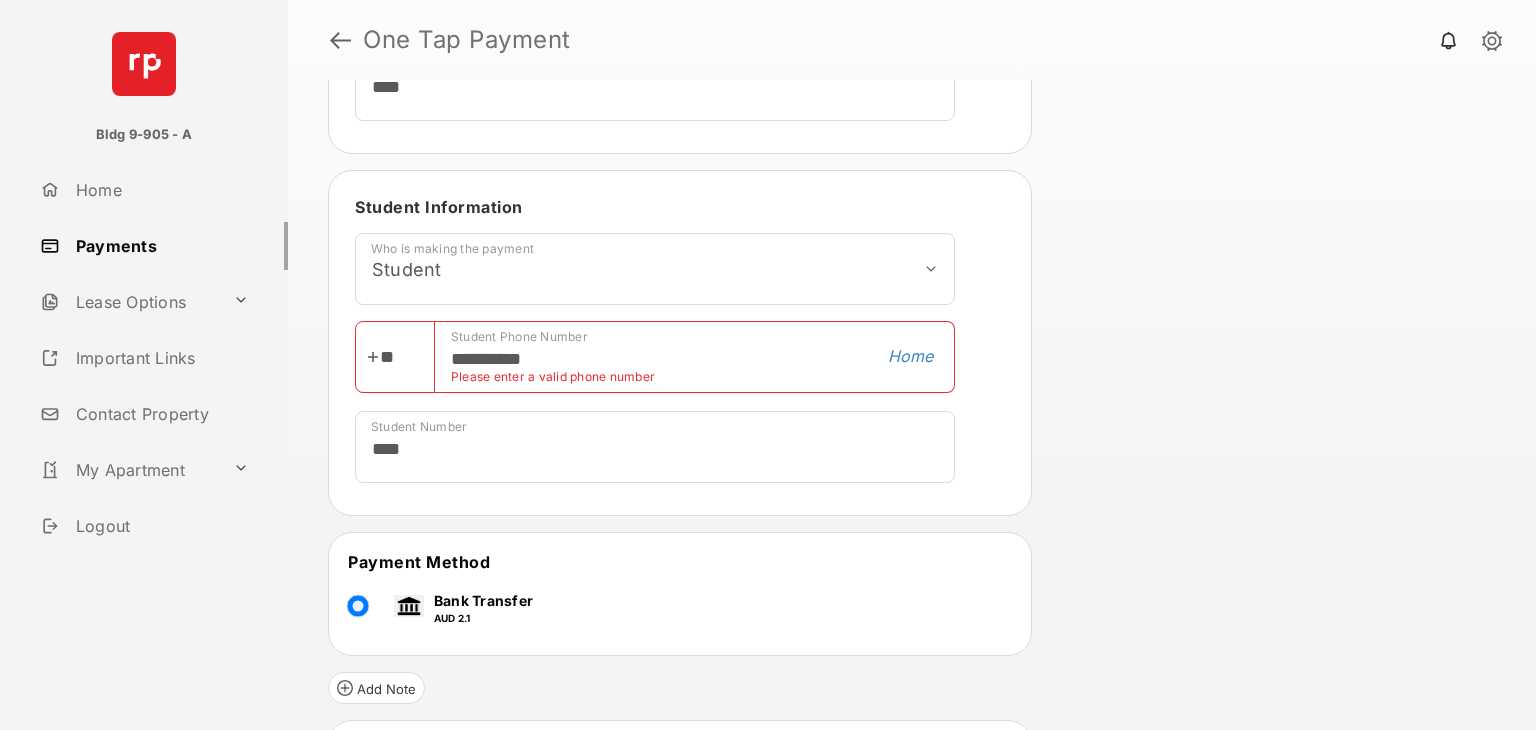 type on "**********" 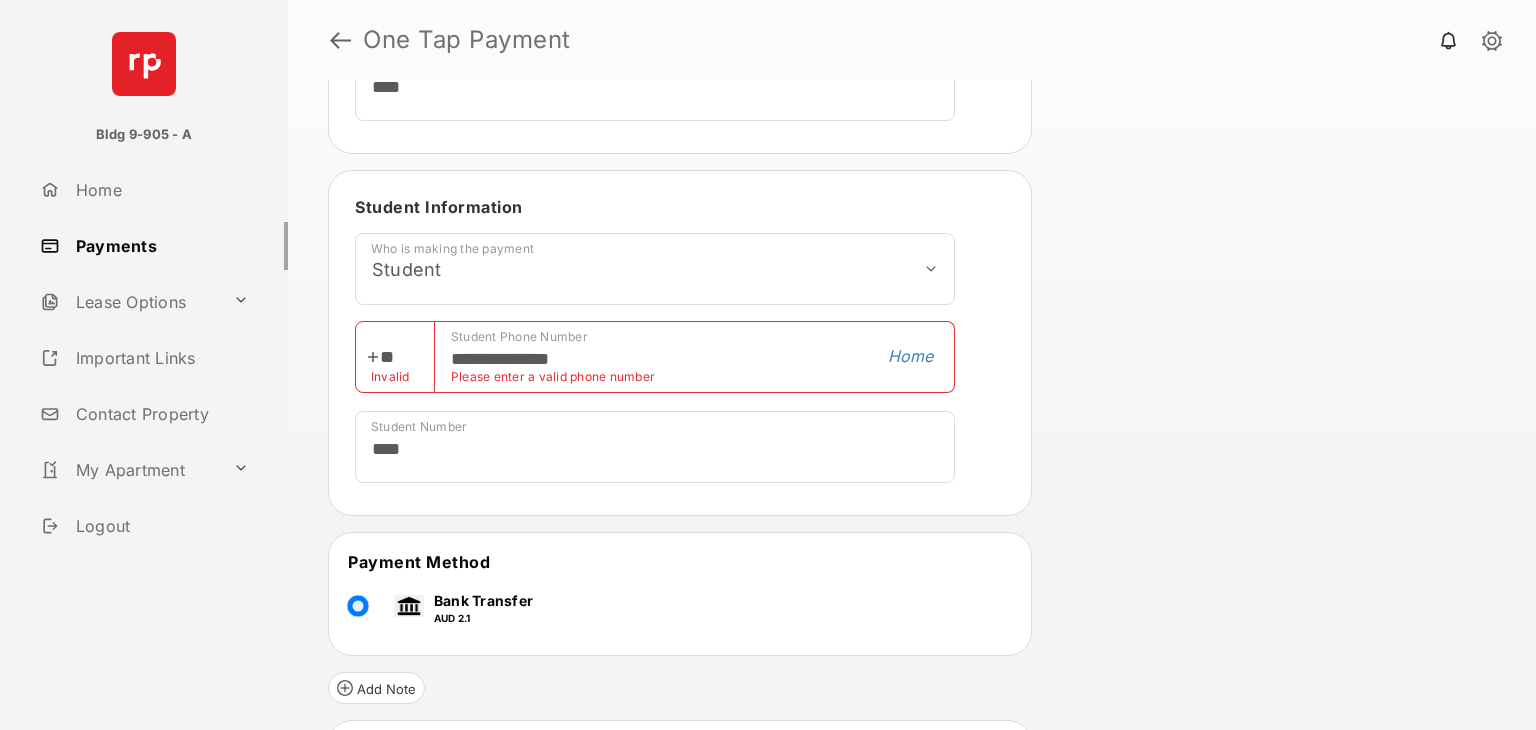 type on "*" 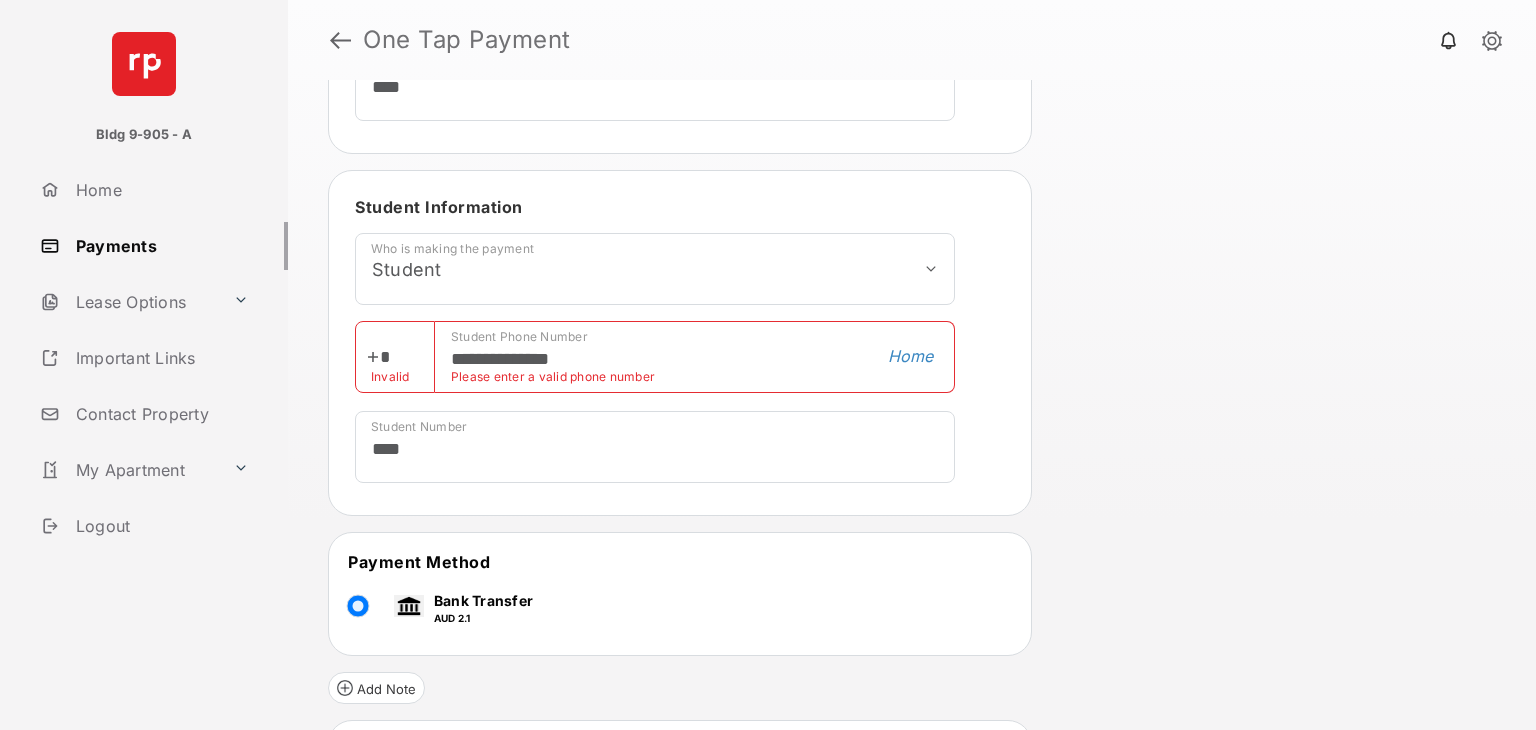 type on "**" 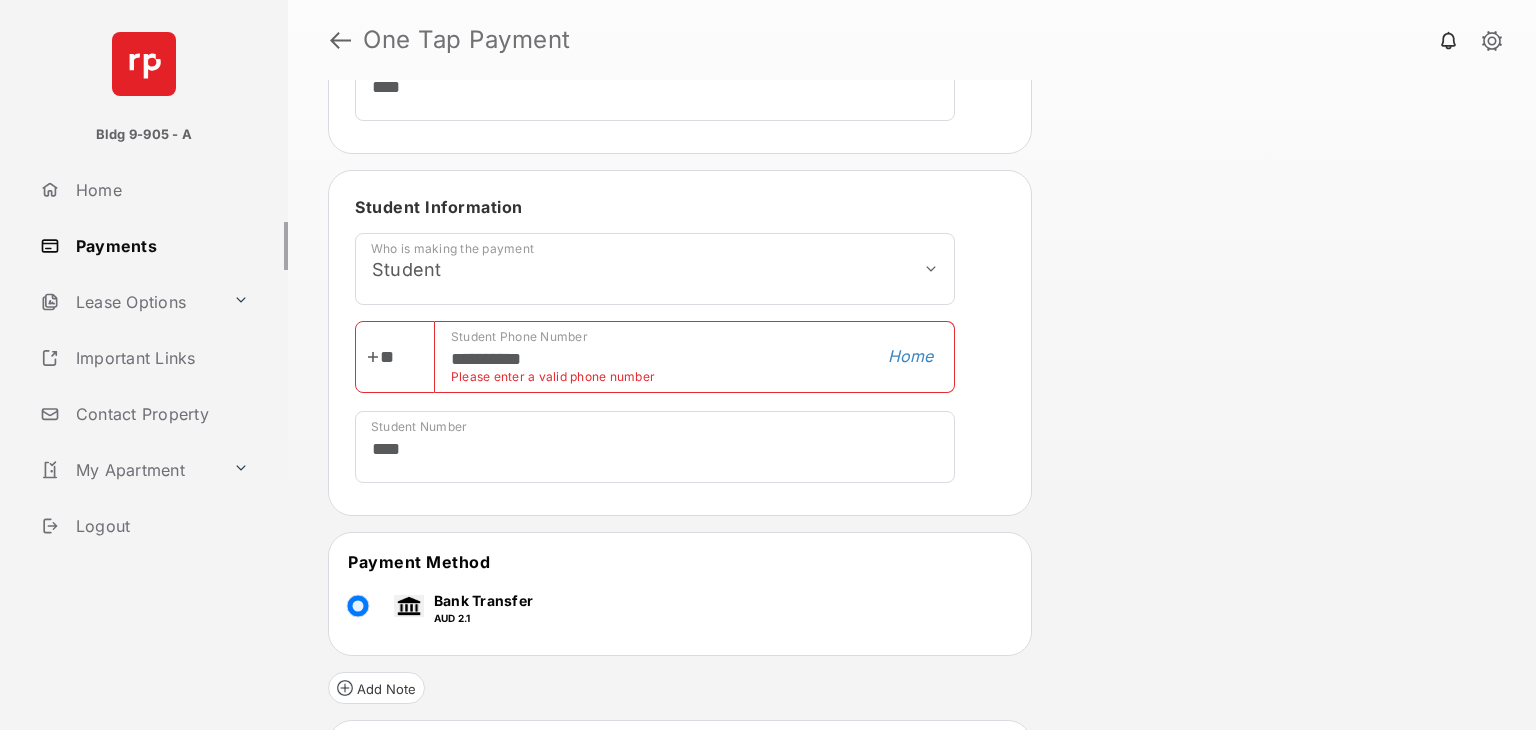 click on "**********" at bounding box center [695, 357] 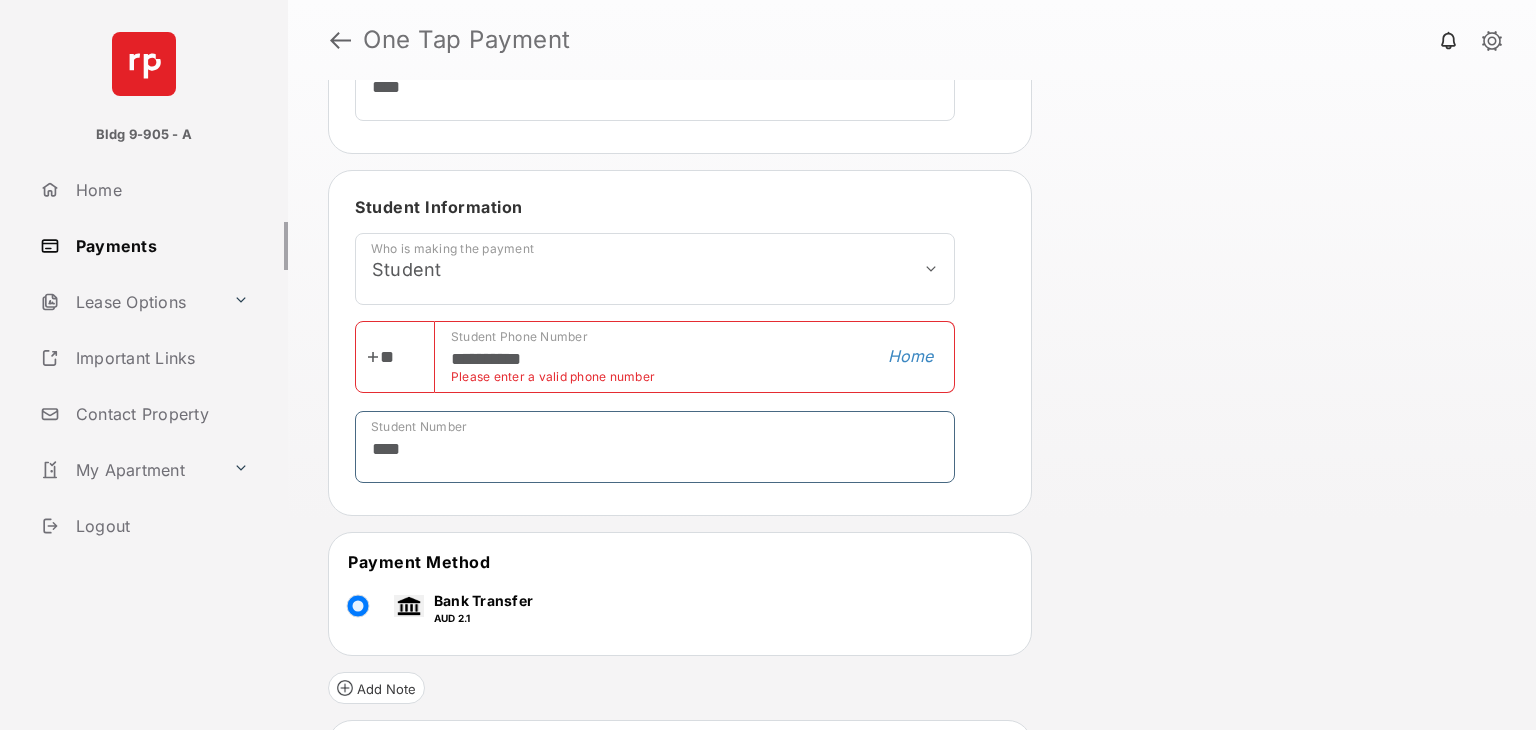 click on "****" at bounding box center [655, 447] 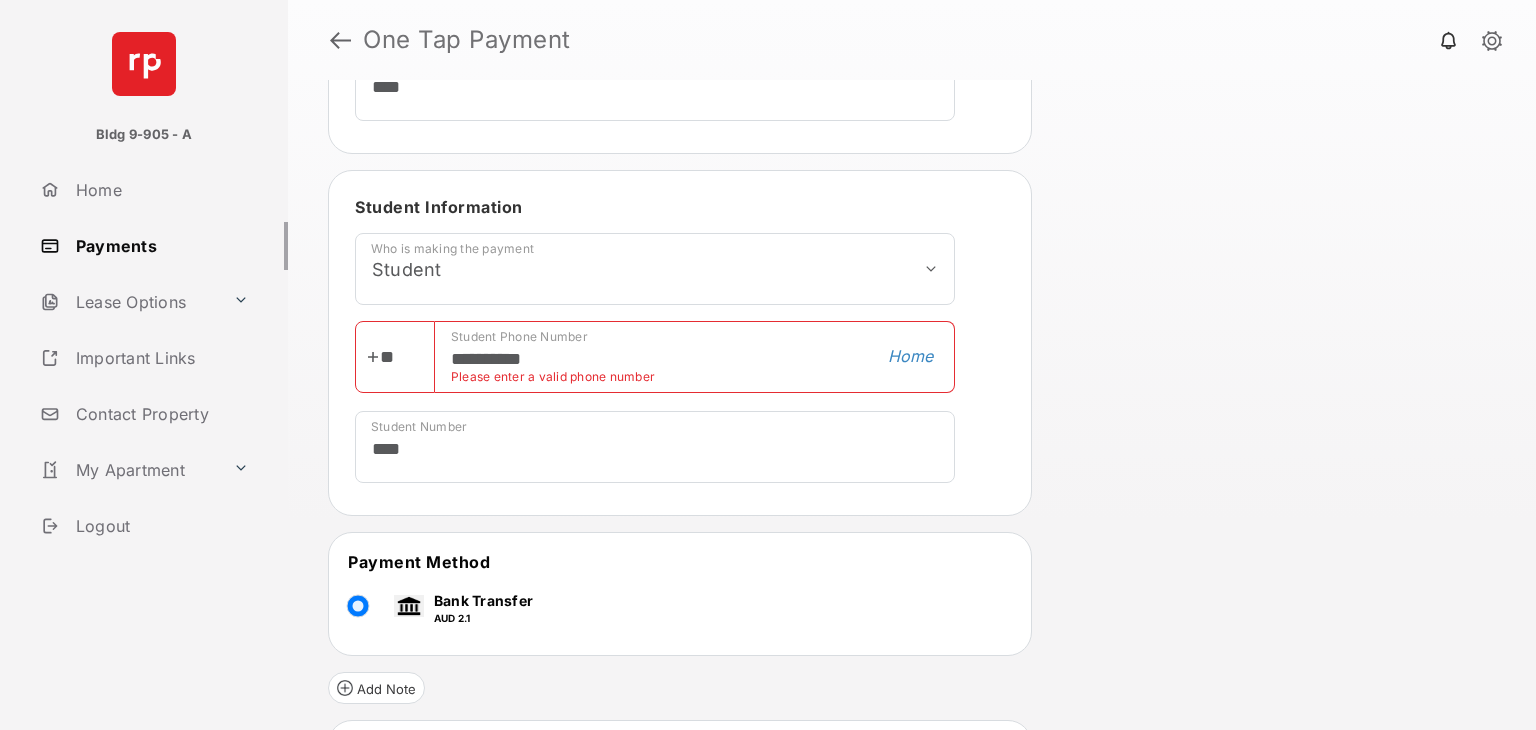 click on "**********" at bounding box center [695, 357] 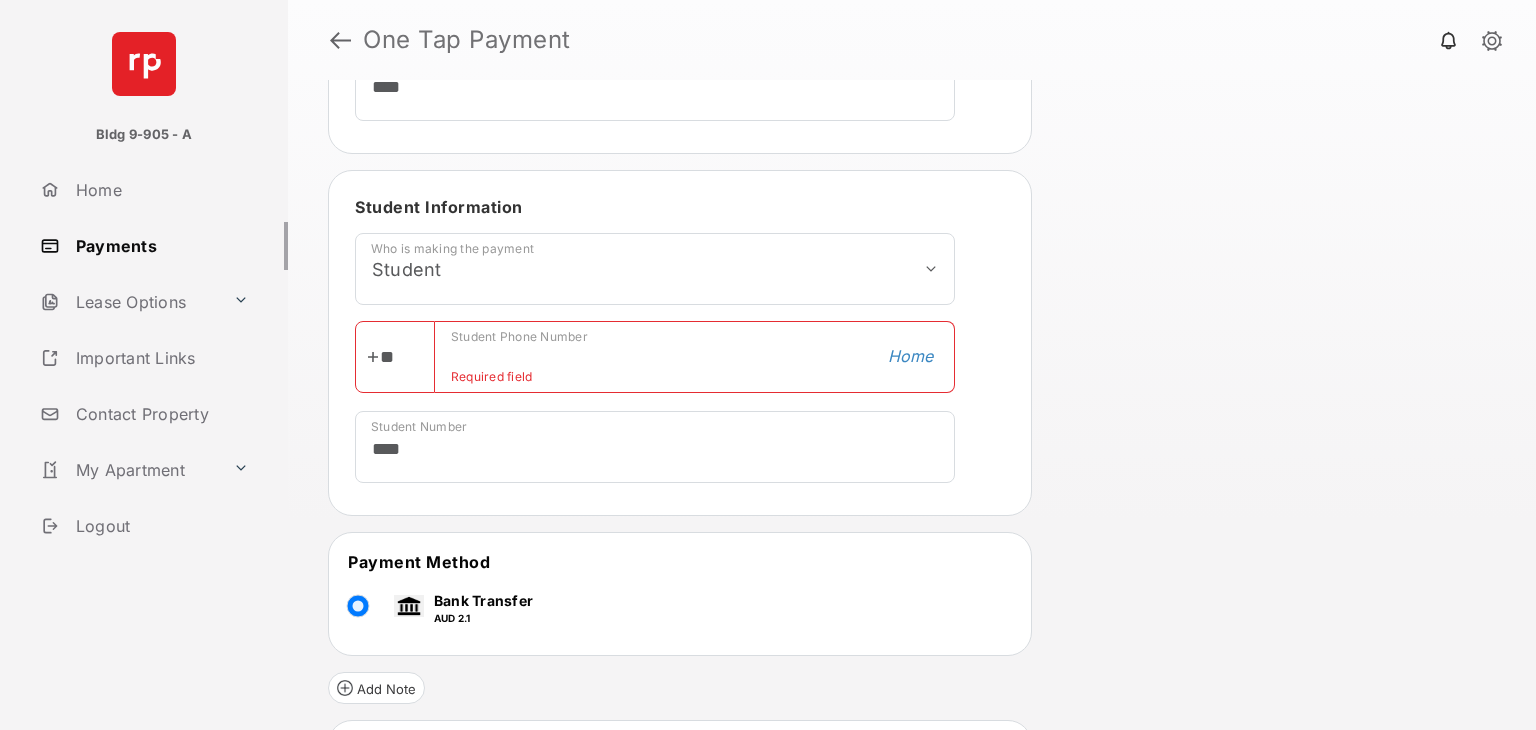 click on "Student Phone Number" at bounding box center (695, 357) 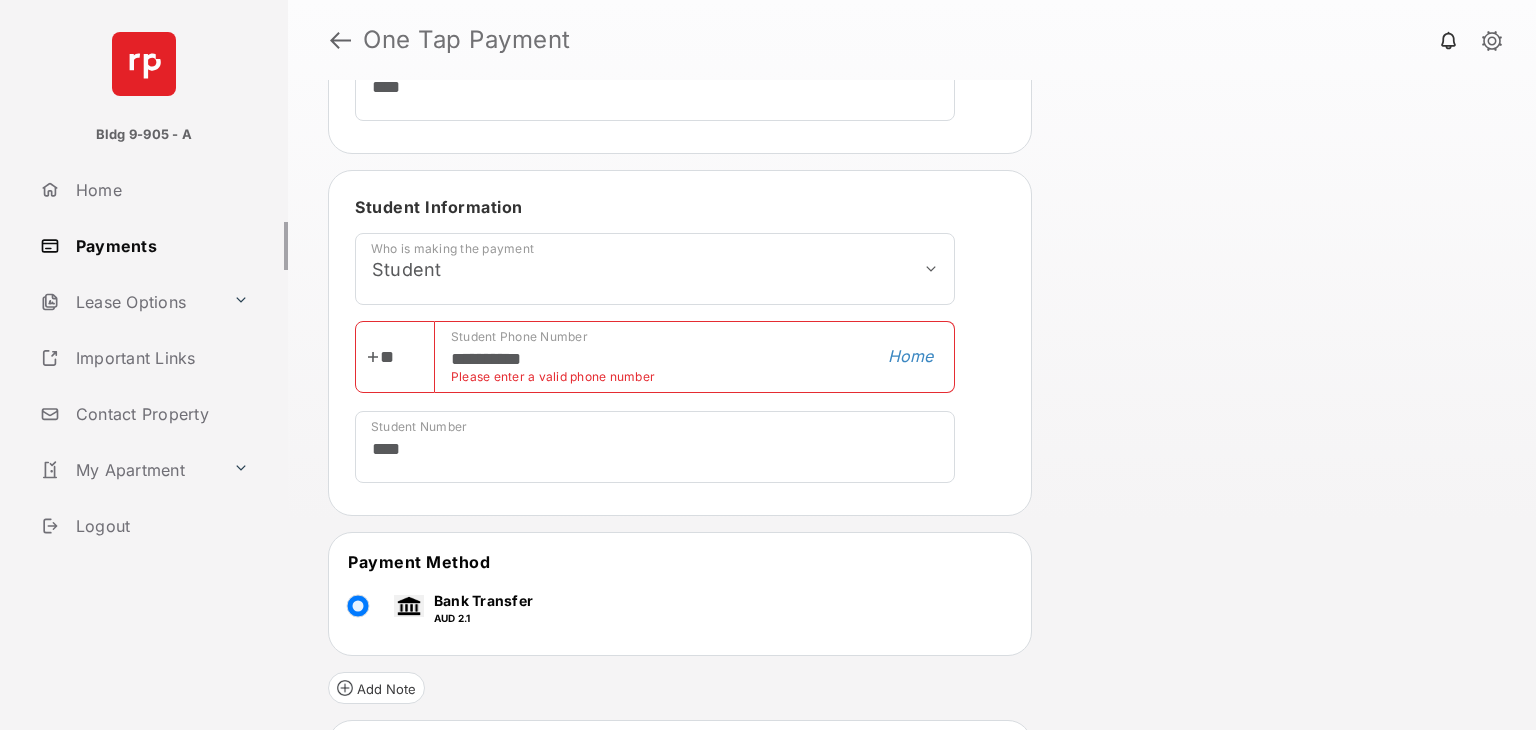 click on "**********" at bounding box center (912, 405) 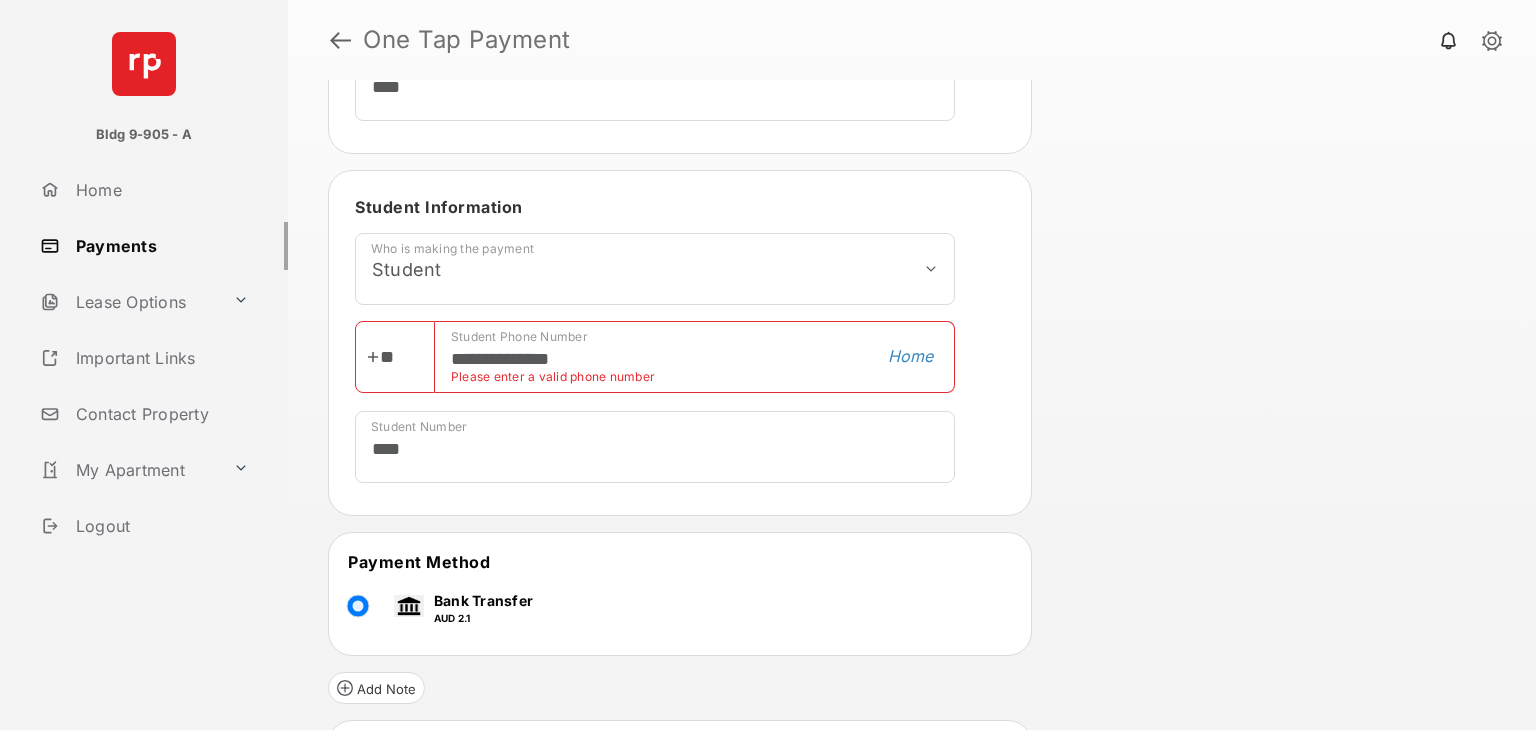 type on "**********" 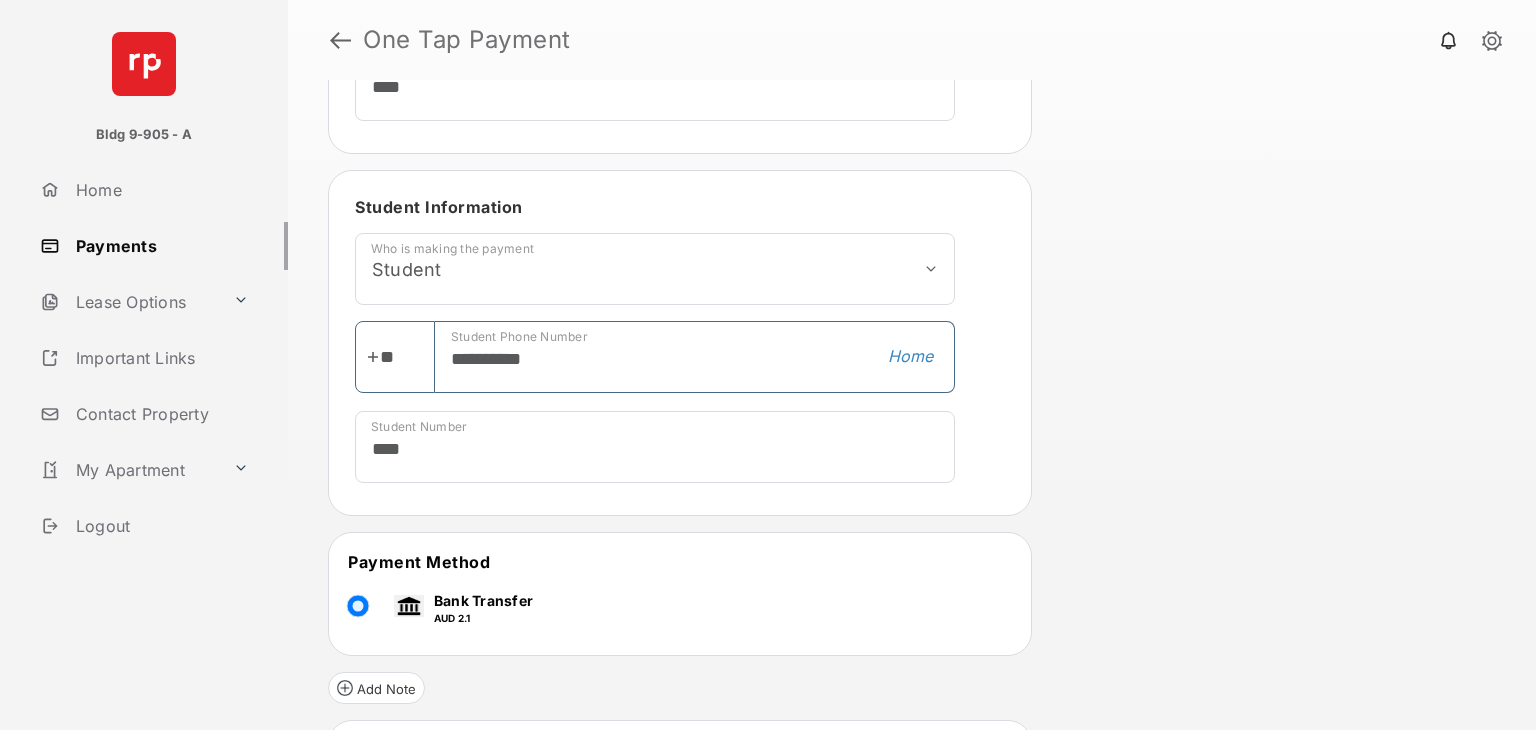 type on "**********" 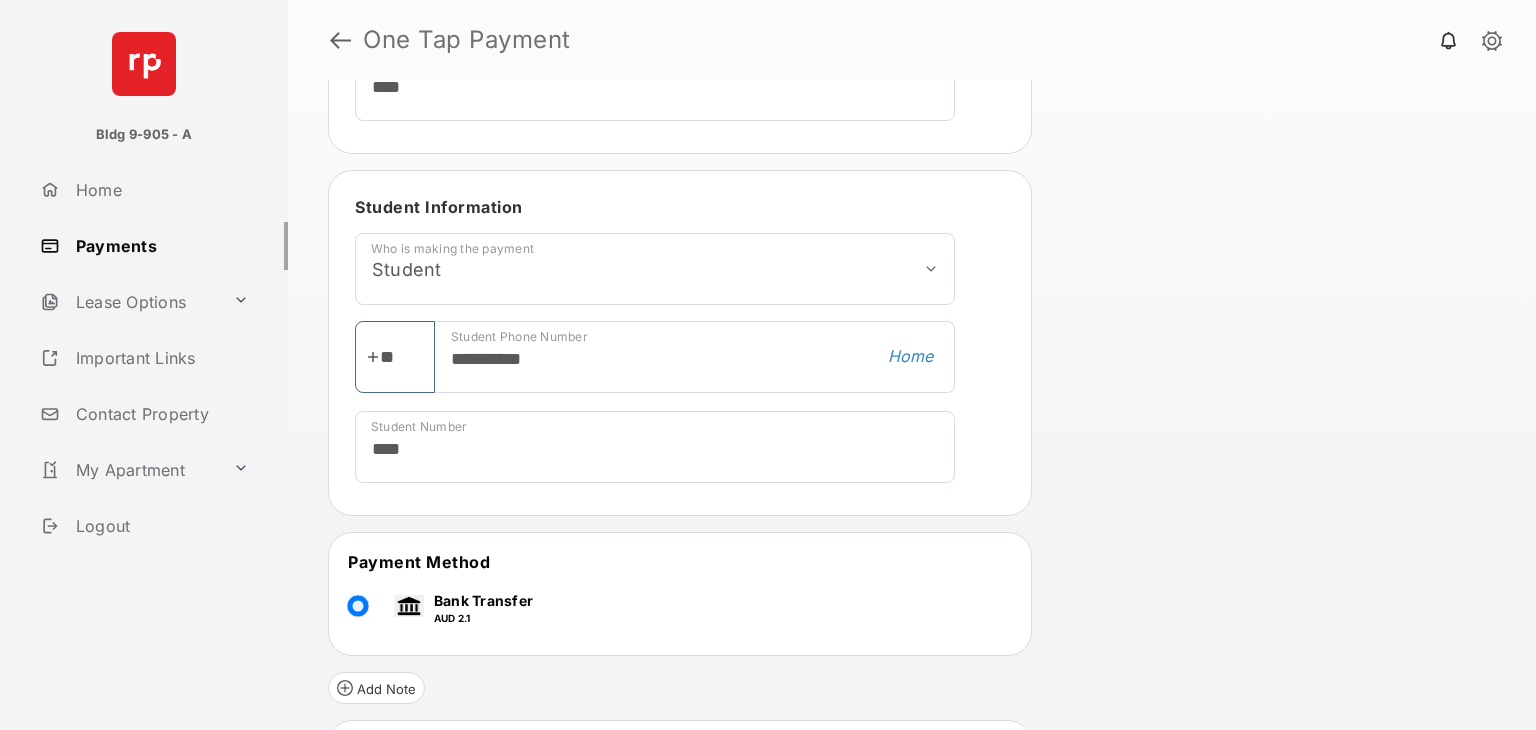 click on "**********" at bounding box center (912, 405) 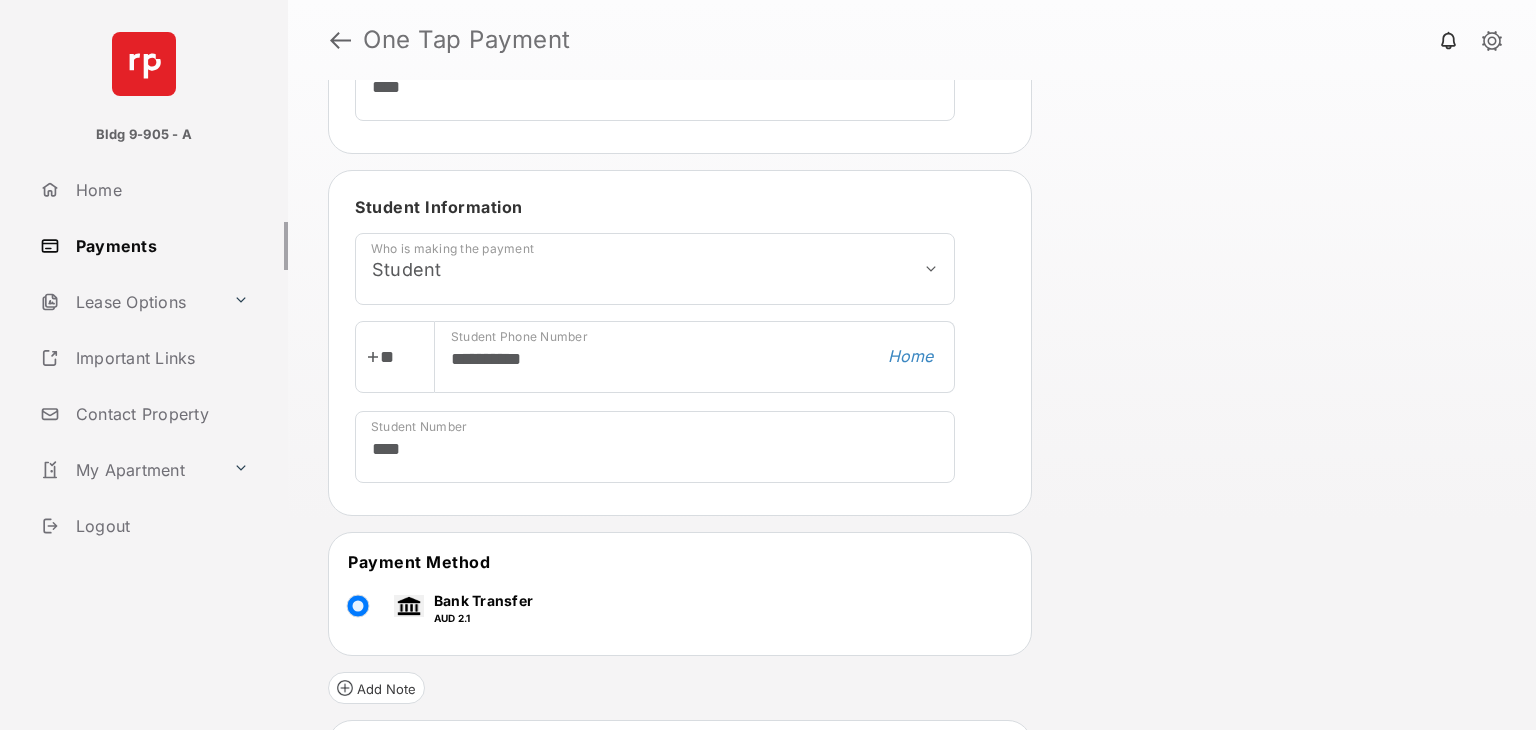 scroll, scrollTop: 783, scrollLeft: 0, axis: vertical 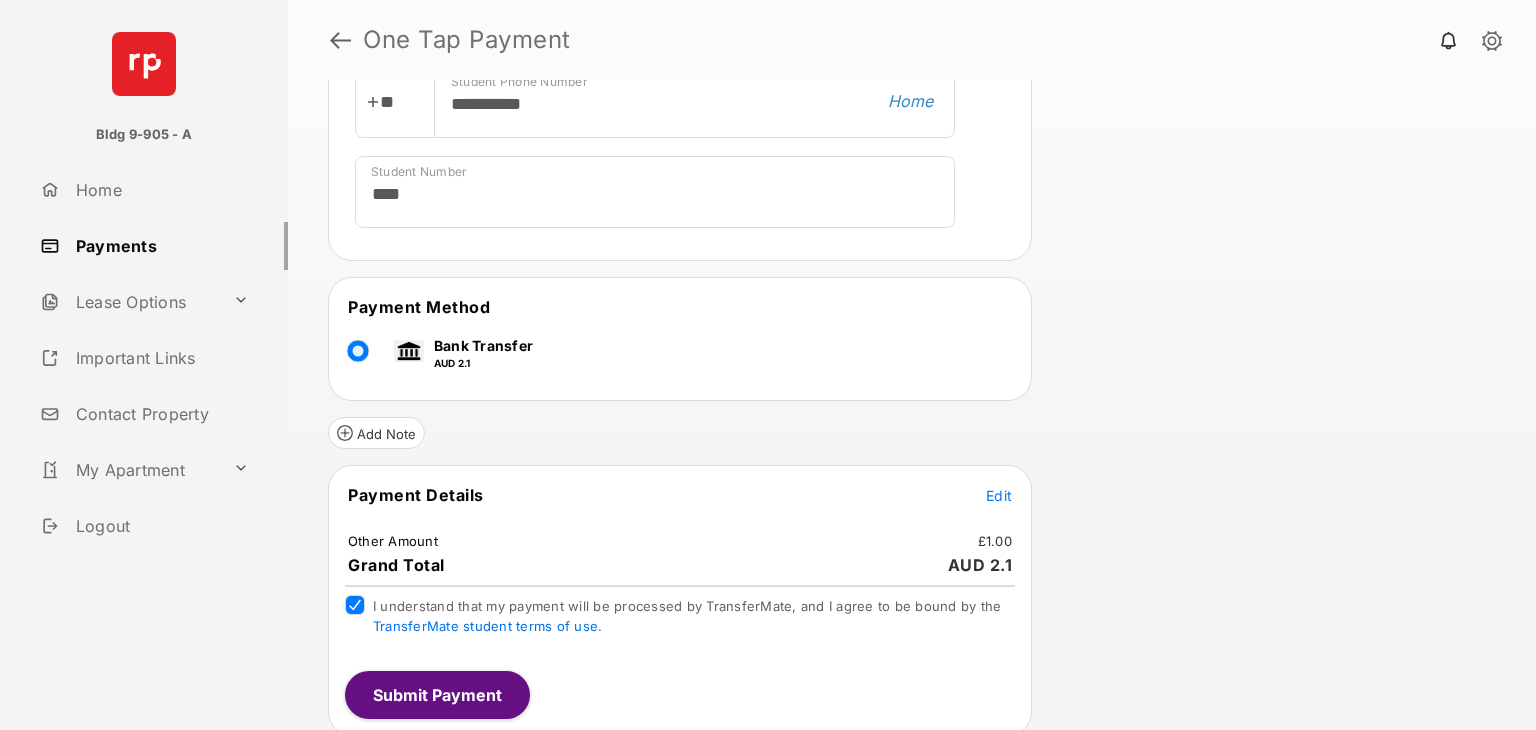 click on "Submit Payment" at bounding box center (437, 695) 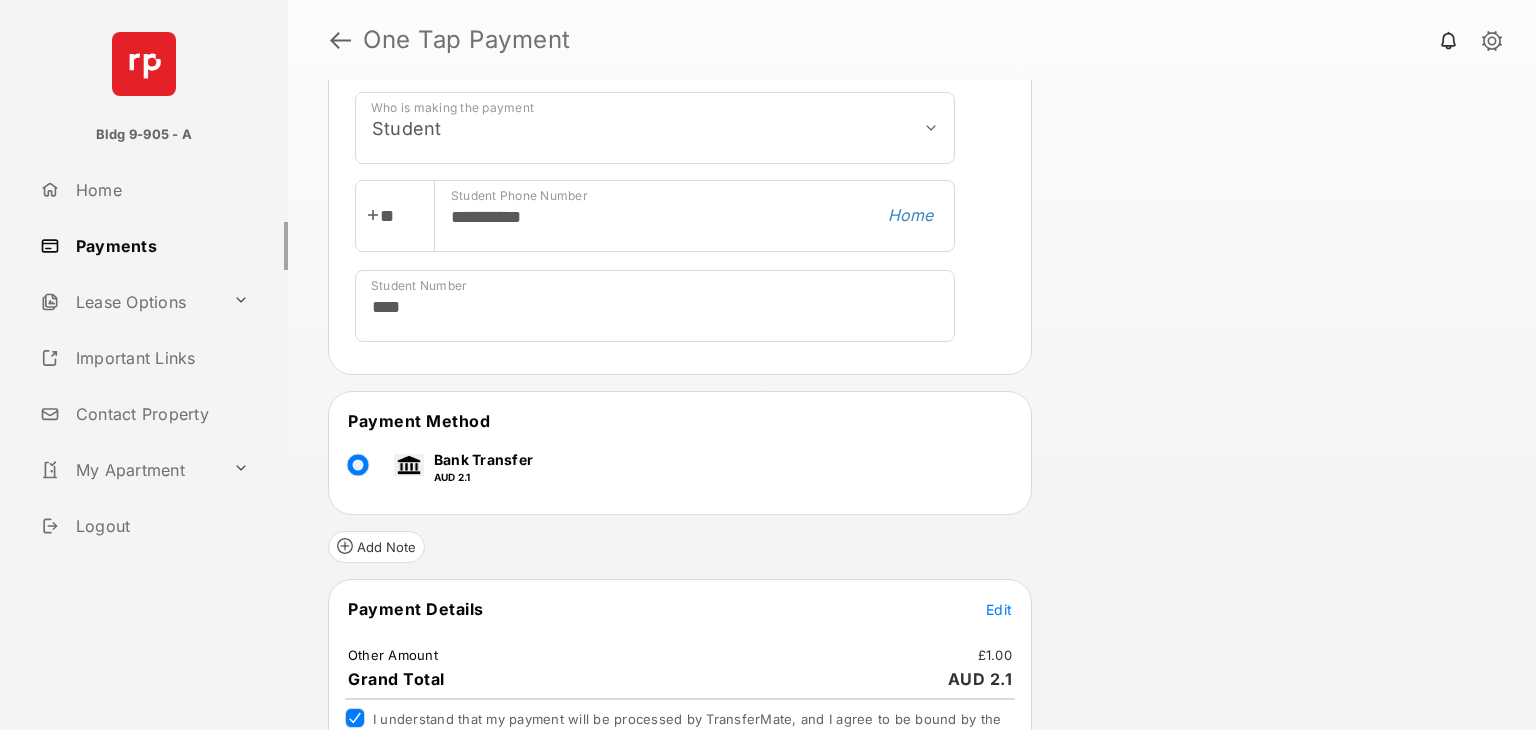 scroll, scrollTop: 940, scrollLeft: 0, axis: vertical 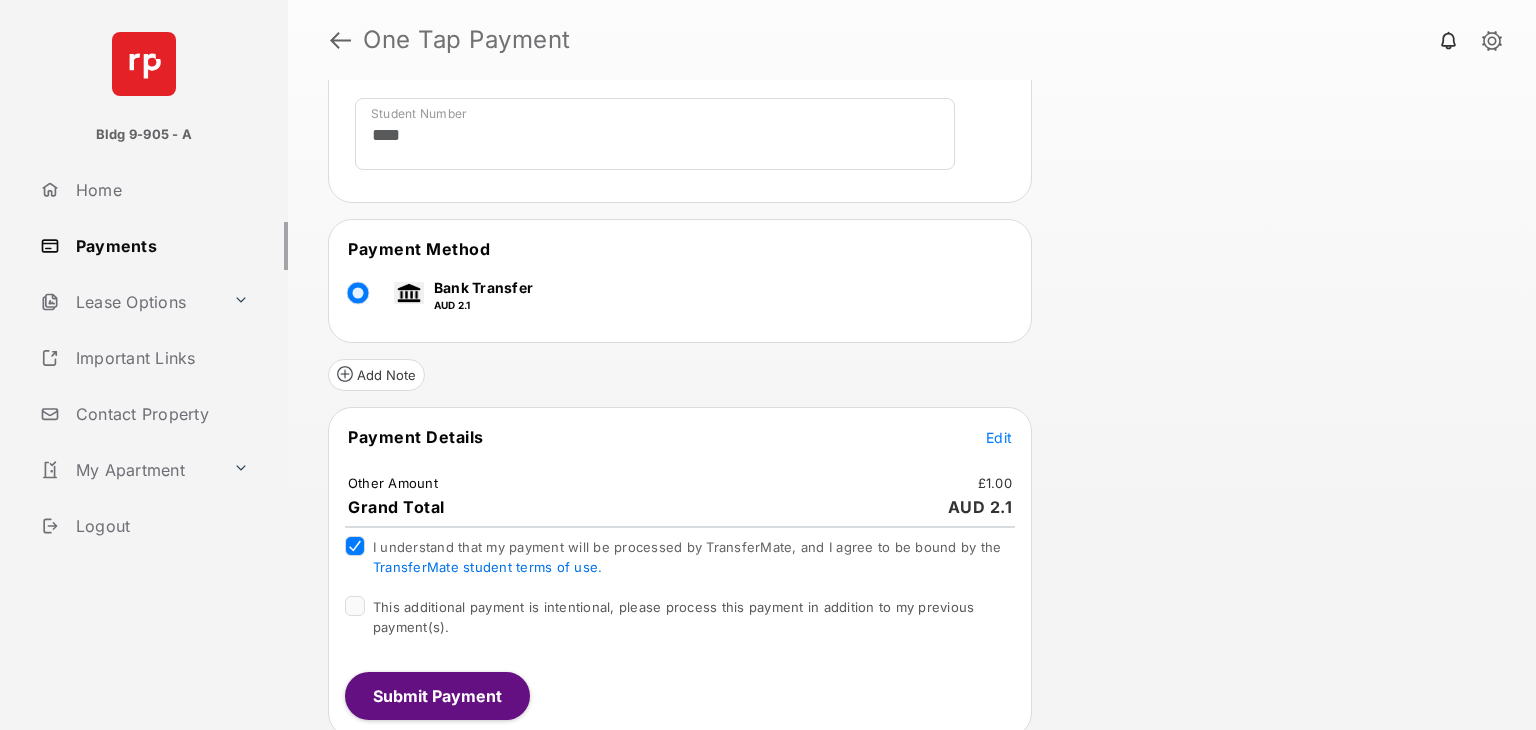 click on "Payment Details Edit Other Amount £1.00 Grand Total AUD 2.1 I understand that my payment will be processed by TransferMate, and I agree to be bound by the     TransferMate student terms of use. This additional payment is intentional, please process this payment in addition to my previous payment(s). Submit Payment" at bounding box center (680, 572) 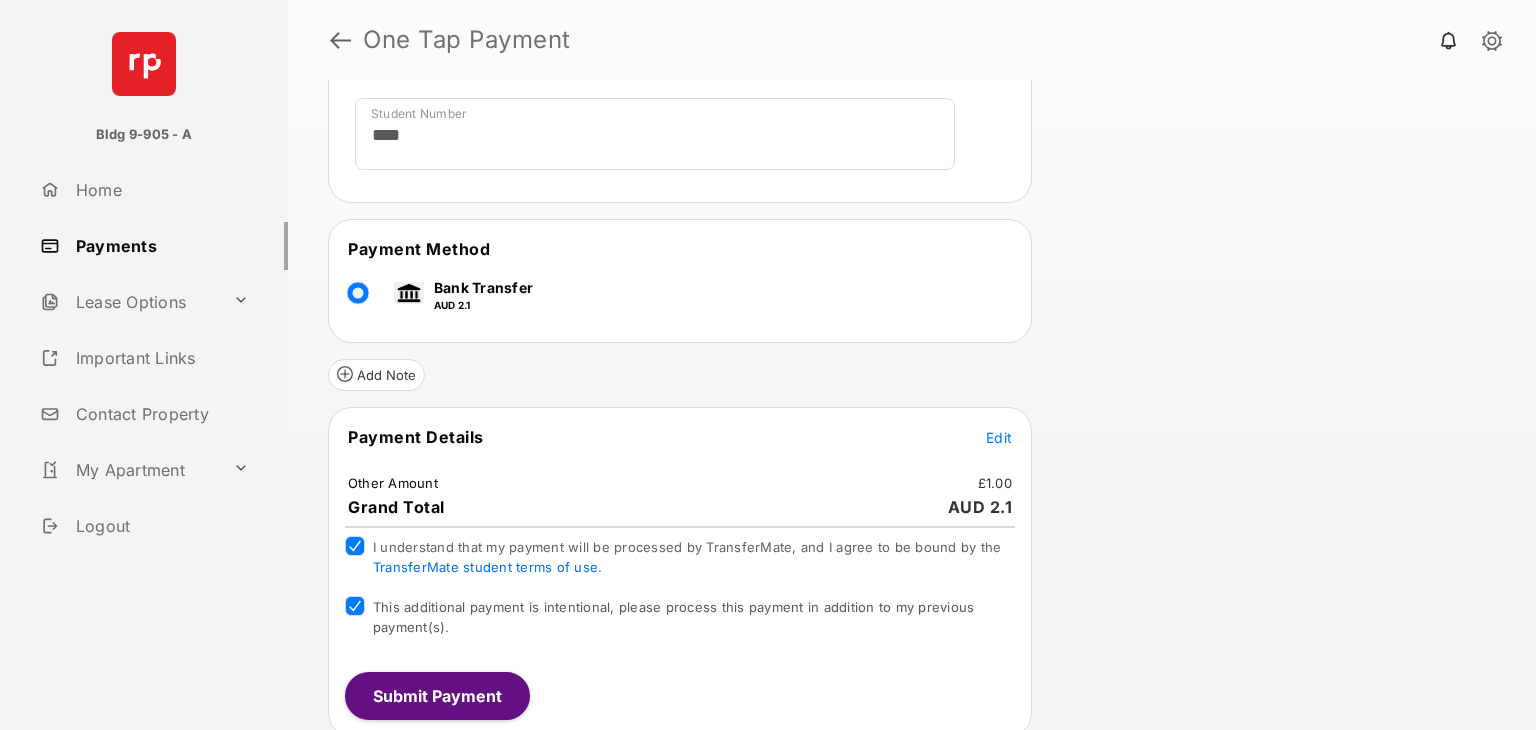 click on "Grand Total AUD 2.1" at bounding box center [680, 507] 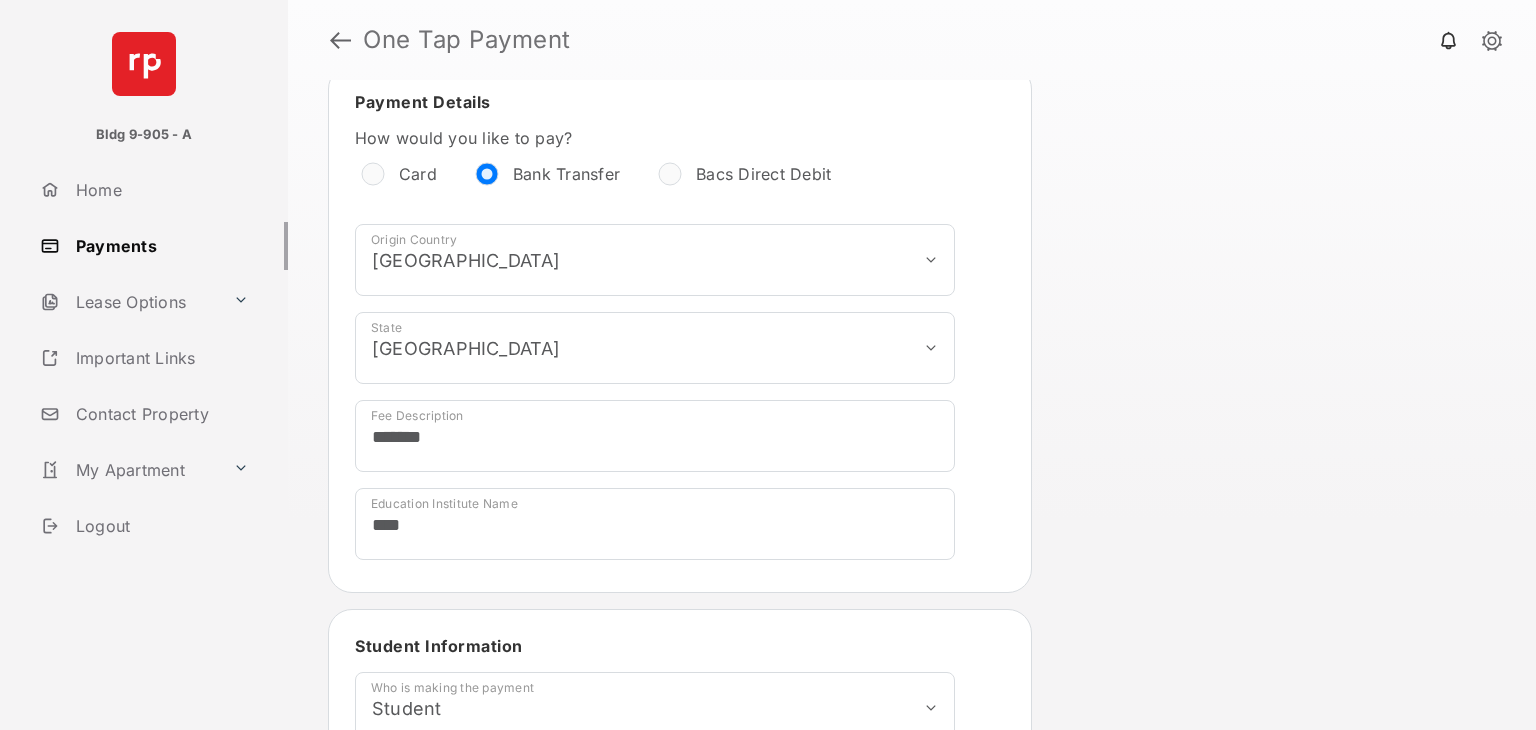 scroll, scrollTop: 0, scrollLeft: 0, axis: both 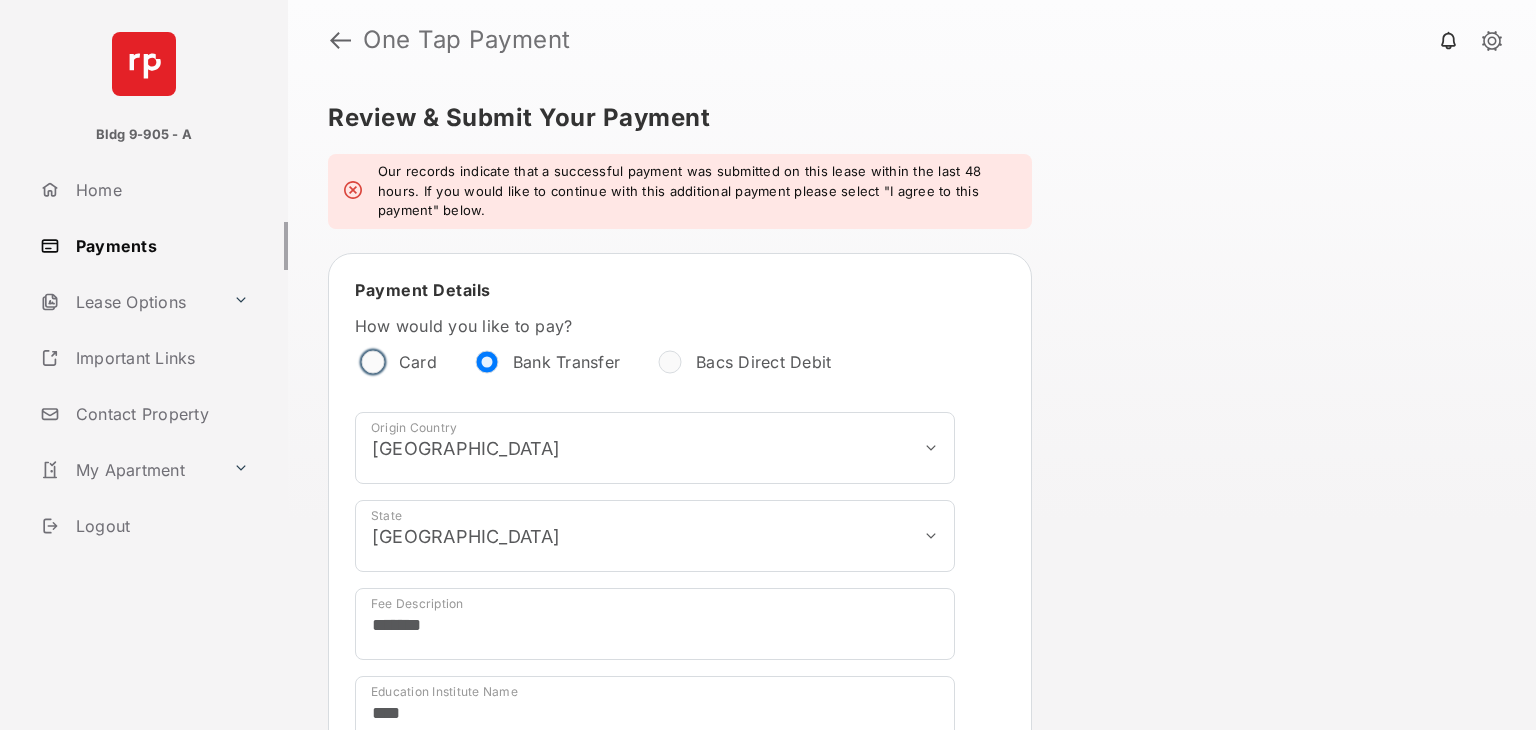 select 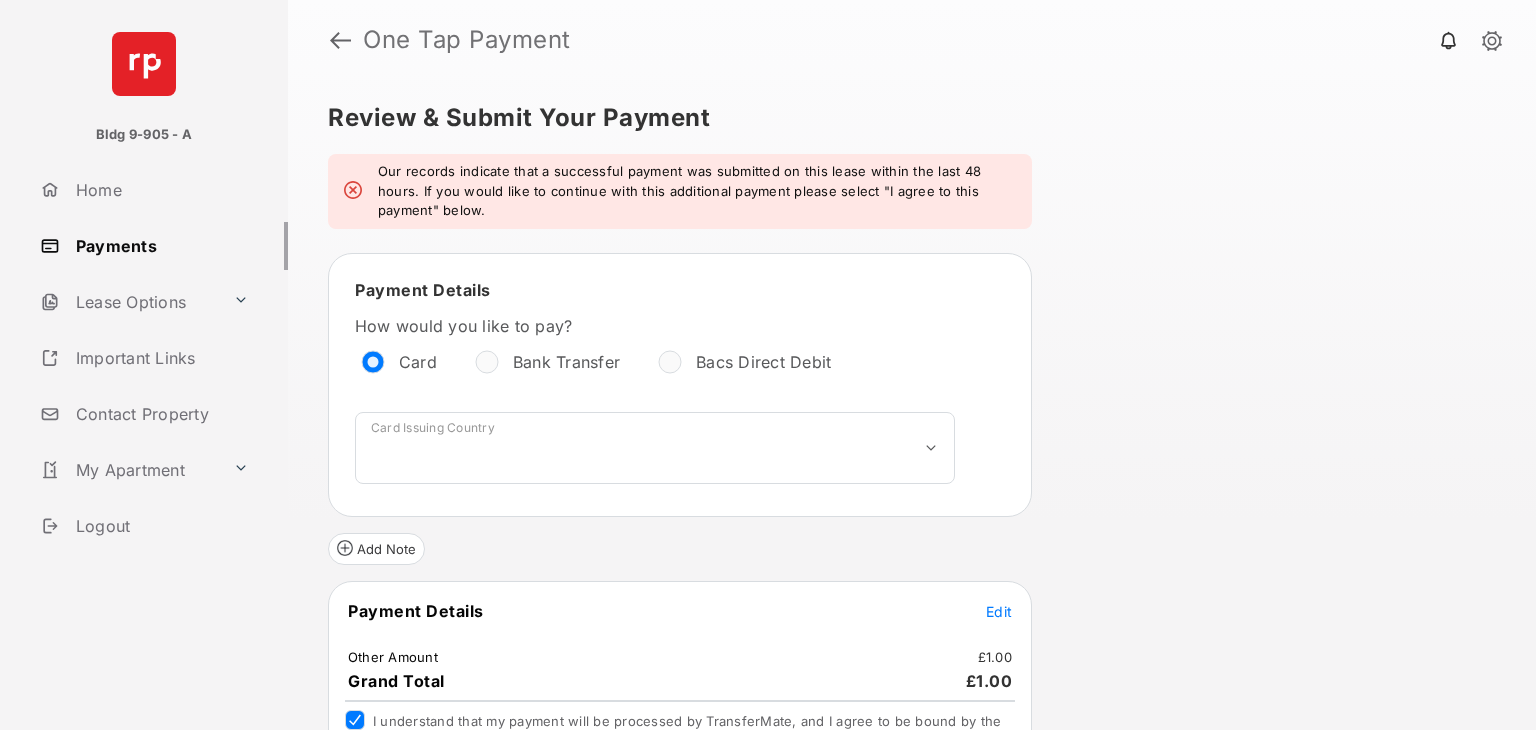 click on "**********" at bounding box center (680, 385) 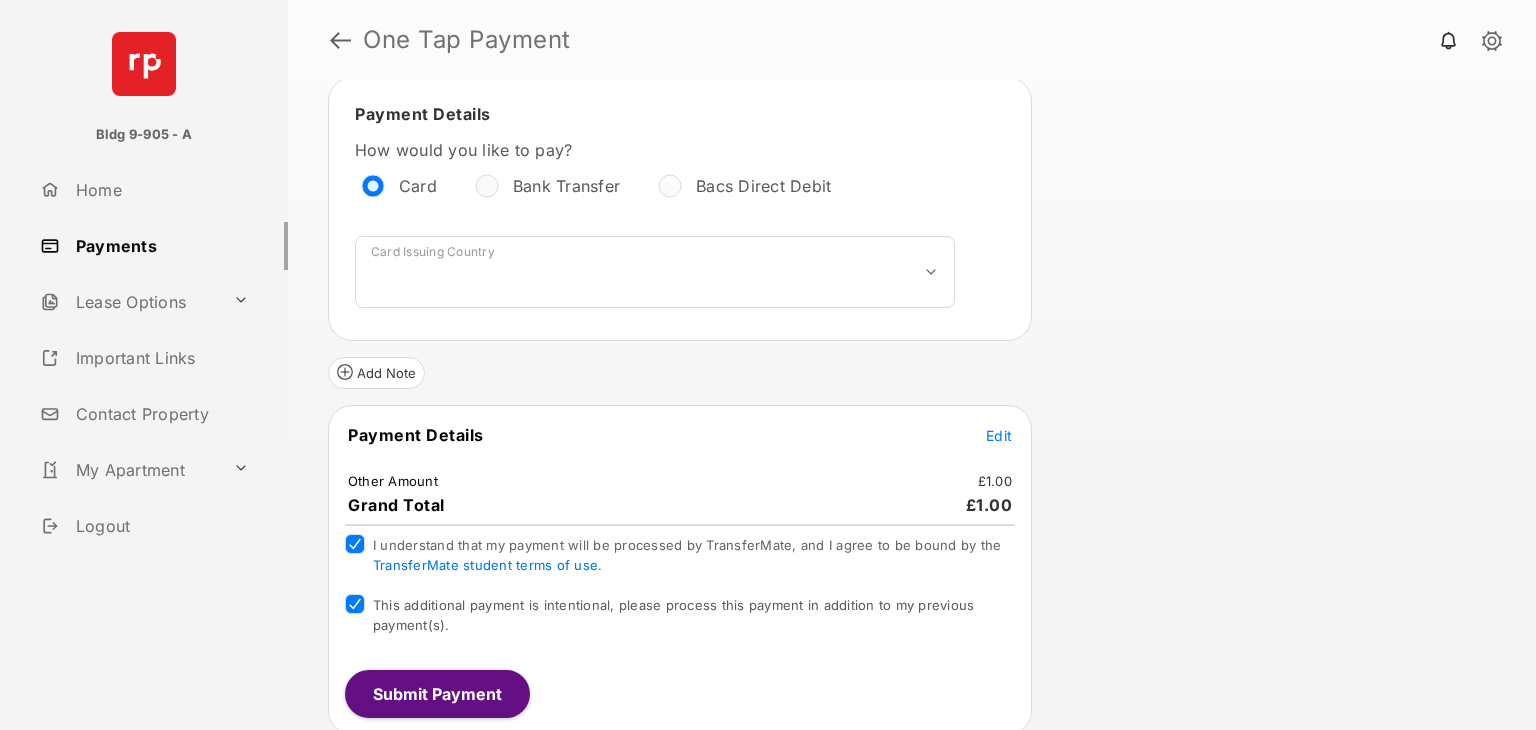 click on "Payments" at bounding box center [160, 246] 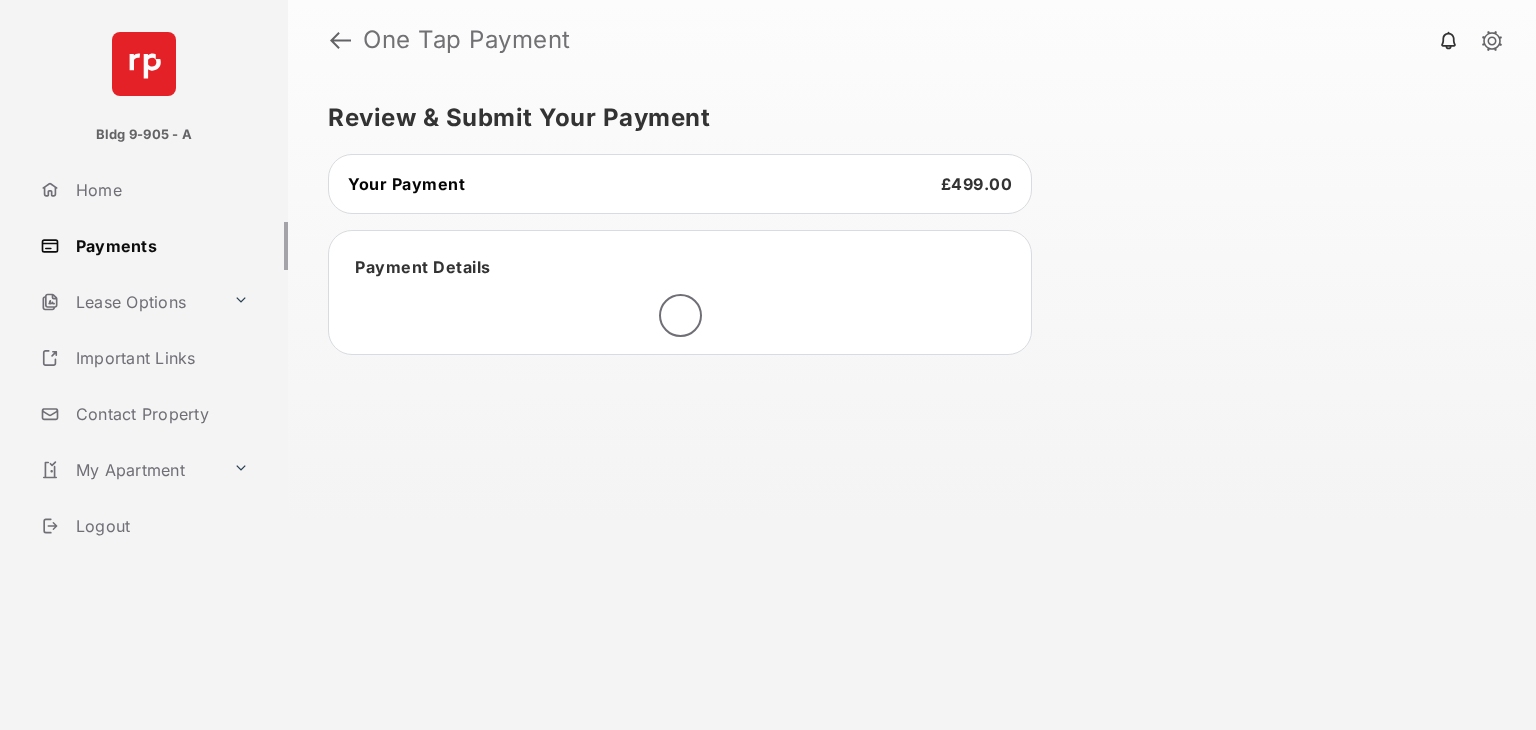 scroll, scrollTop: 0, scrollLeft: 0, axis: both 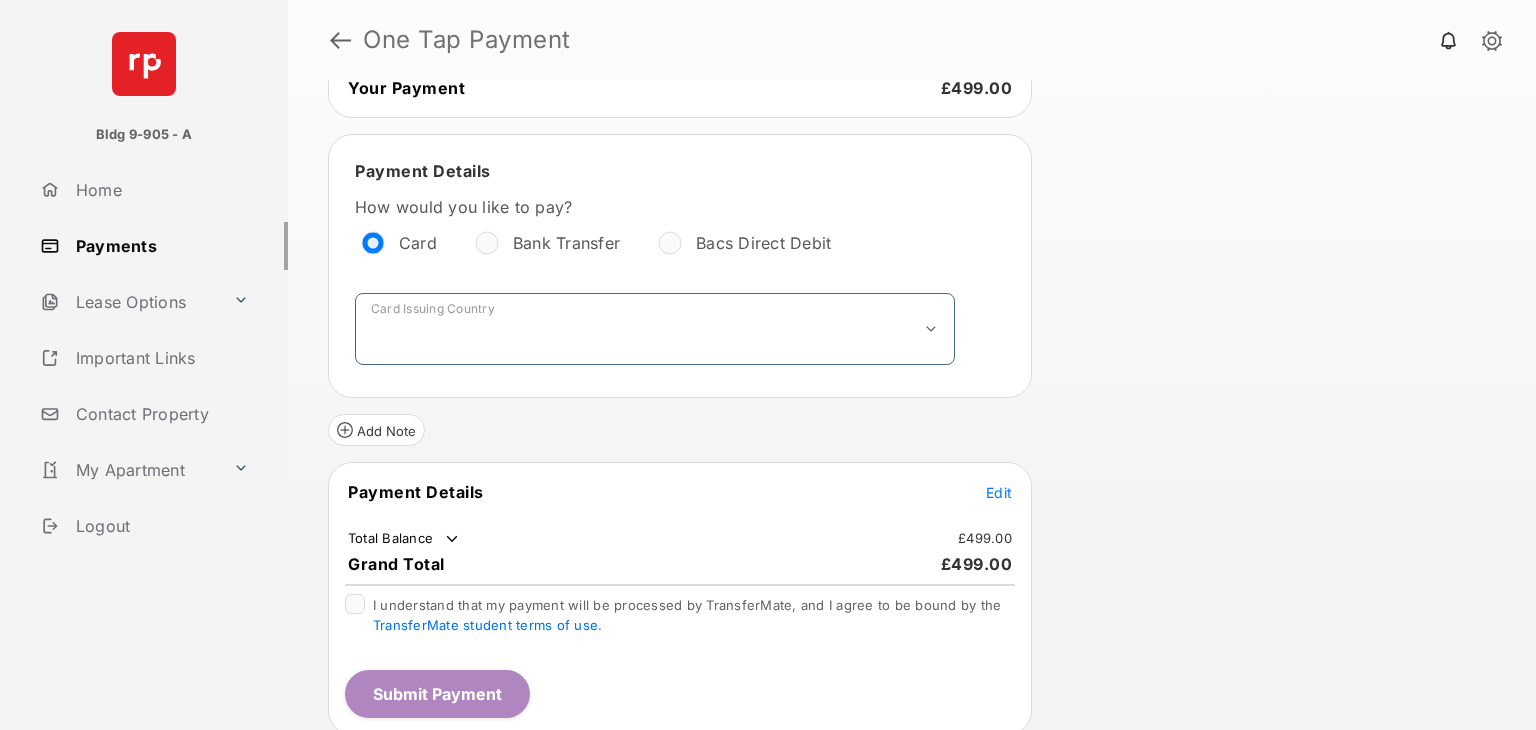 click on "**********" at bounding box center [655, 329] 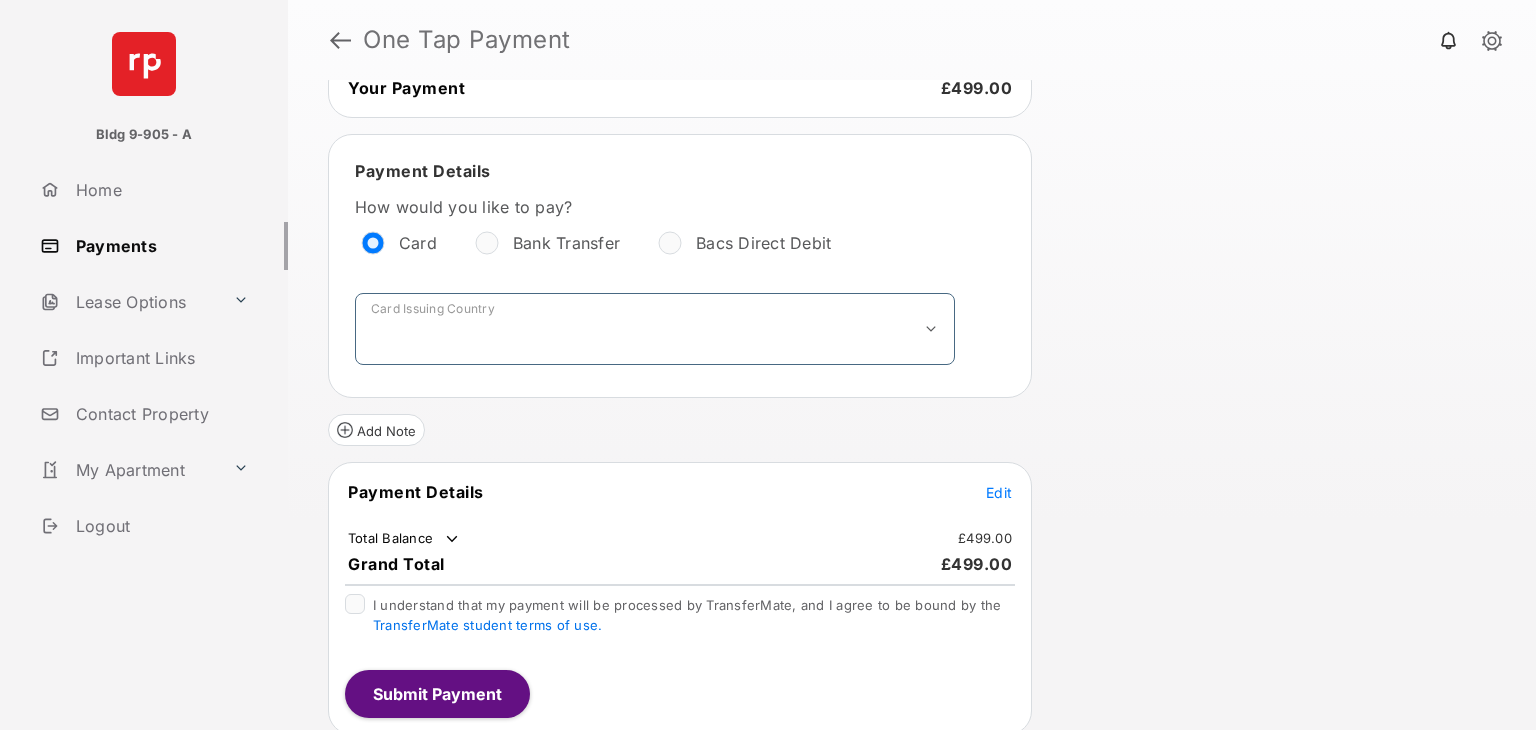 select on "**" 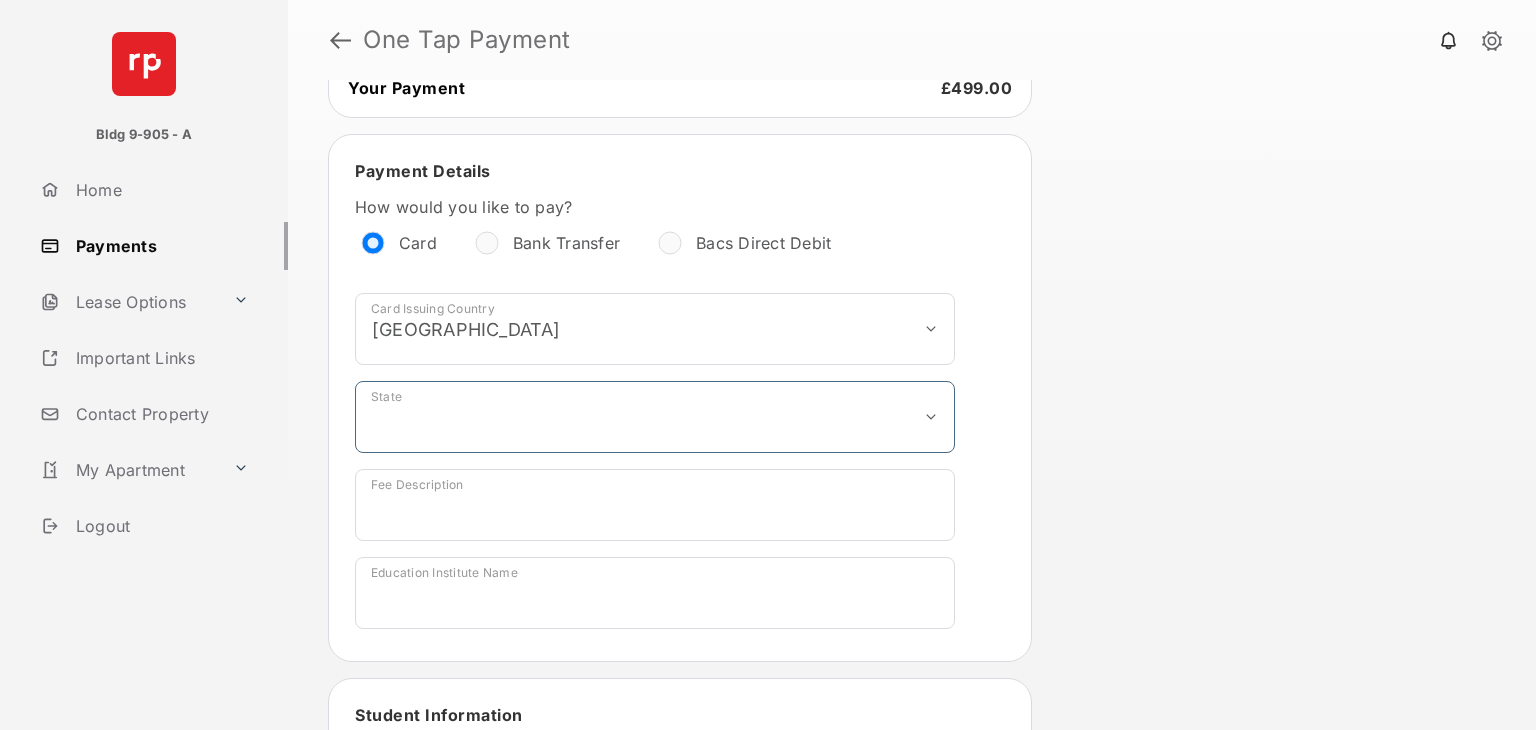 click on "**********" at bounding box center [655, 417] 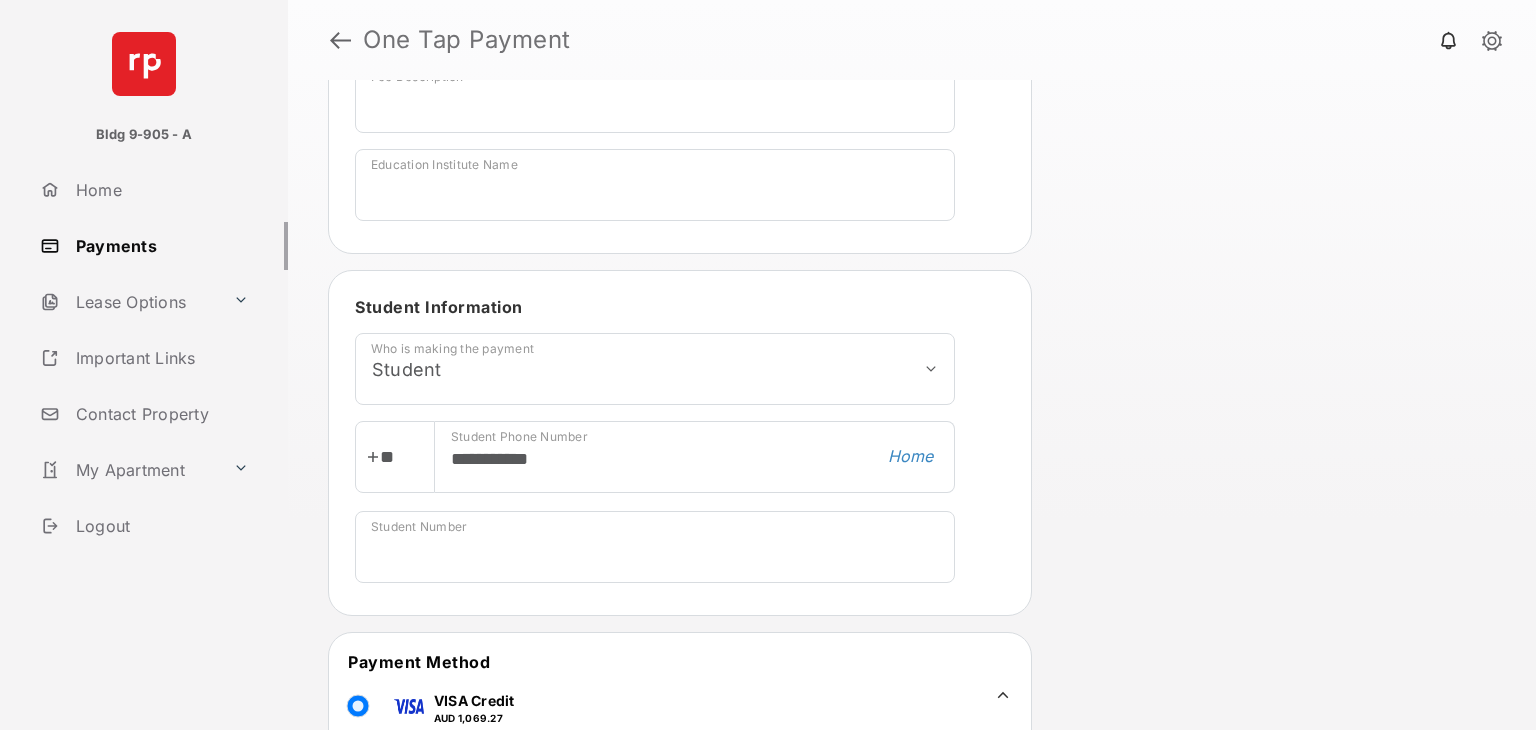 scroll, scrollTop: 354, scrollLeft: 0, axis: vertical 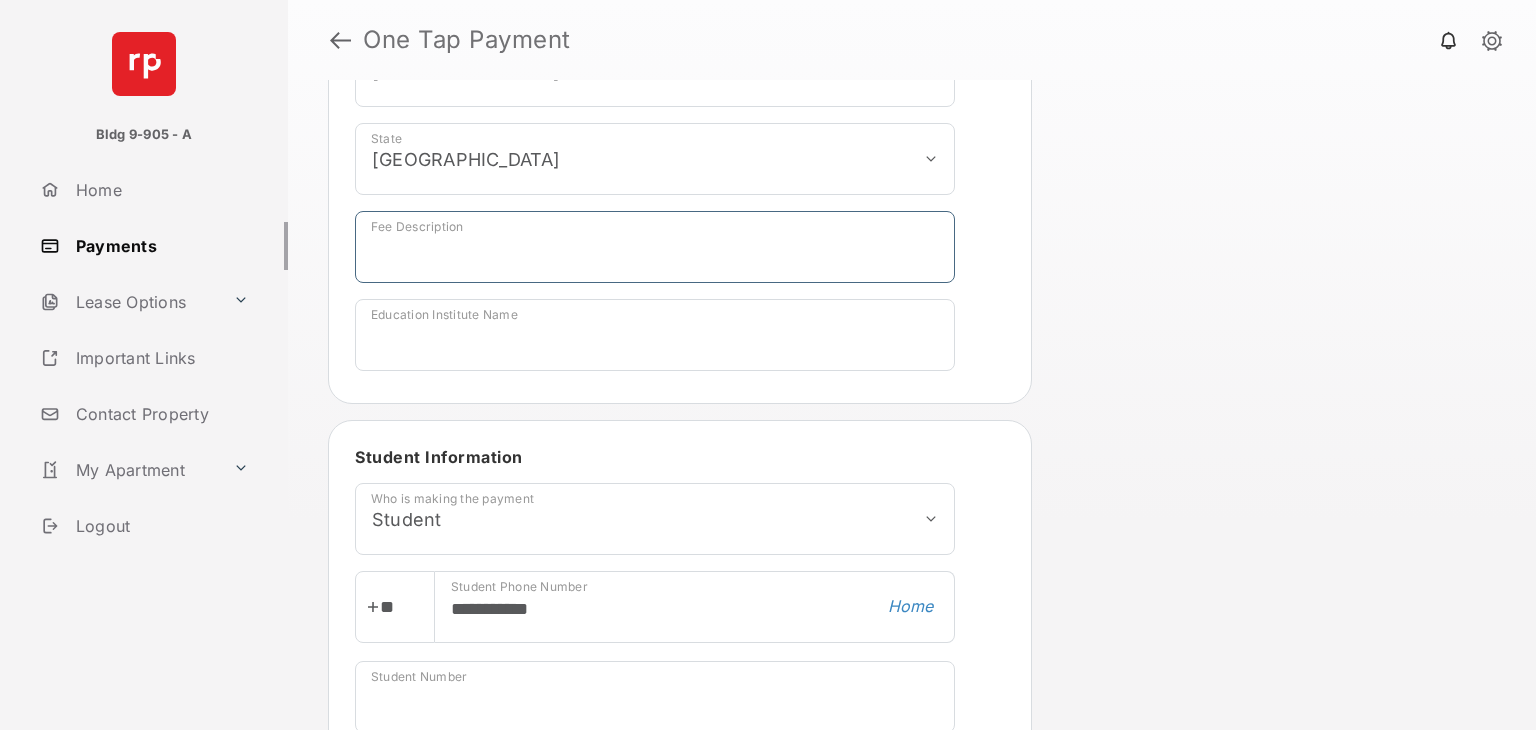 click on "Fee Description" at bounding box center [655, 247] 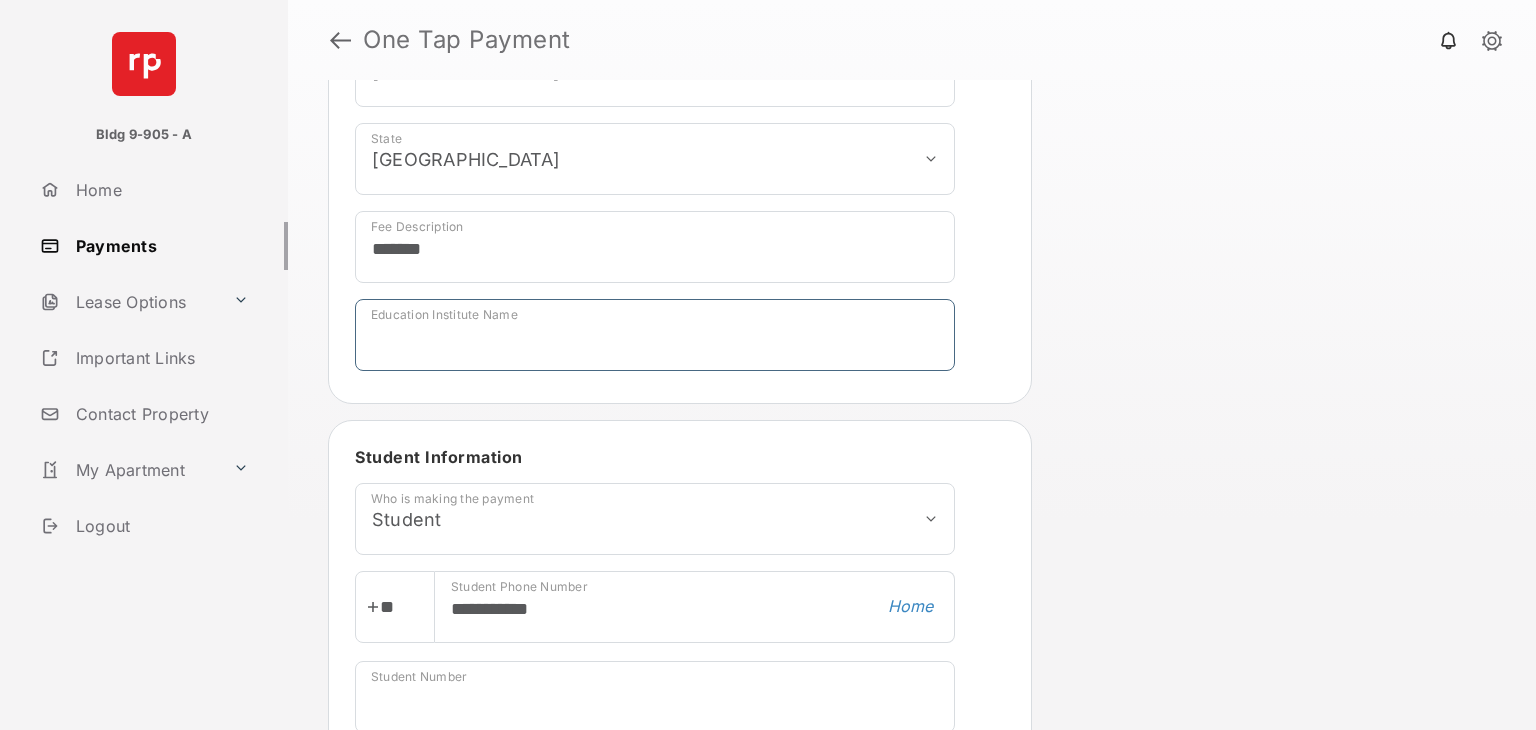 click on "Education Institute Name" at bounding box center (655, 335) 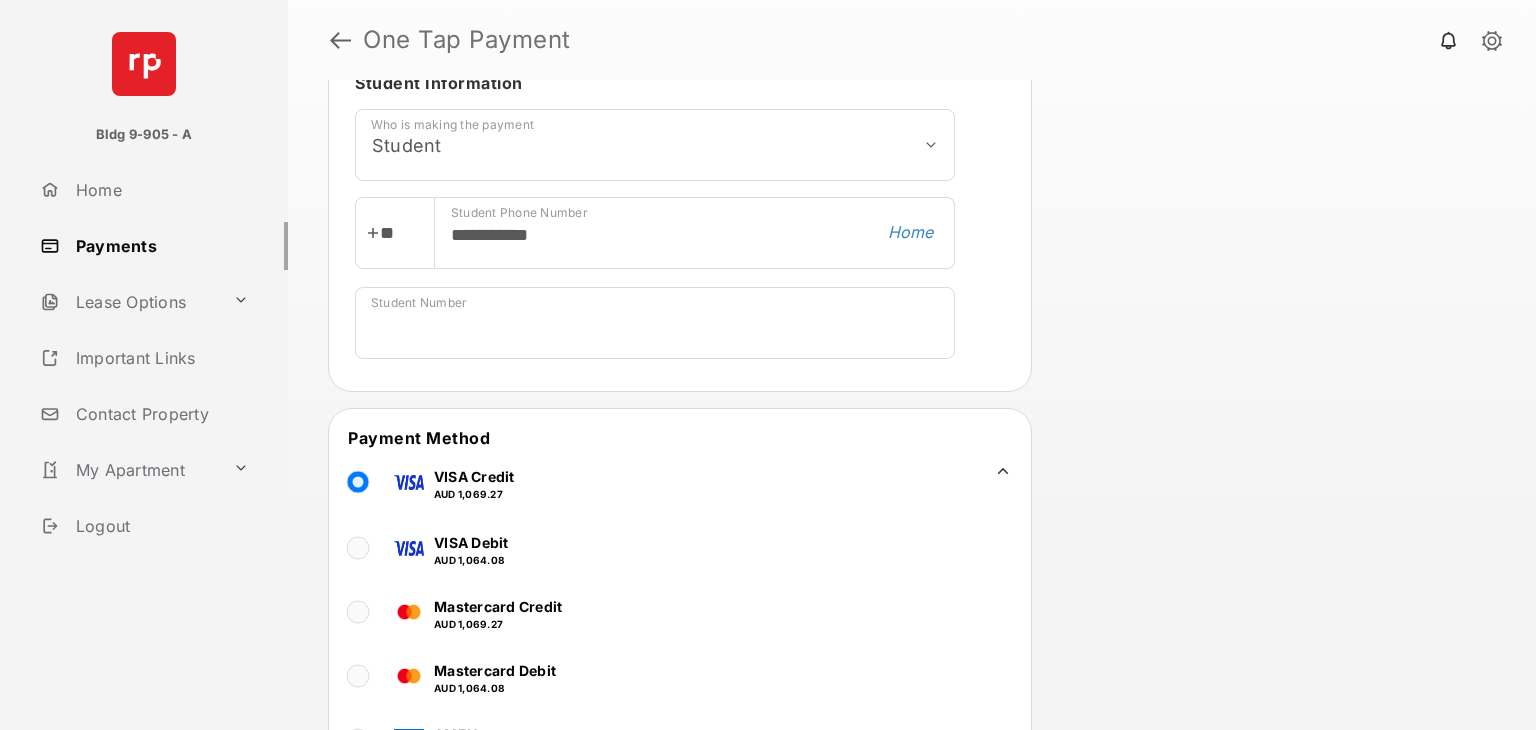 scroll, scrollTop: 730, scrollLeft: 0, axis: vertical 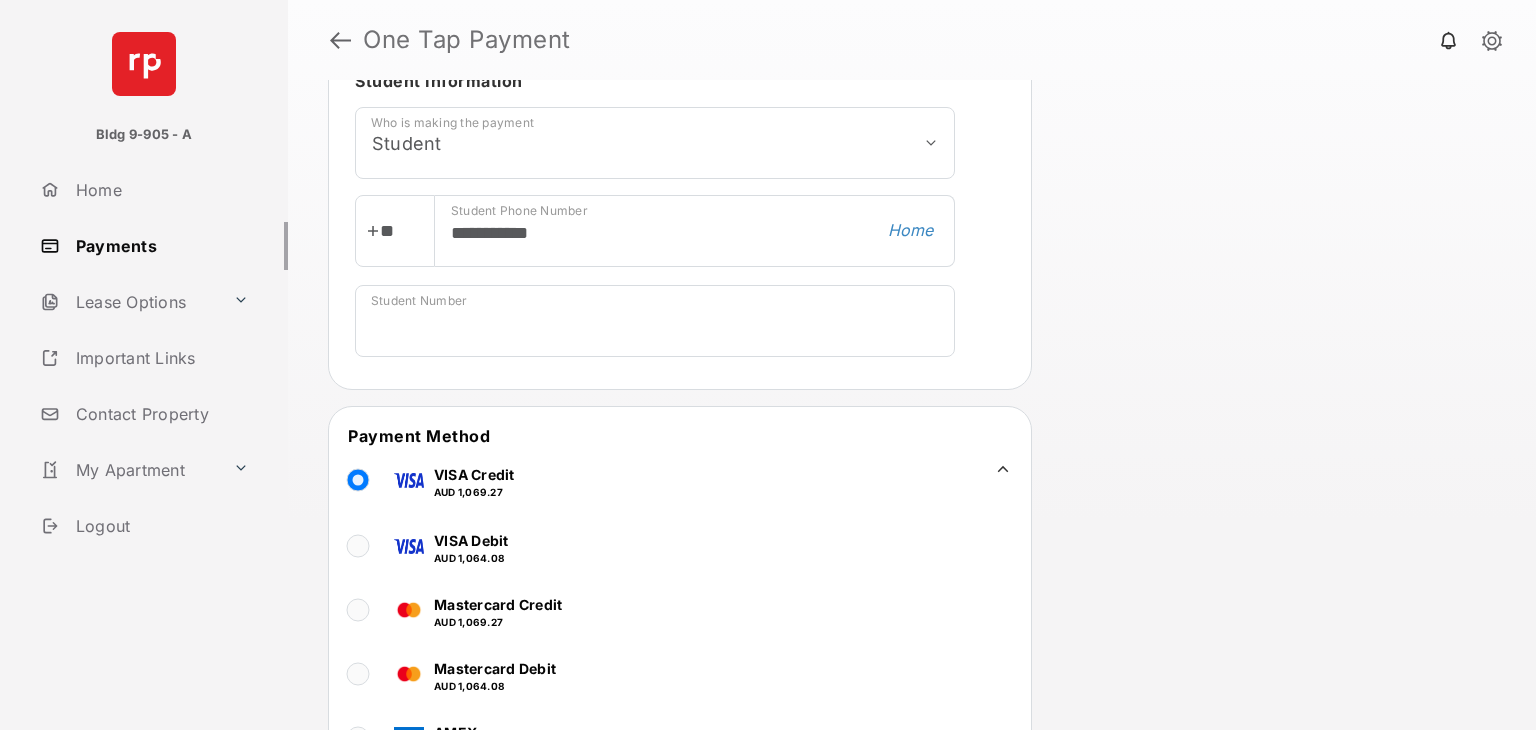 click on "Student Number Required field" at bounding box center (680, 329) 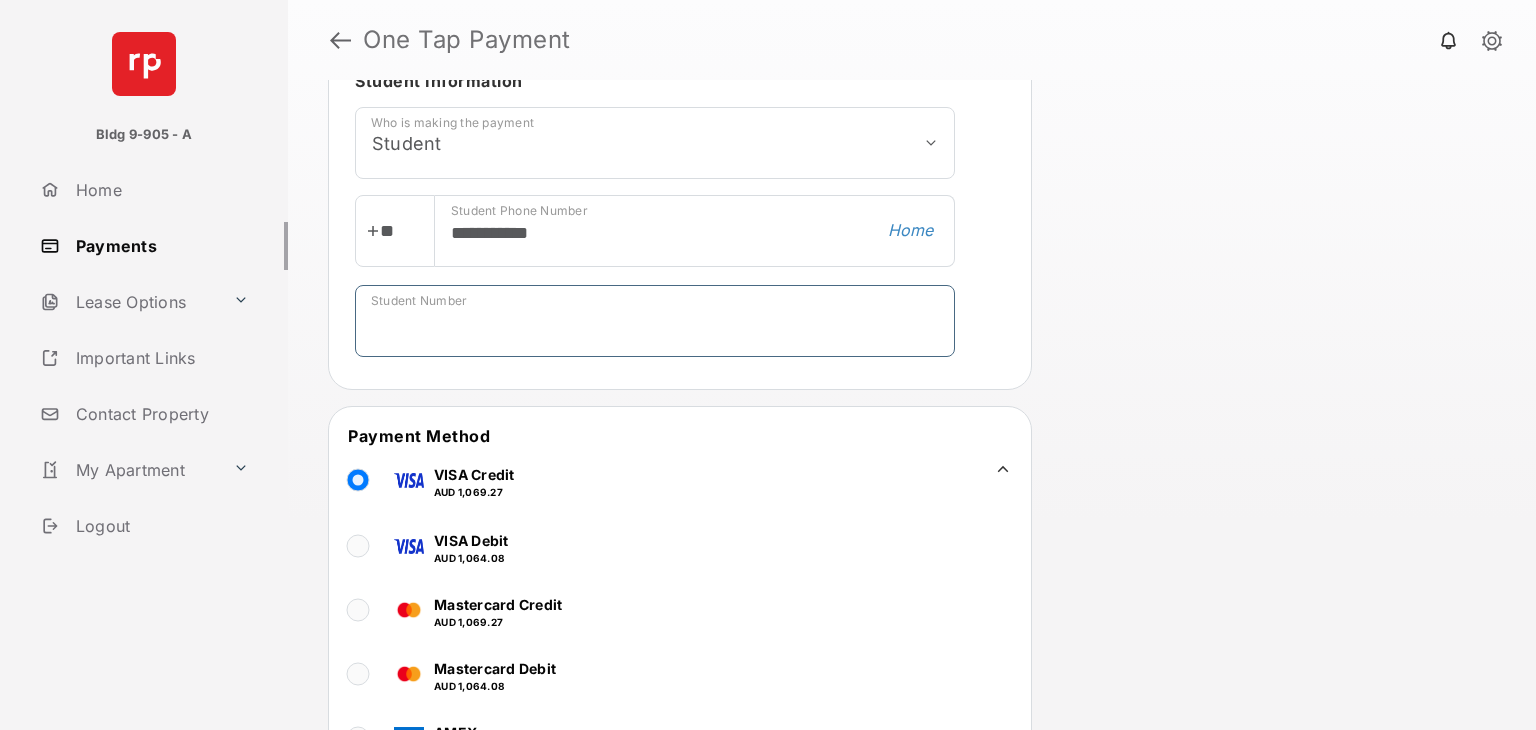 click on "Student Number" at bounding box center [655, 321] 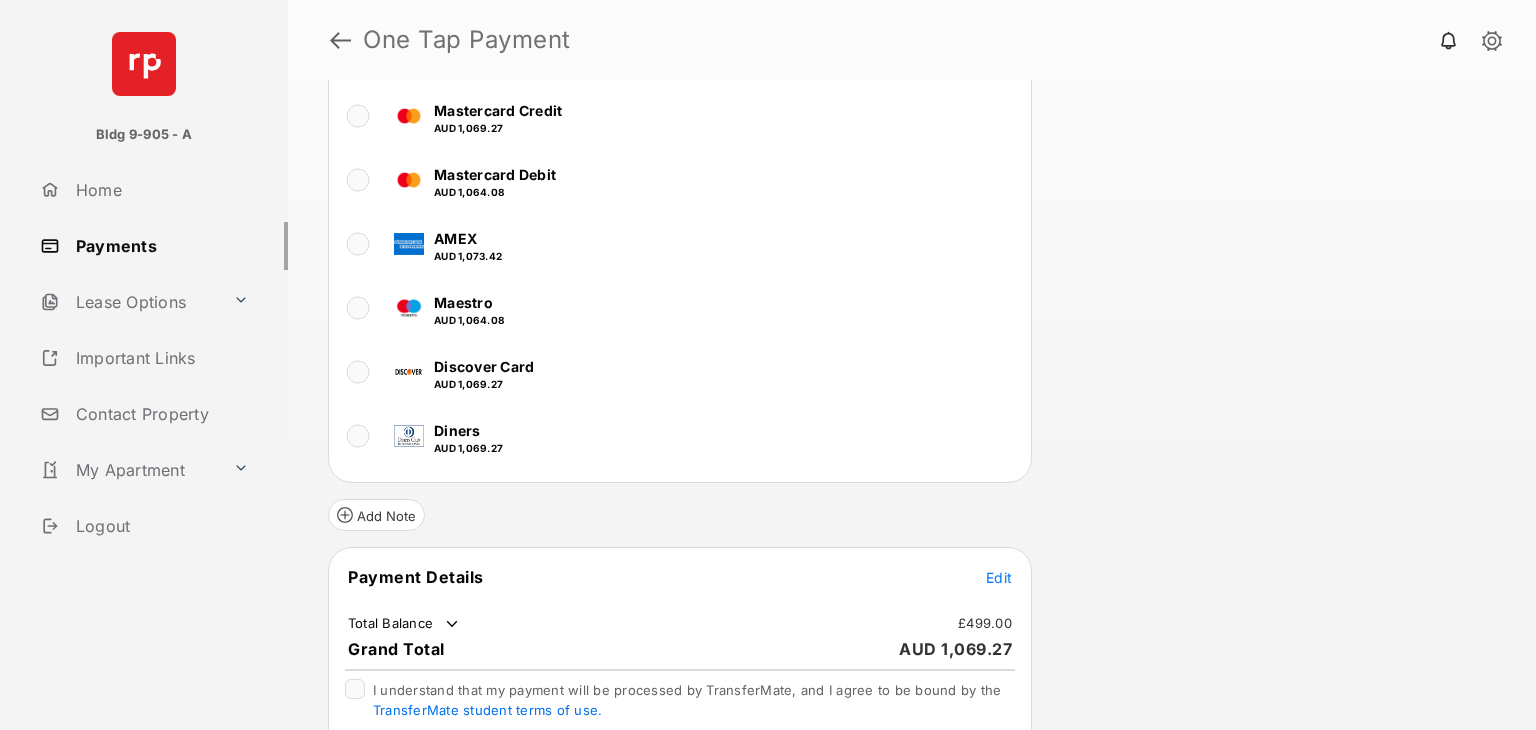 scroll, scrollTop: 1307, scrollLeft: 0, axis: vertical 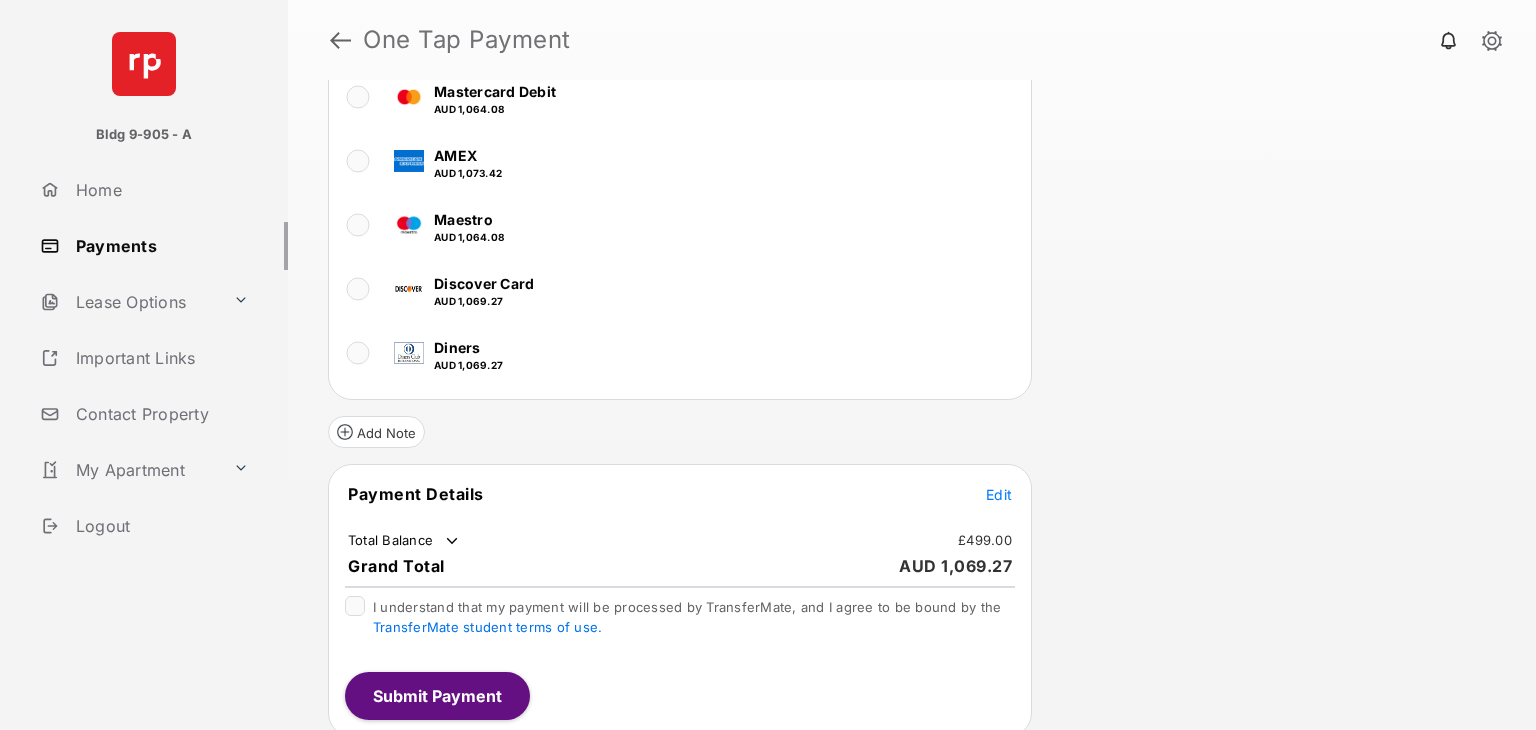 click on "Edit" at bounding box center [999, 494] 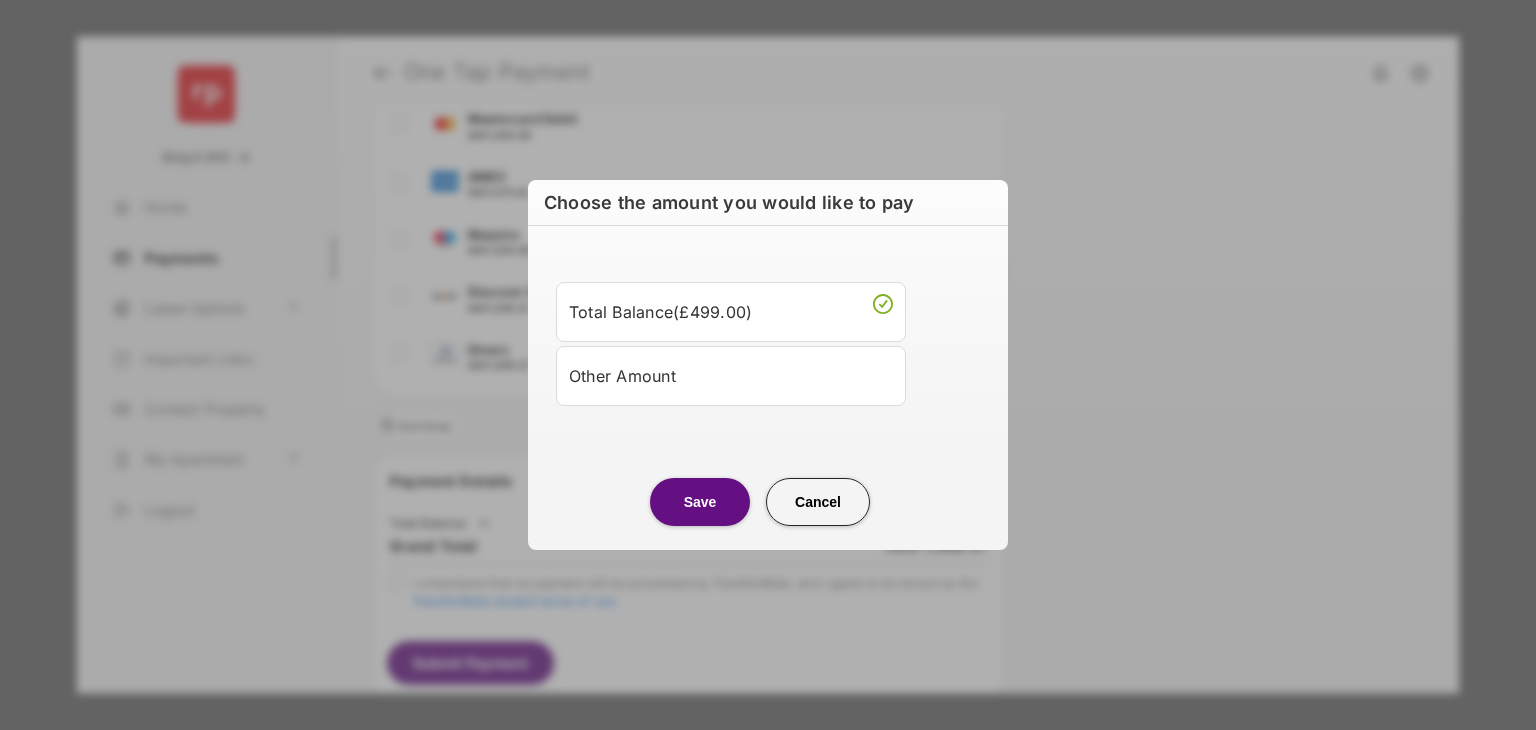 drag, startPoint x: 780, startPoint y: 408, endPoint x: 733, endPoint y: 371, distance: 59.816387 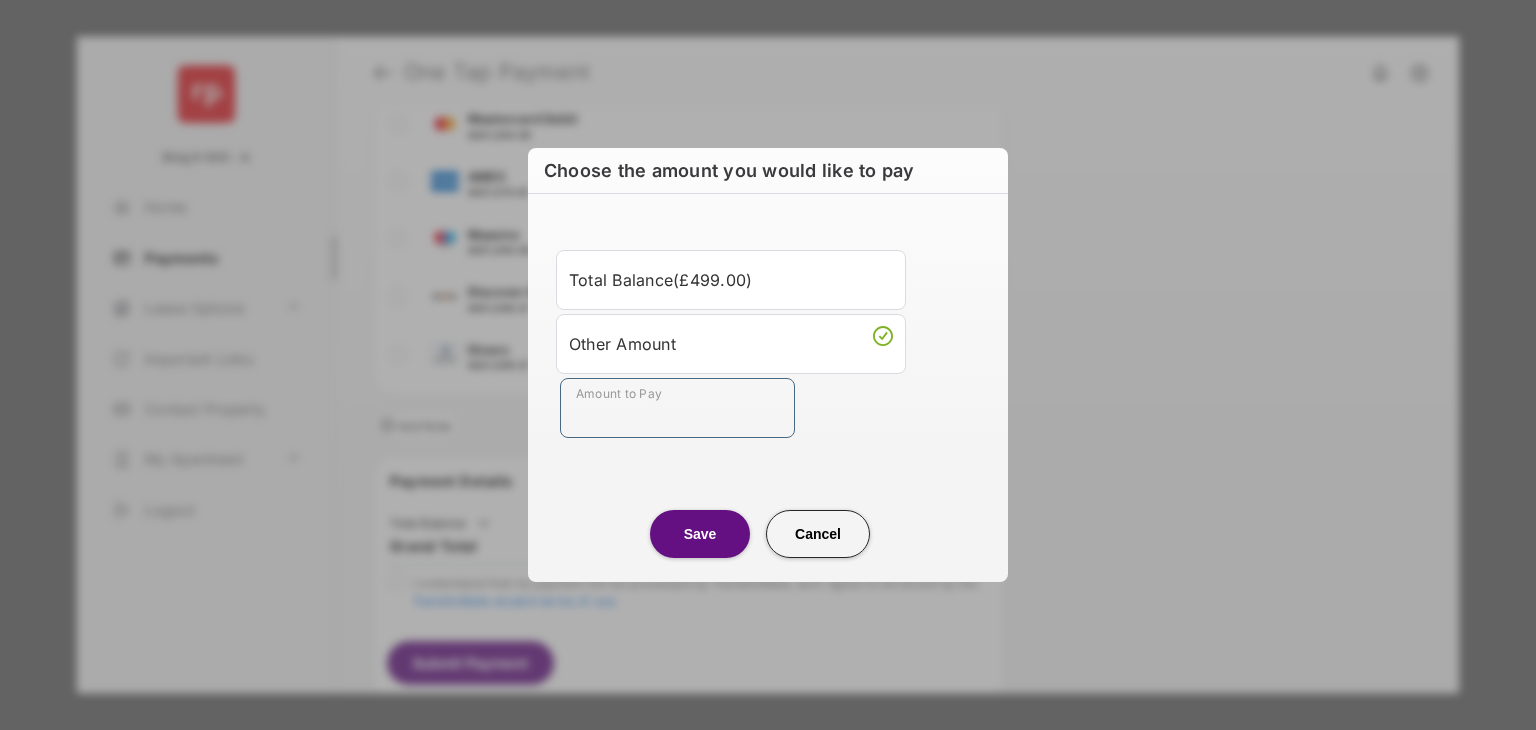 click on "Amount to Pay" at bounding box center [677, 408] 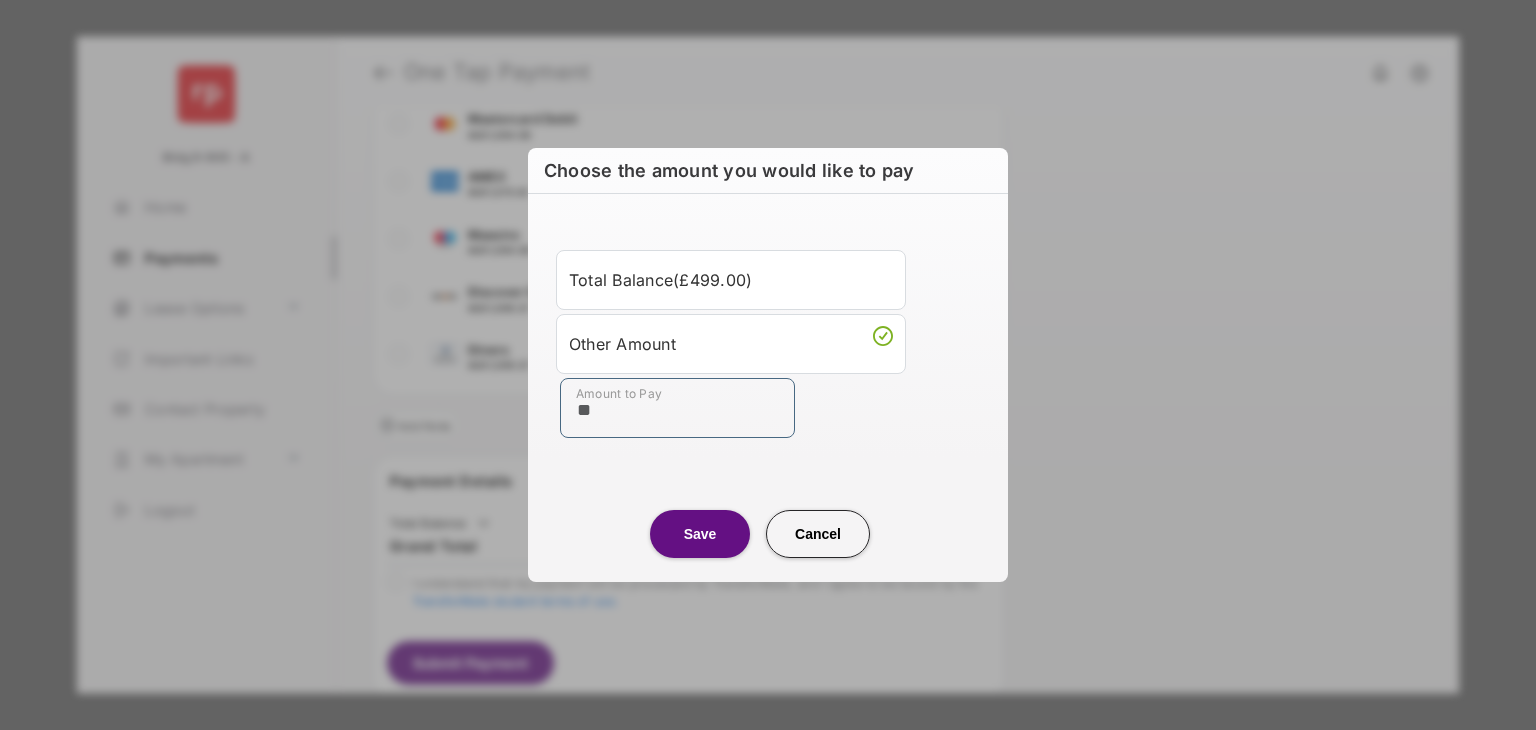 type on "**" 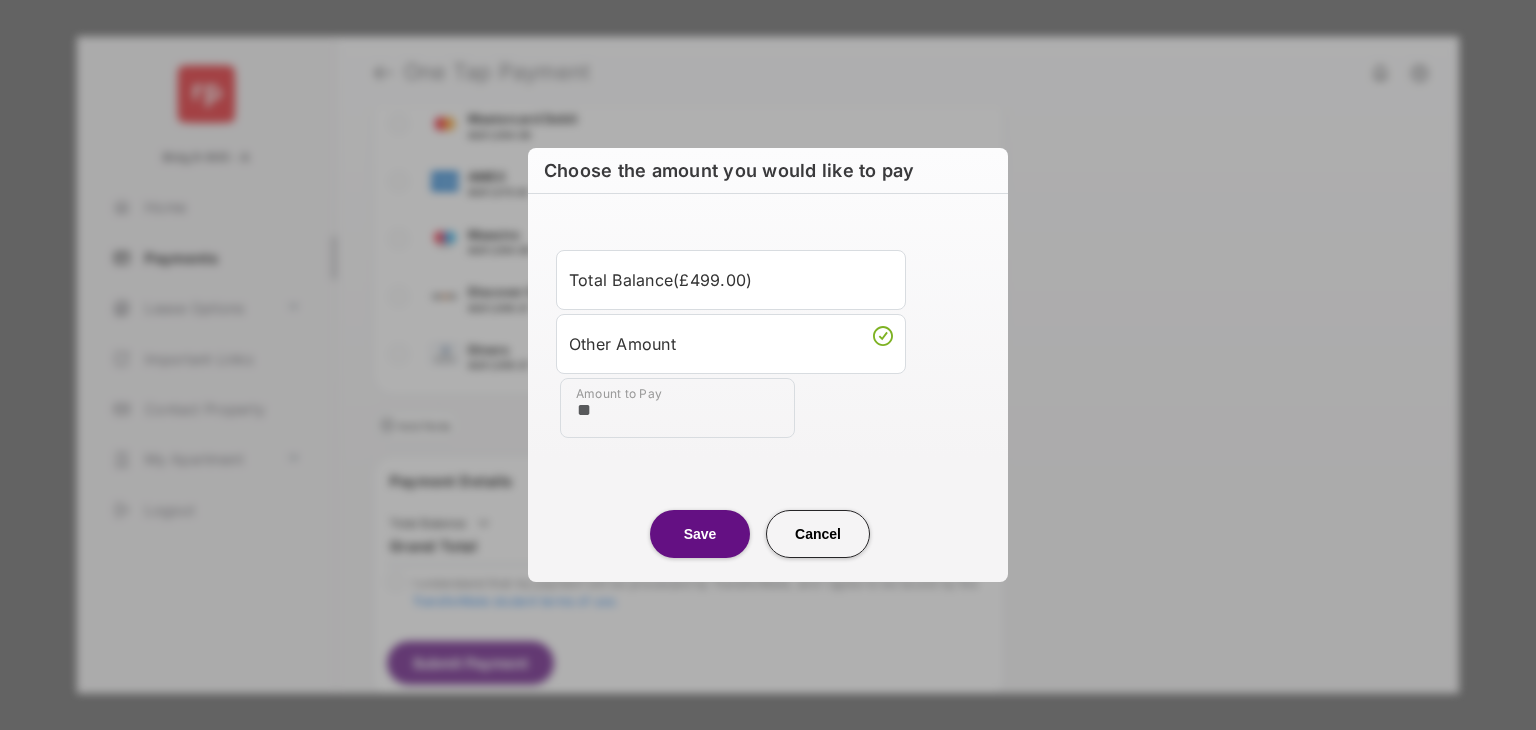 click on "Amount to Pay **" at bounding box center (772, 408) 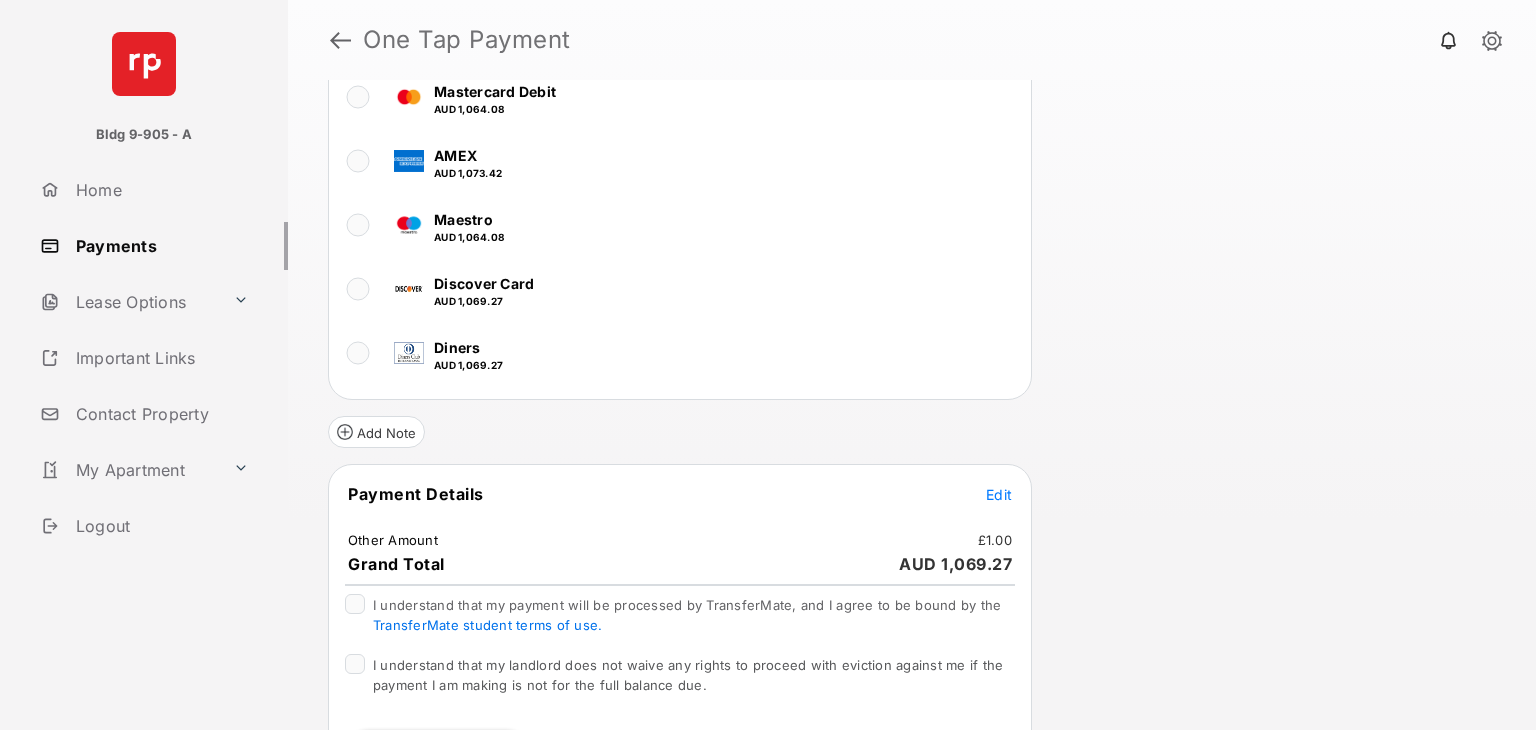 scroll, scrollTop: 1346, scrollLeft: 0, axis: vertical 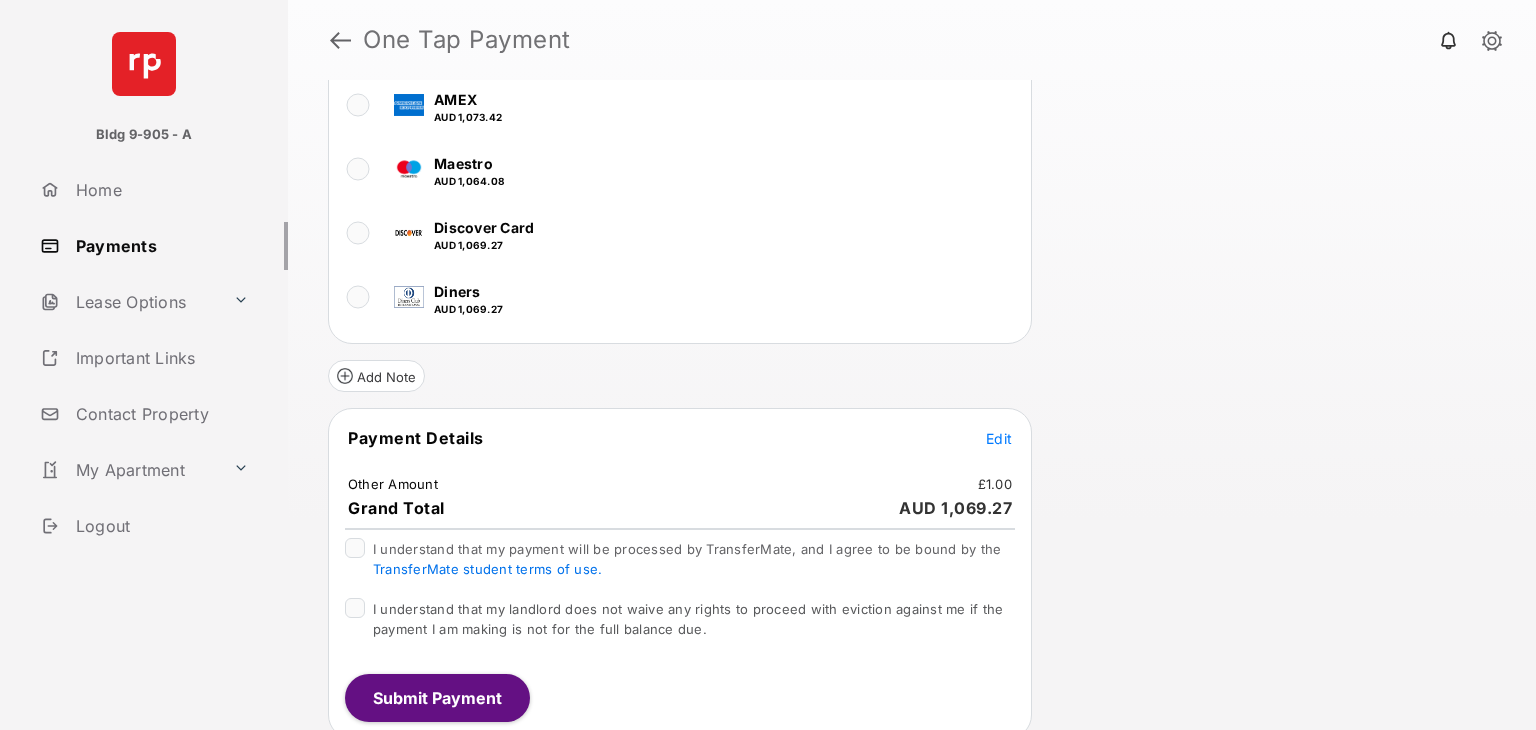 type 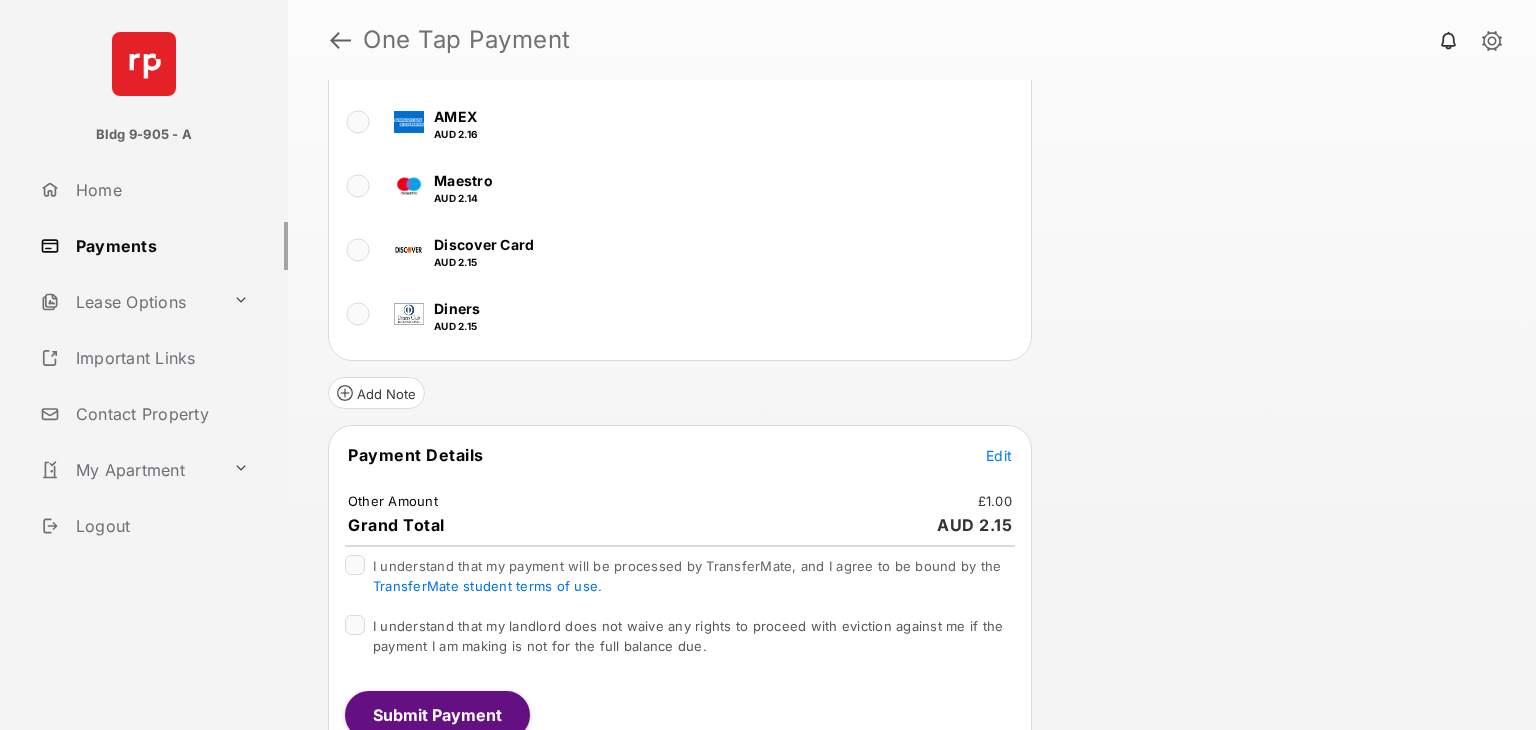scroll, scrollTop: 1363, scrollLeft: 0, axis: vertical 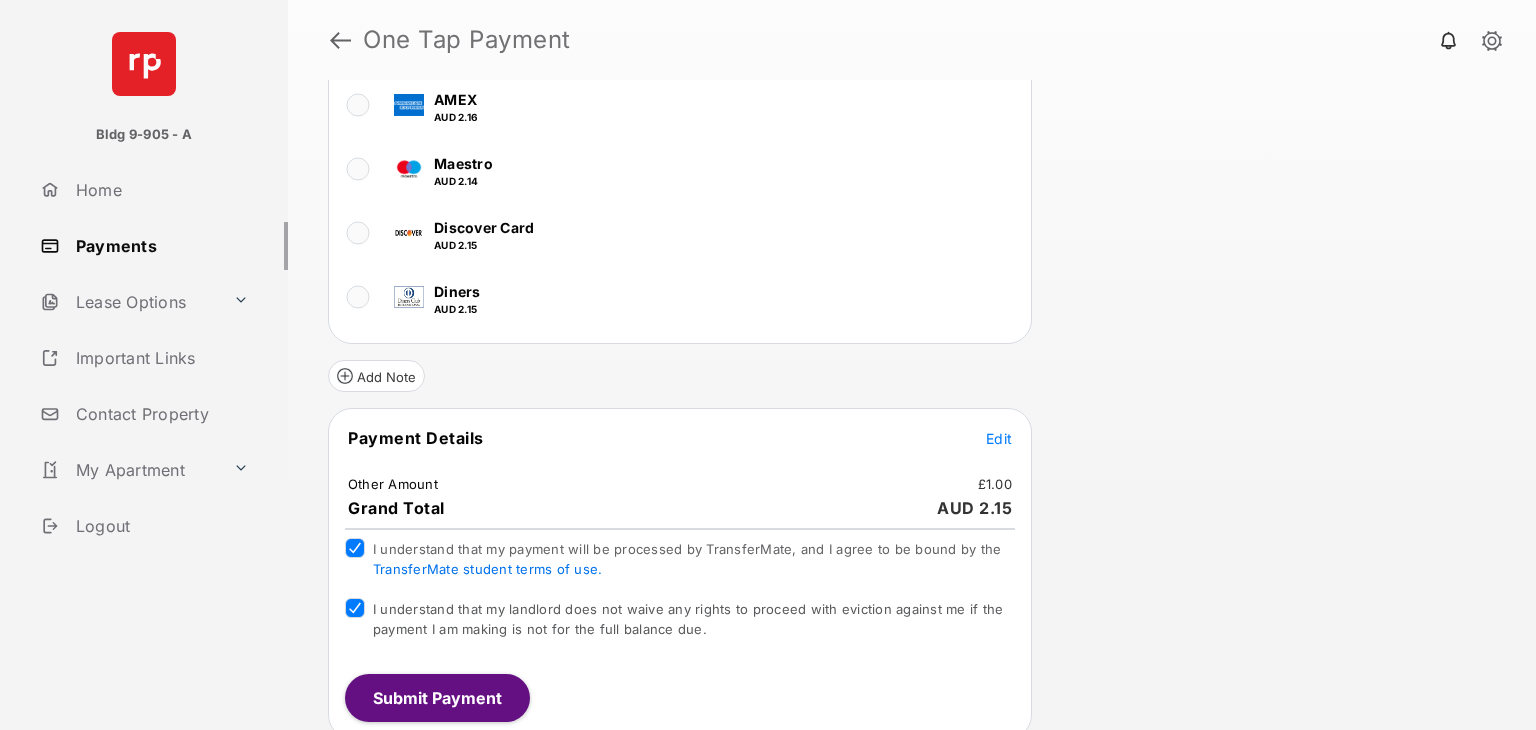 click on "Submit Payment" at bounding box center (437, 698) 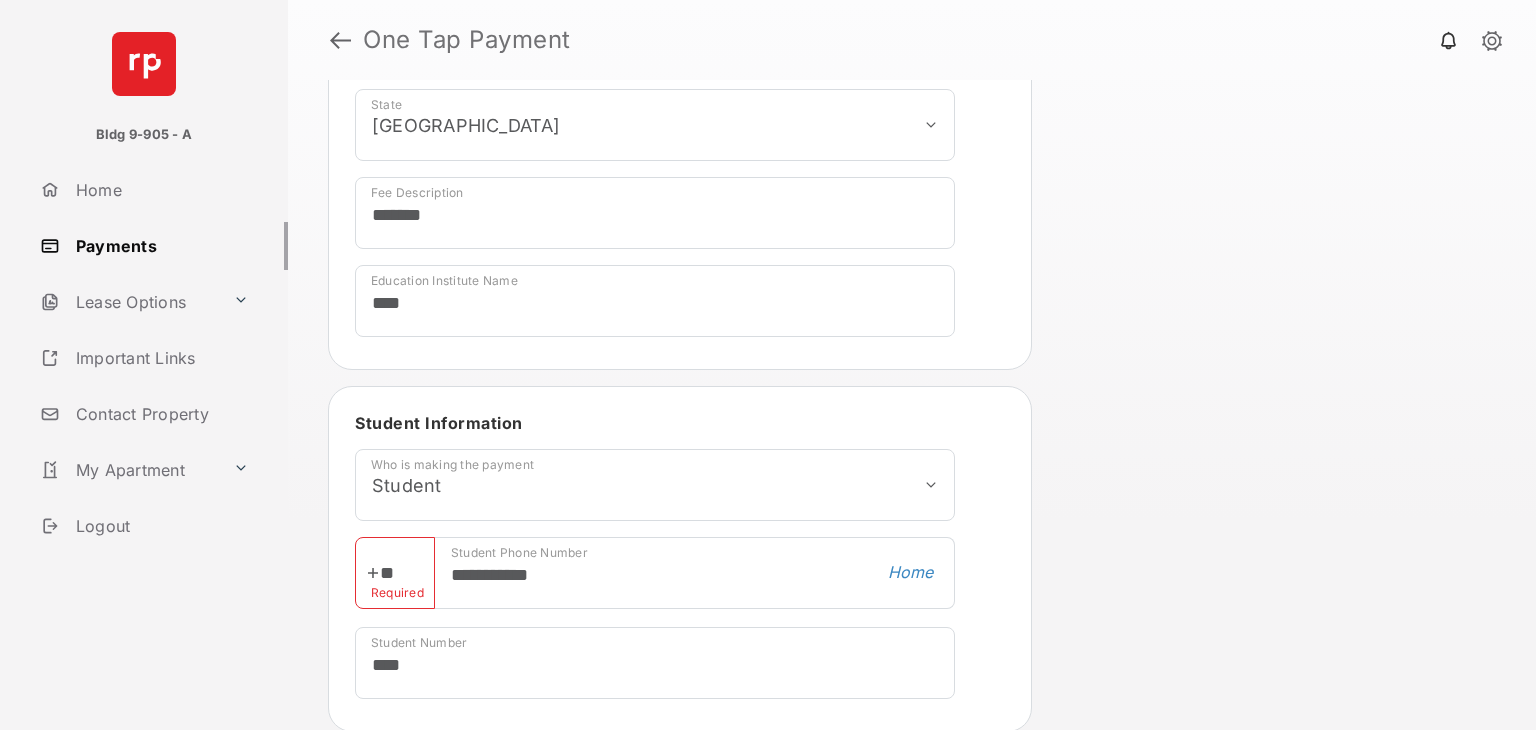 scroll, scrollTop: 399, scrollLeft: 0, axis: vertical 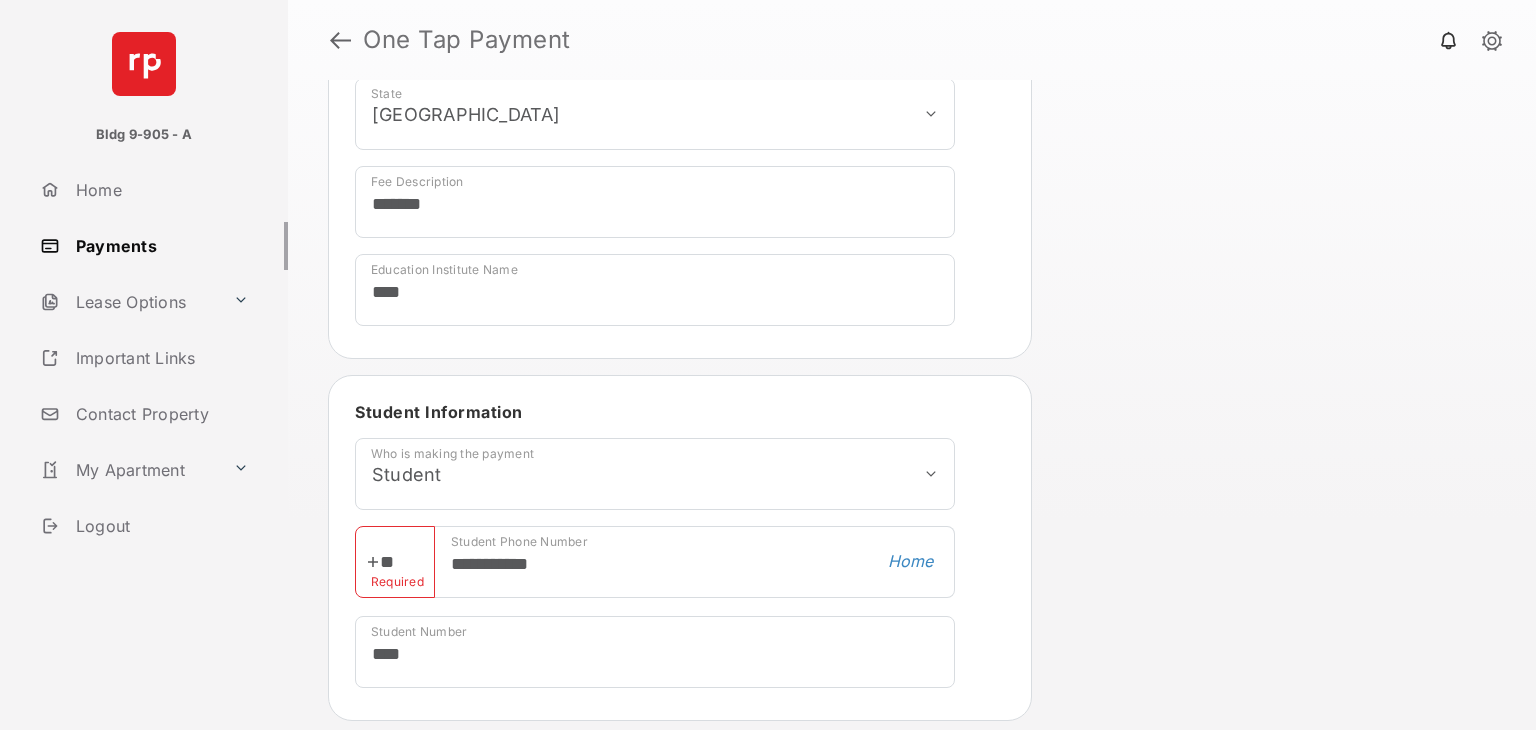 click on "**" at bounding box center (395, 562) 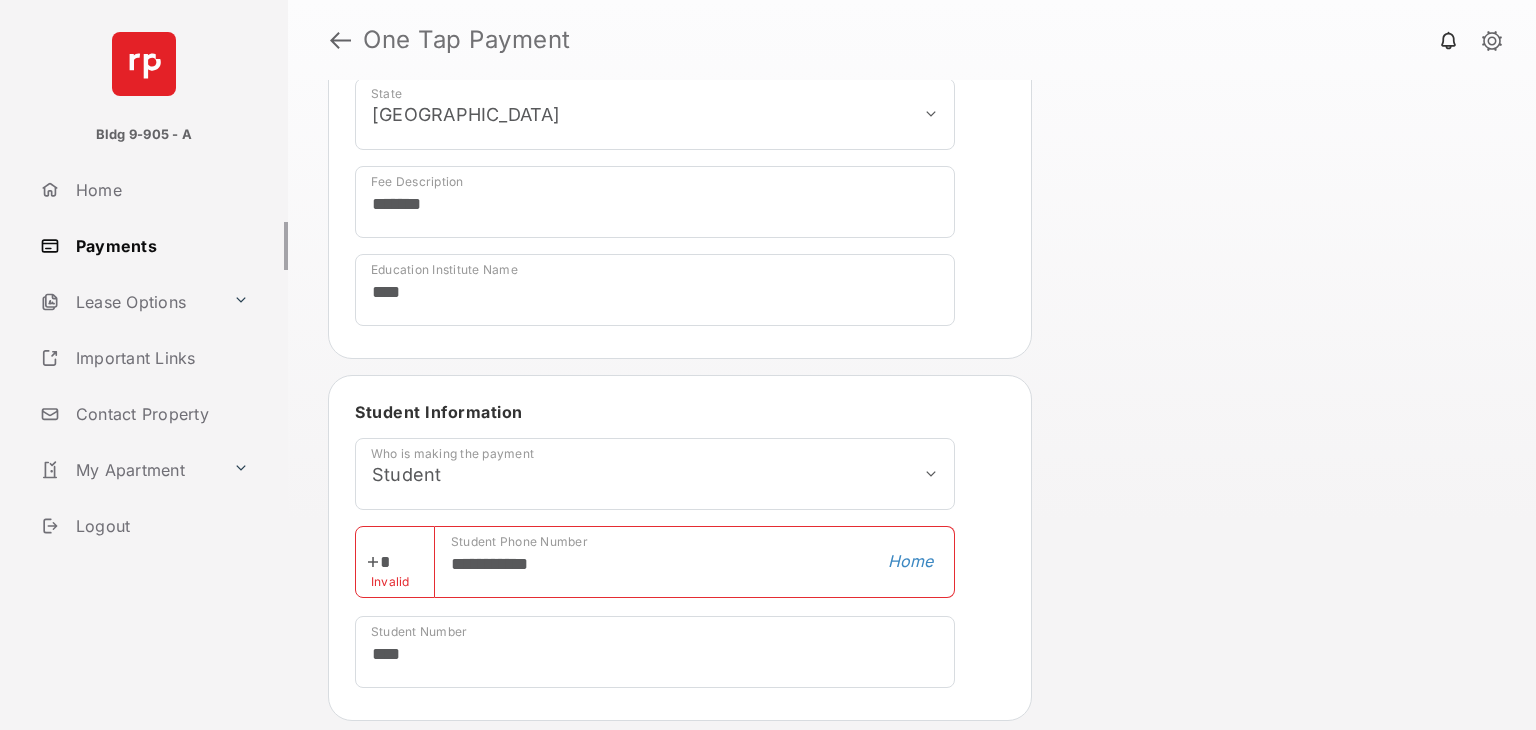 type on "**" 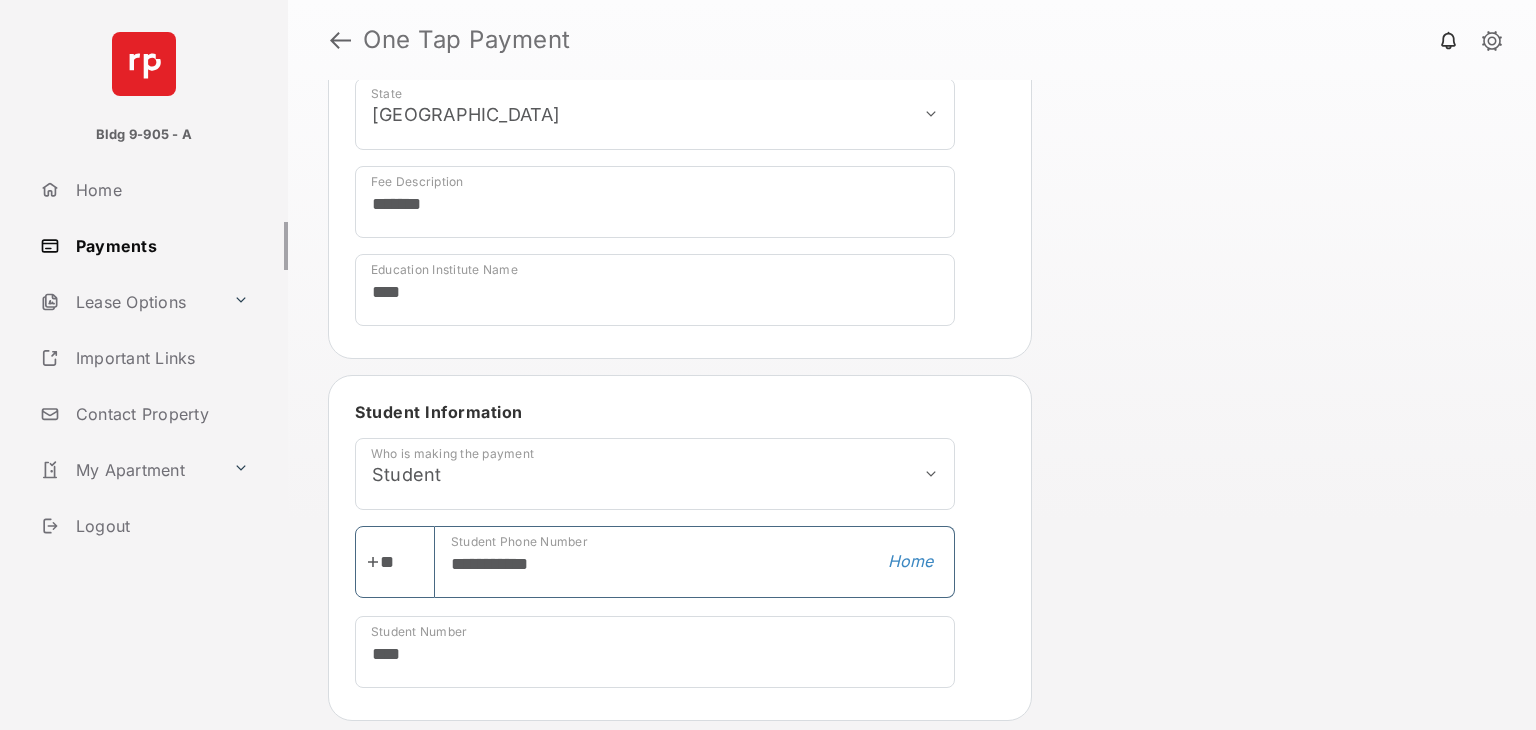 click on "**********" at bounding box center (695, 562) 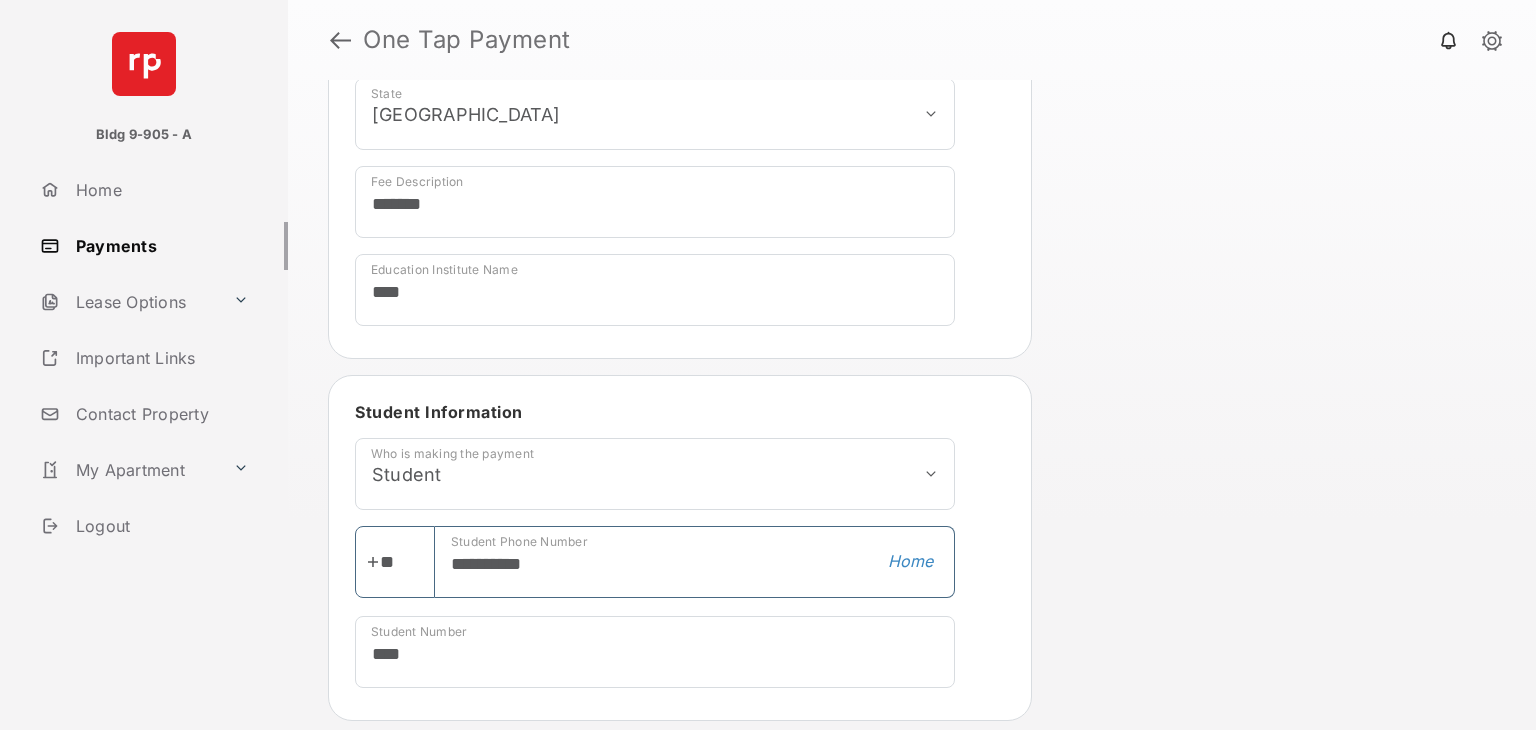 type on "**********" 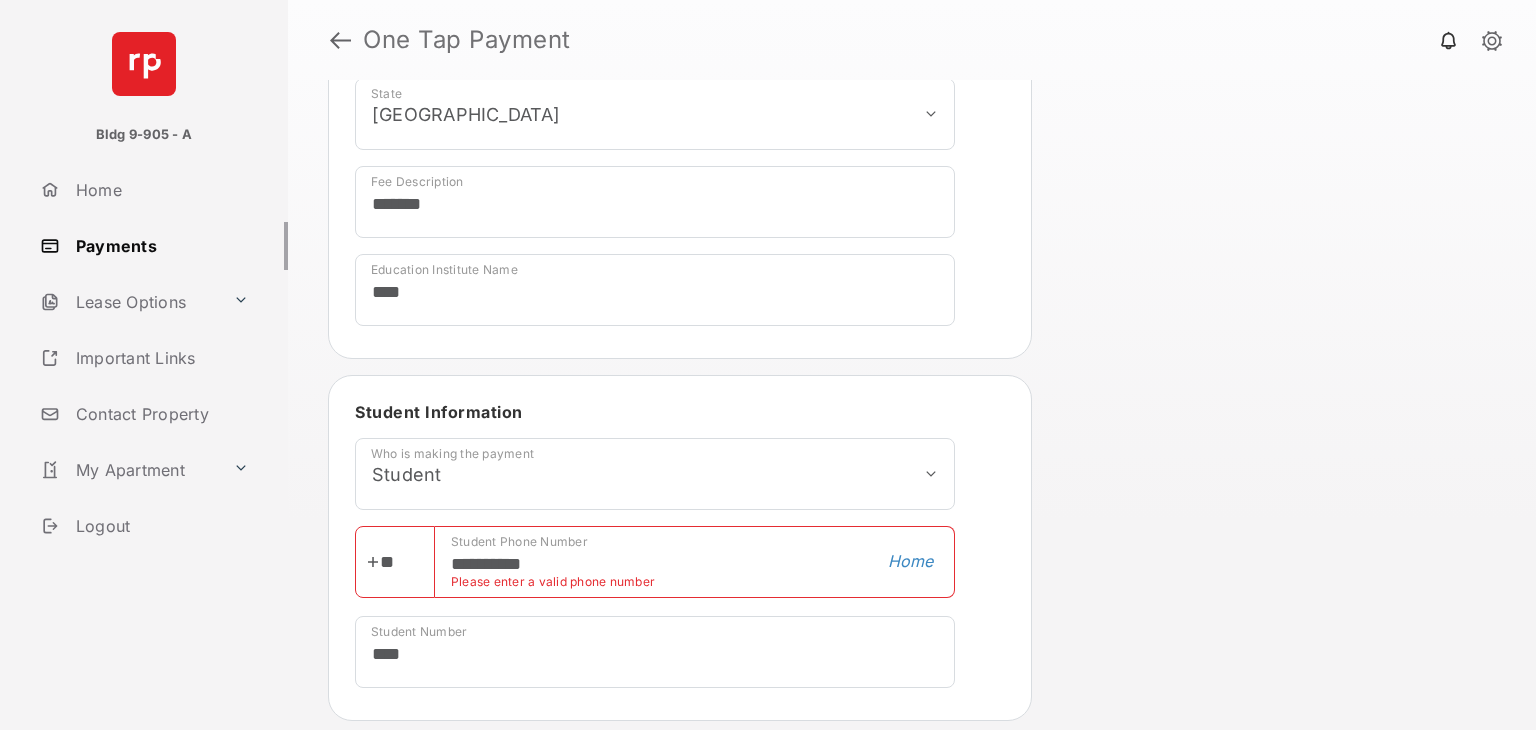 click on "**********" at bounding box center (680, 548) 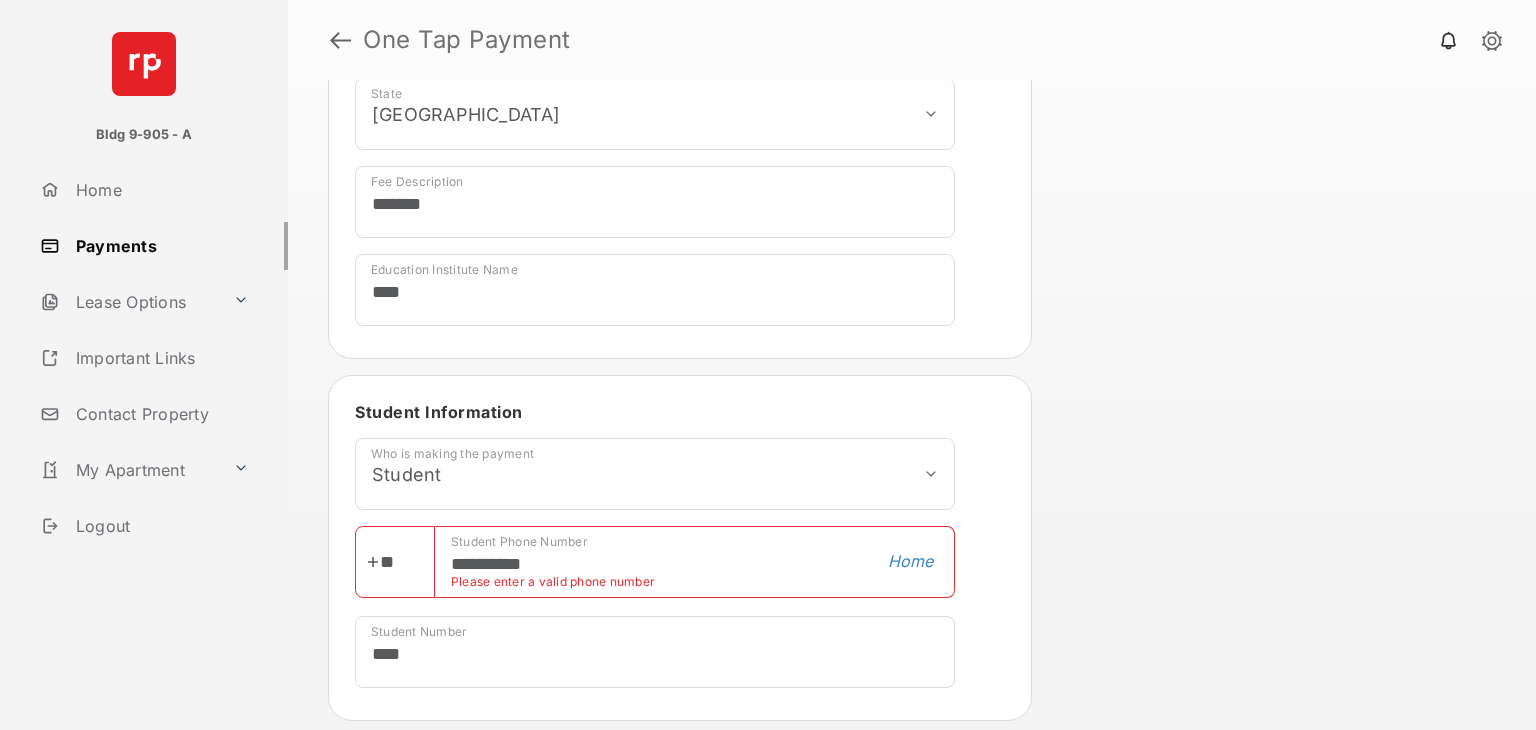 click on "**********" at bounding box center (695, 562) 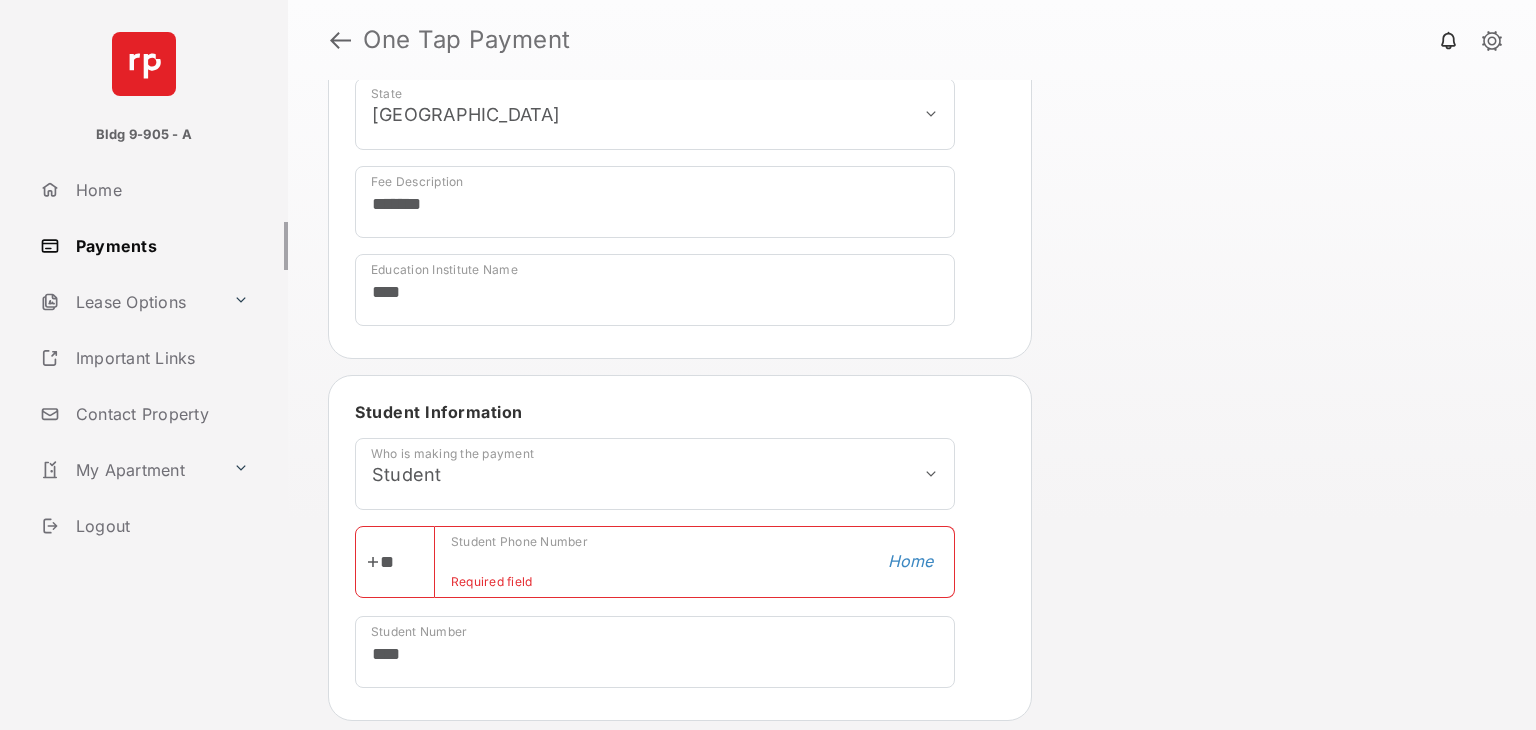 type on "*" 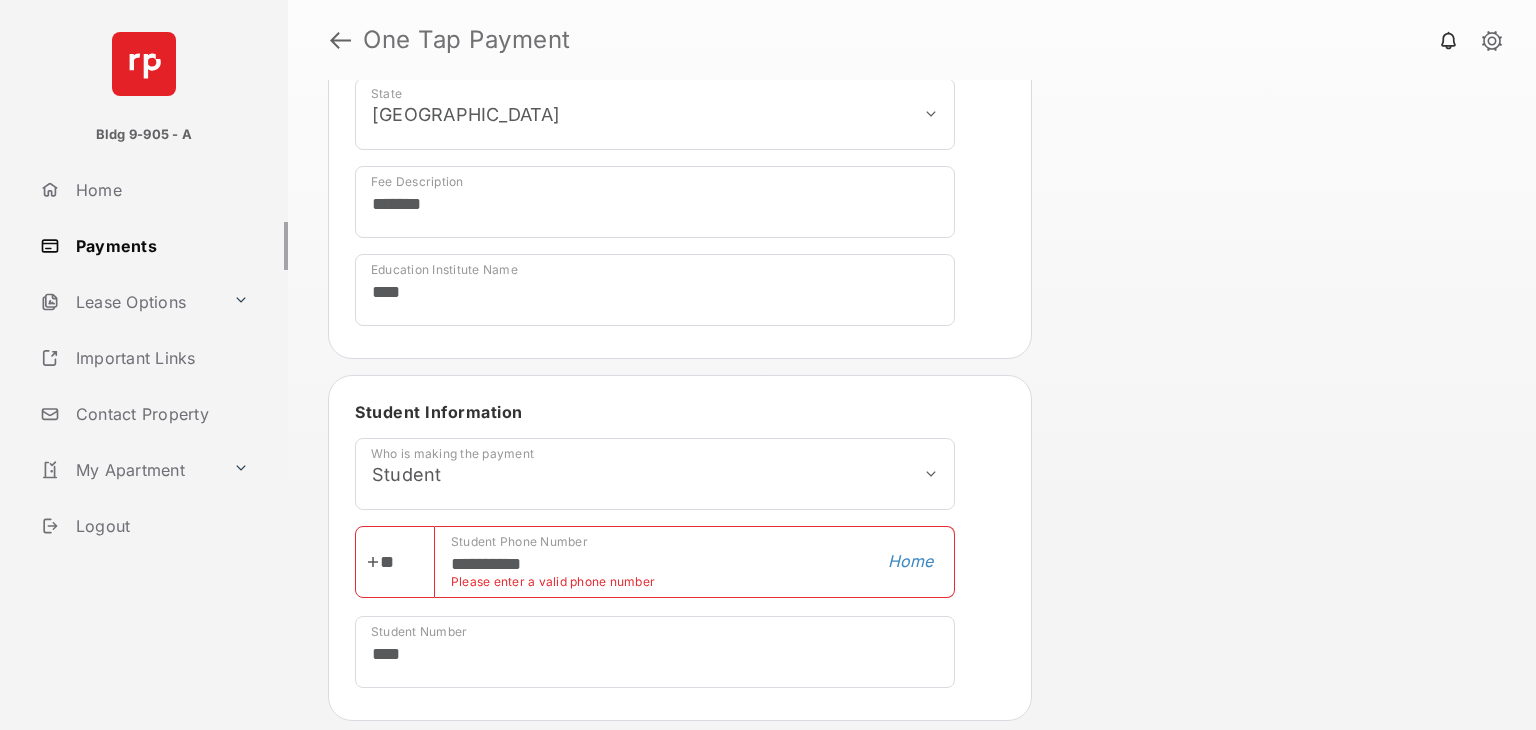 type on "**********" 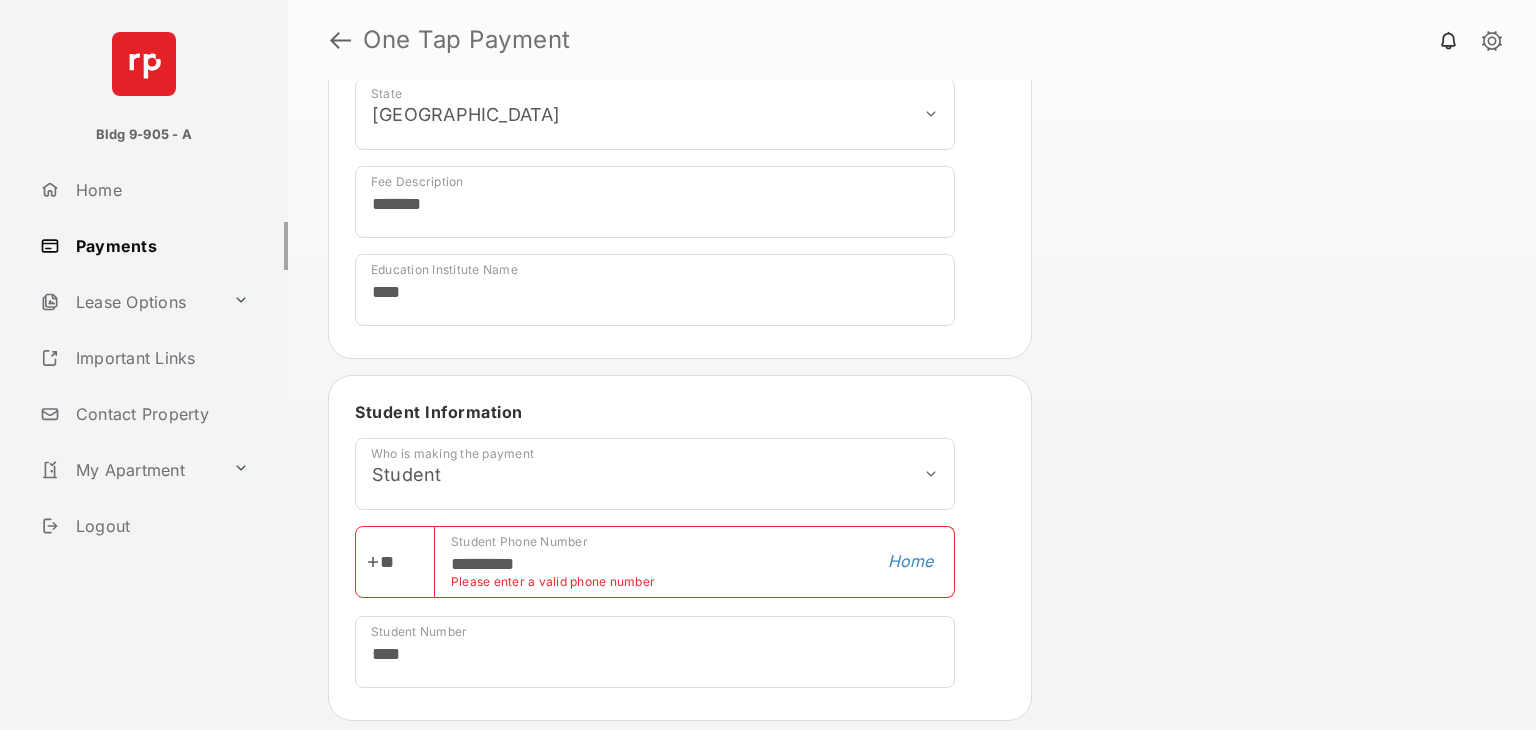 type on "**********" 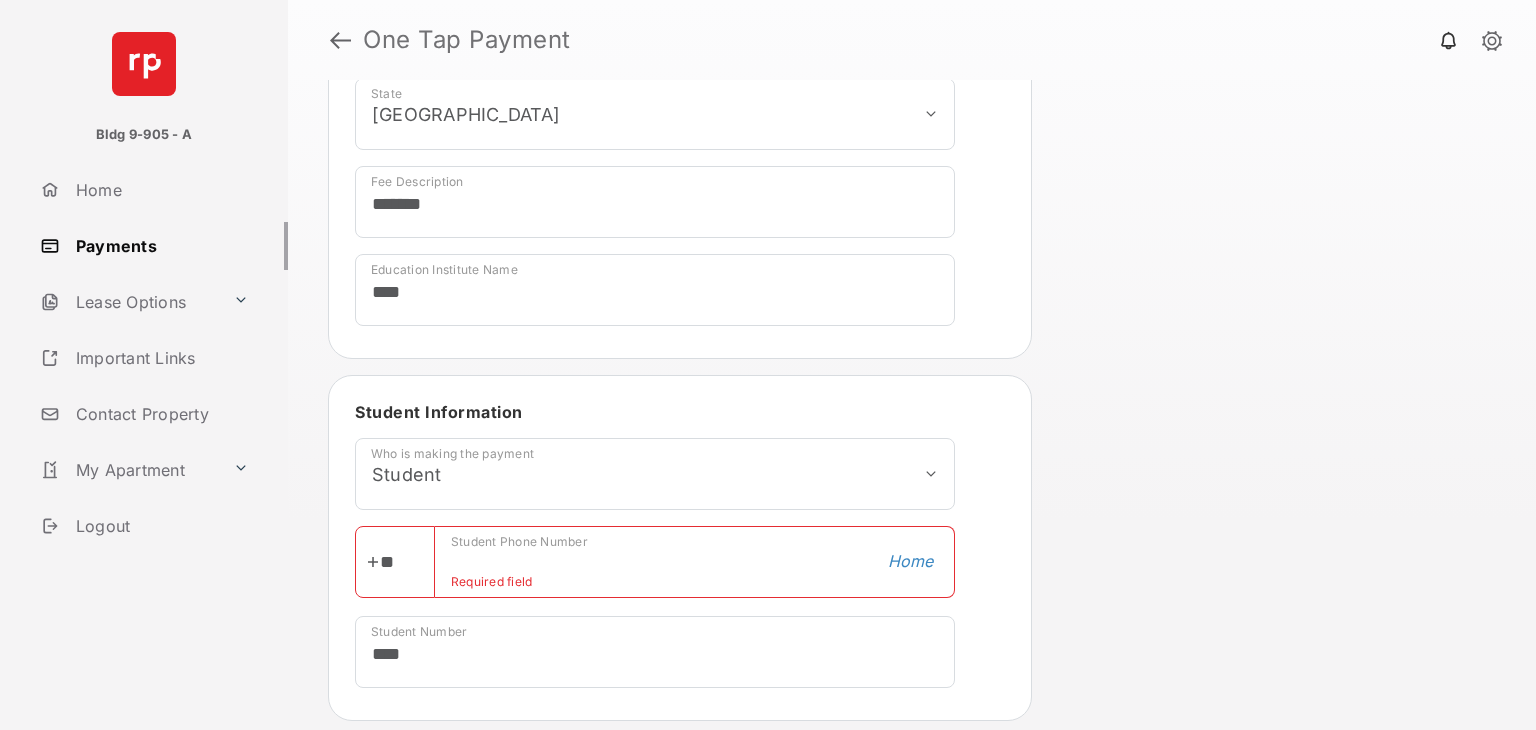click on "Student Phone Number" at bounding box center [695, 562] 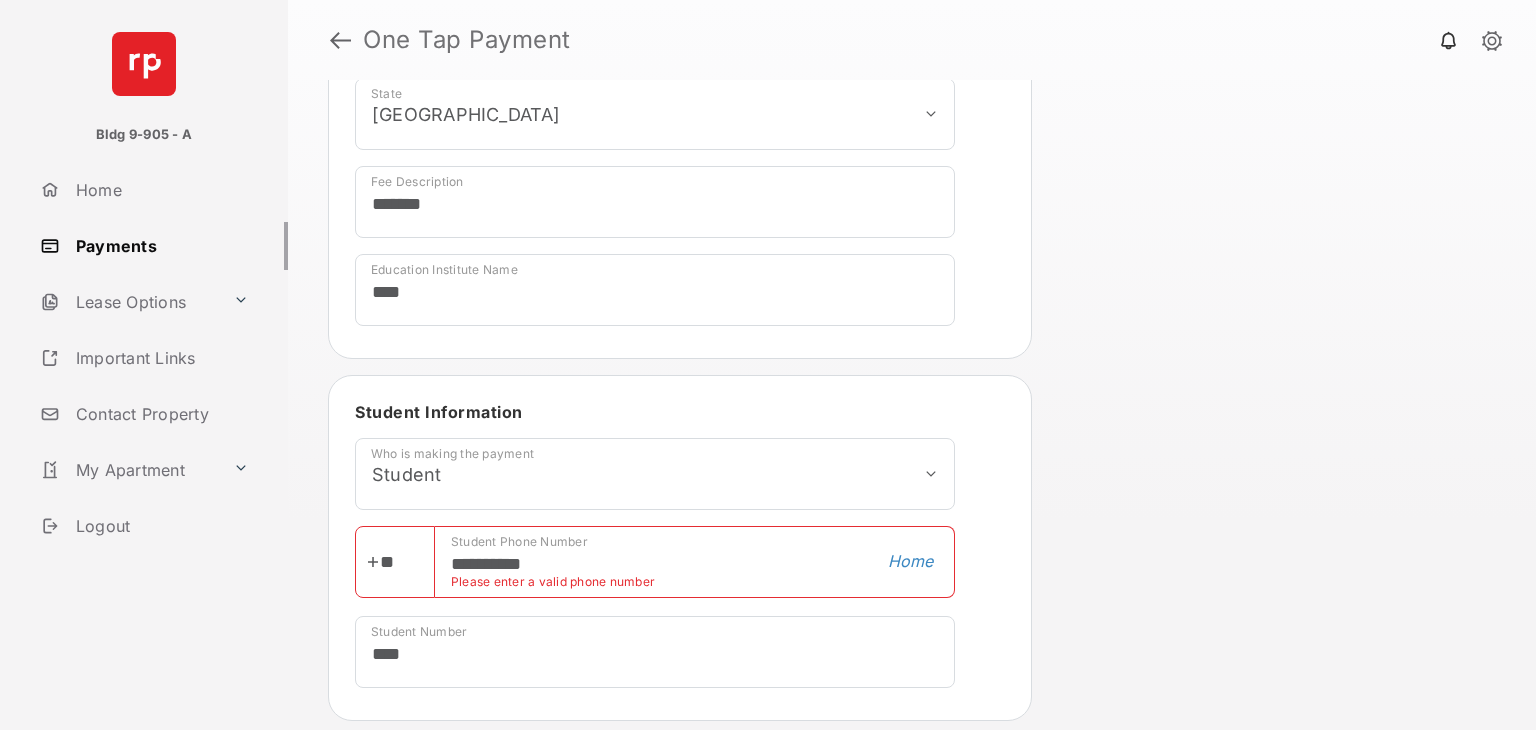 click on "**********" at bounding box center [680, 570] 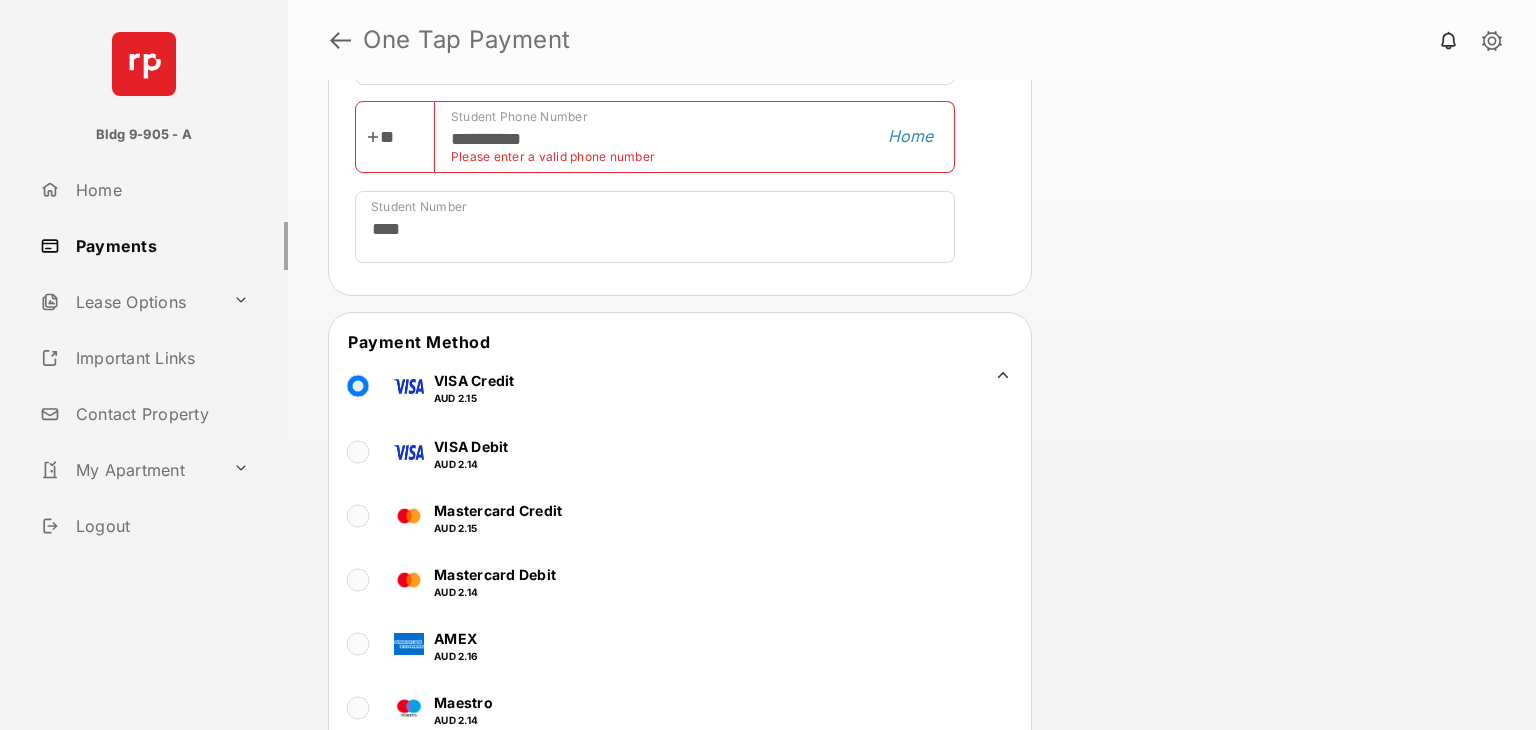 scroll, scrollTop: 840, scrollLeft: 0, axis: vertical 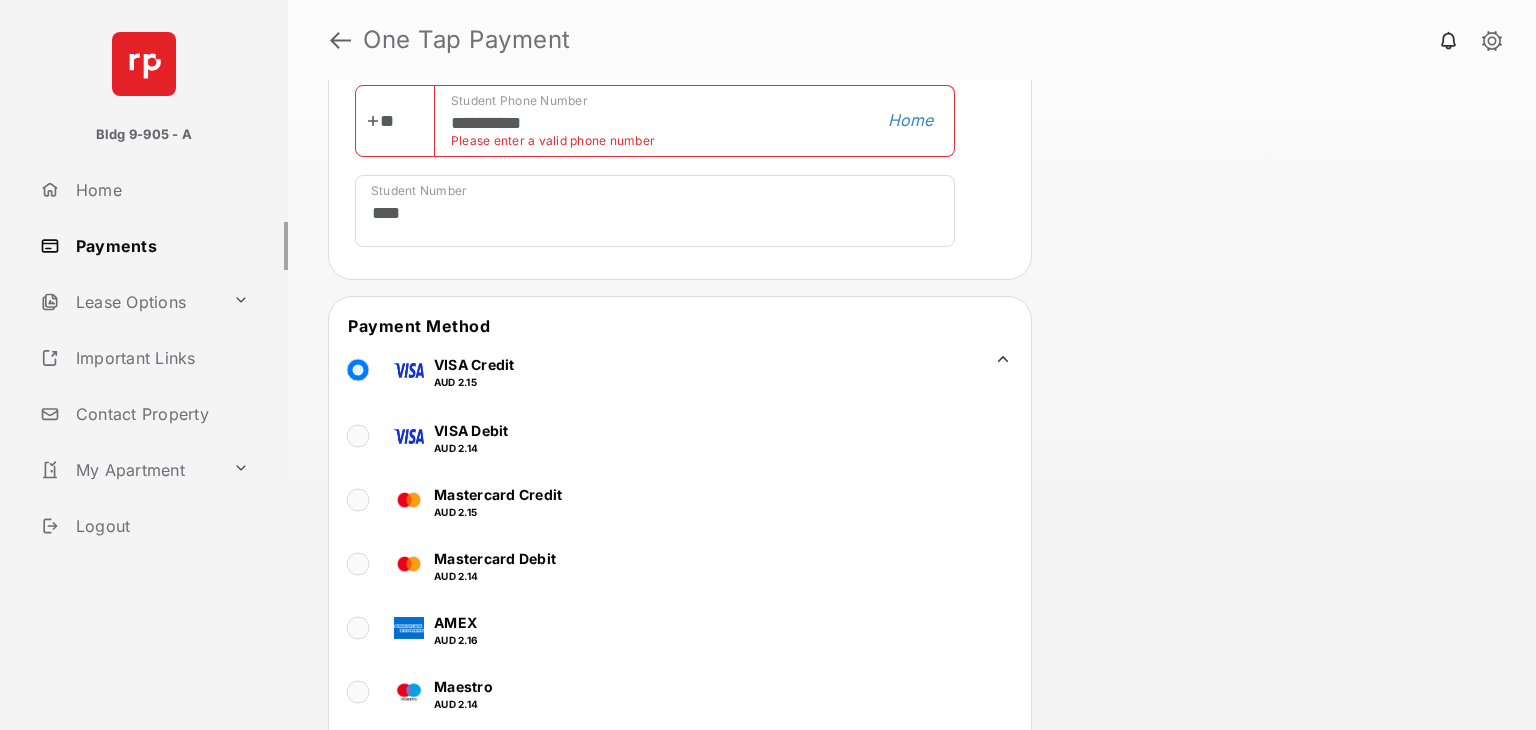click on "**" at bounding box center (395, 121) 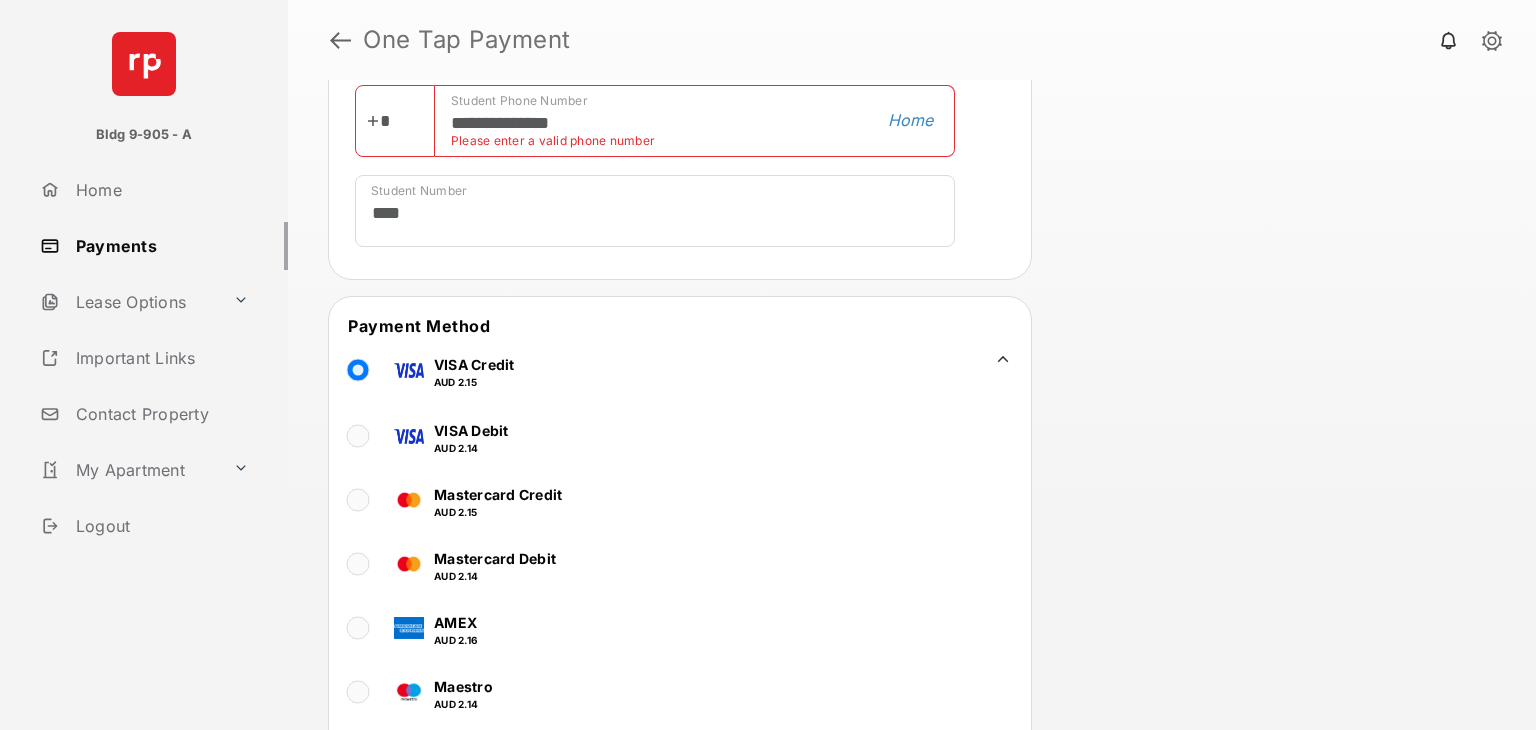 type on "*" 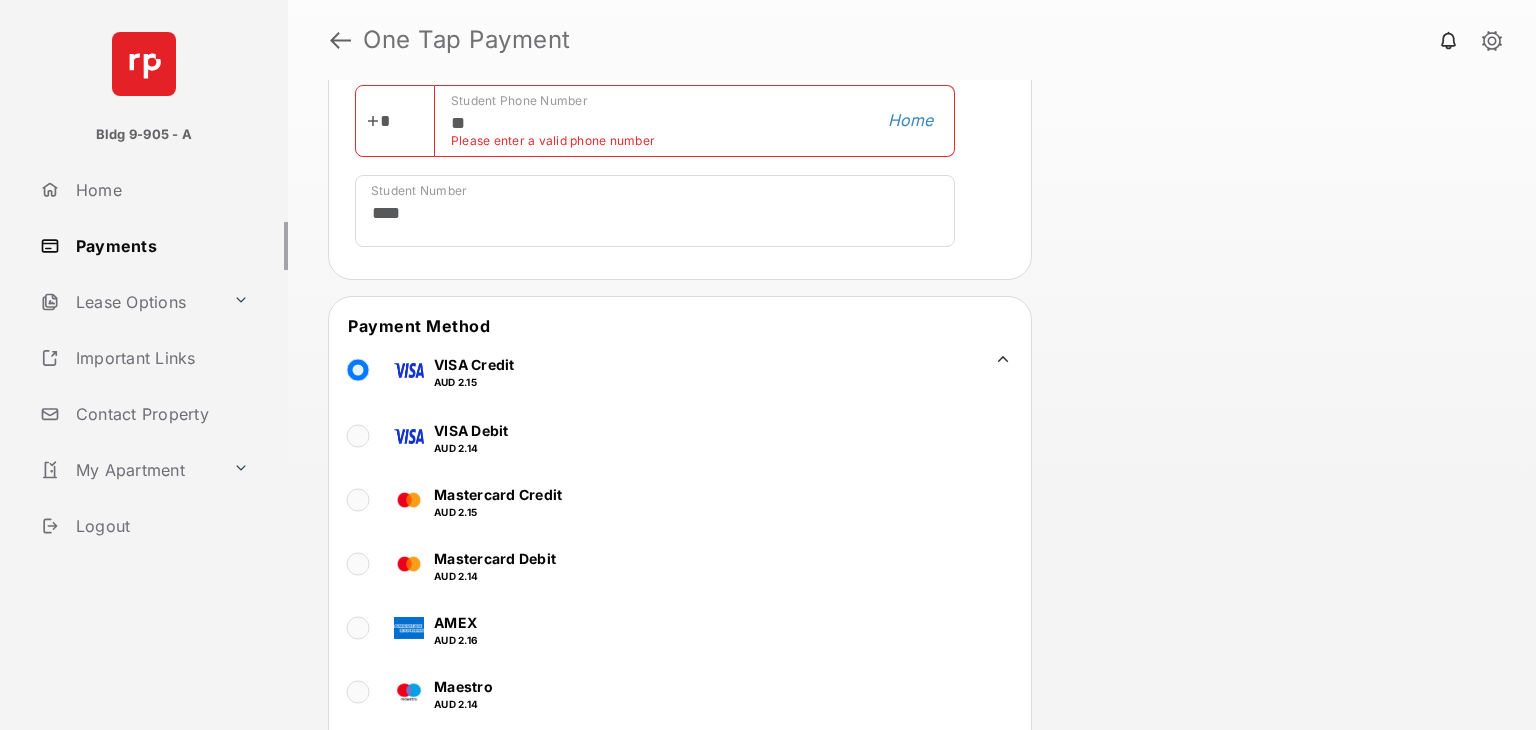 type on "*" 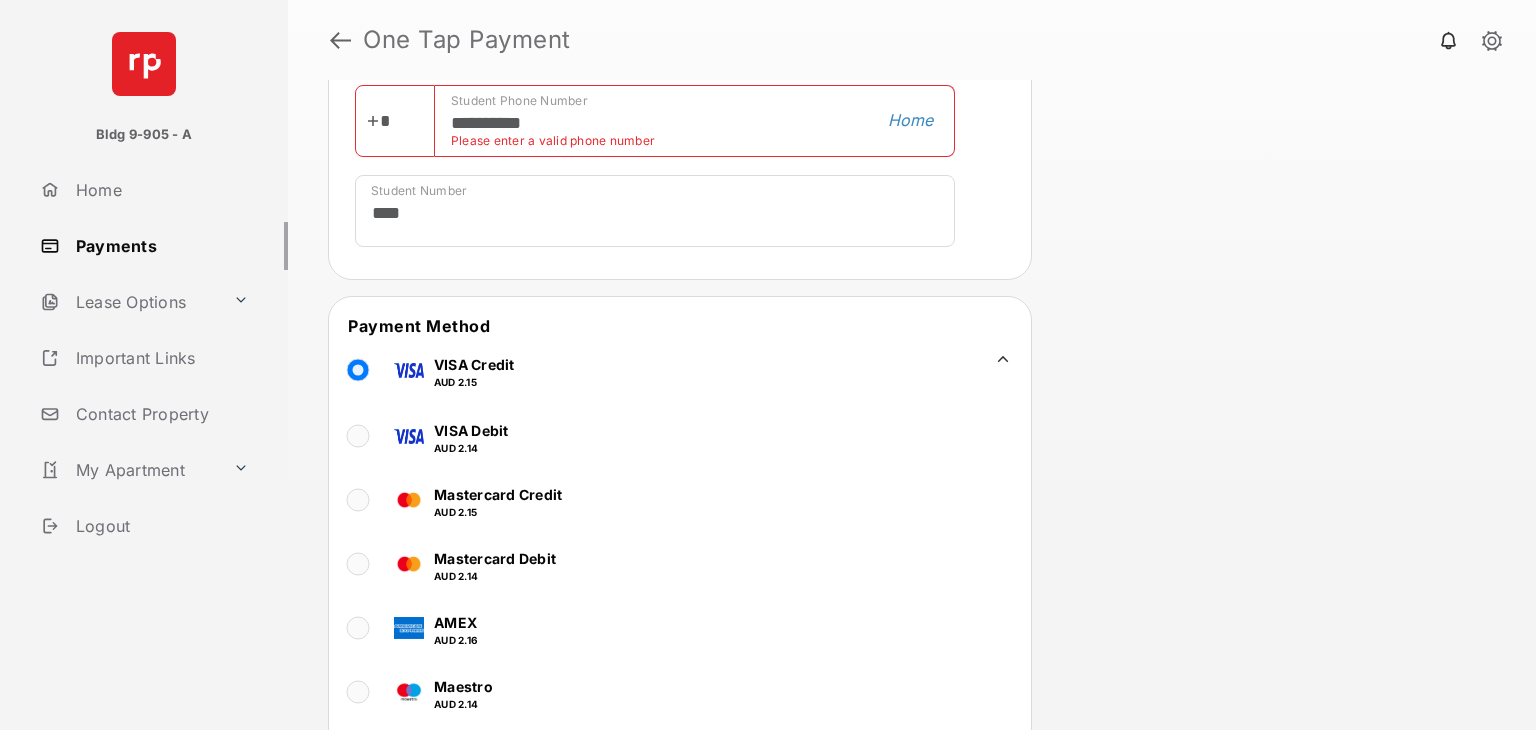 type on "**********" 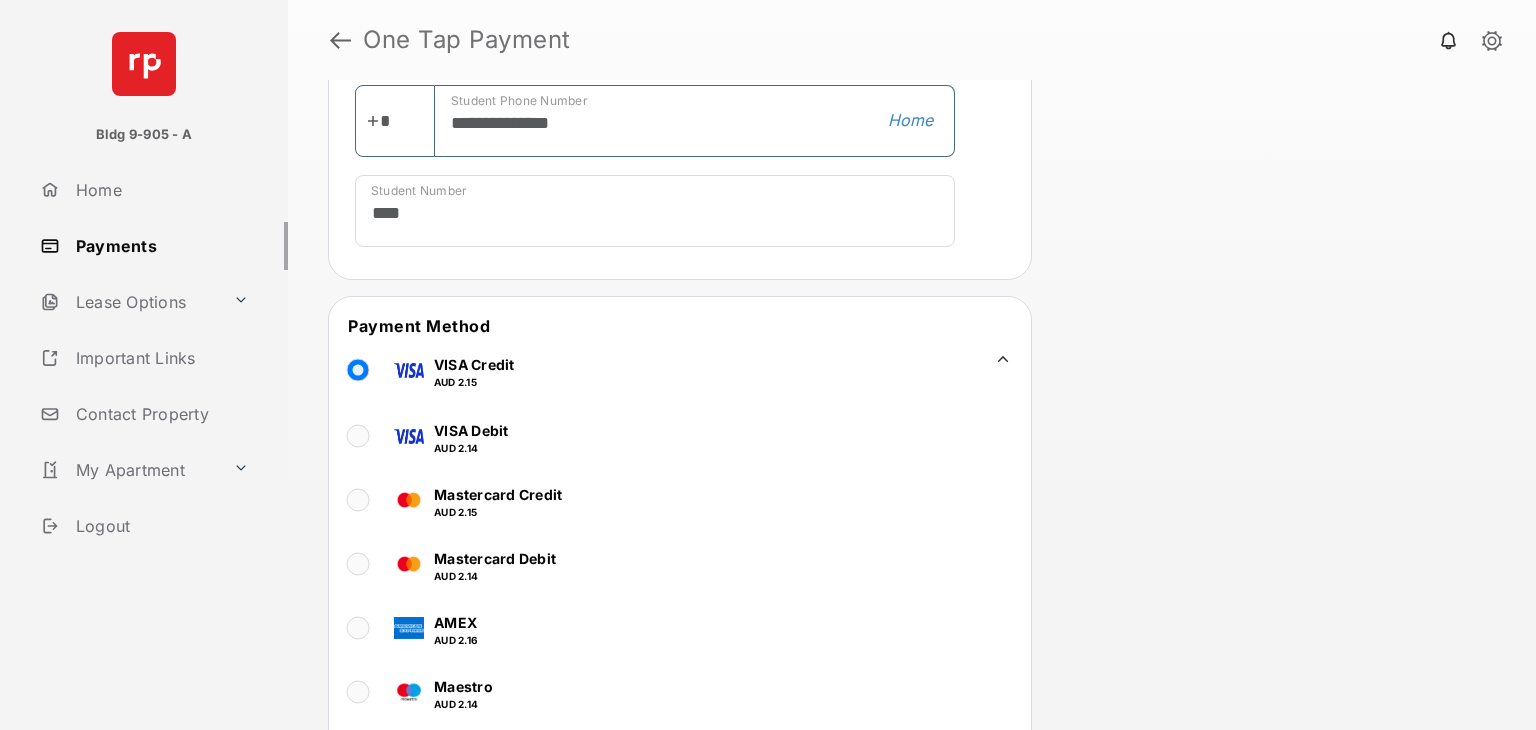 type on "**********" 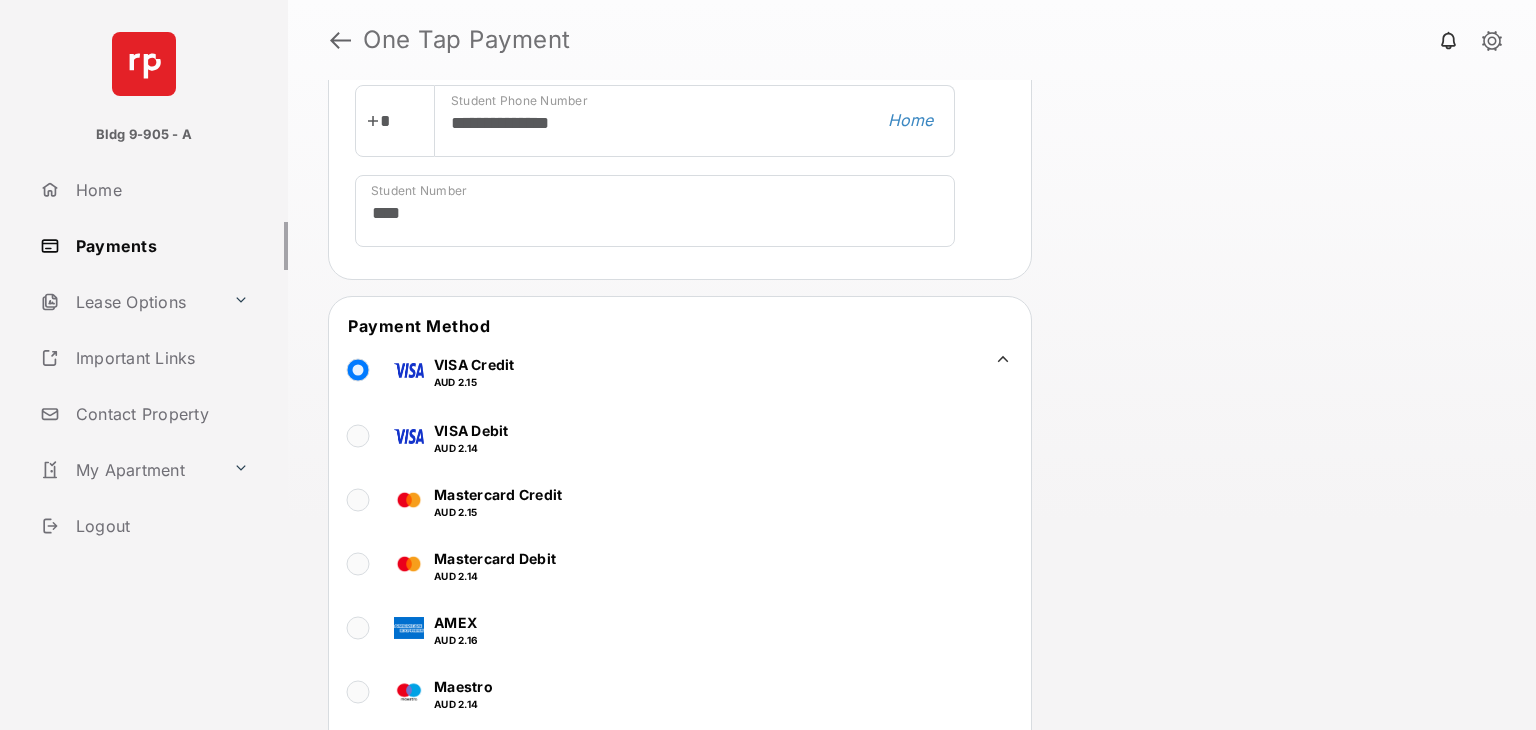 click on "**********" at bounding box center [912, 405] 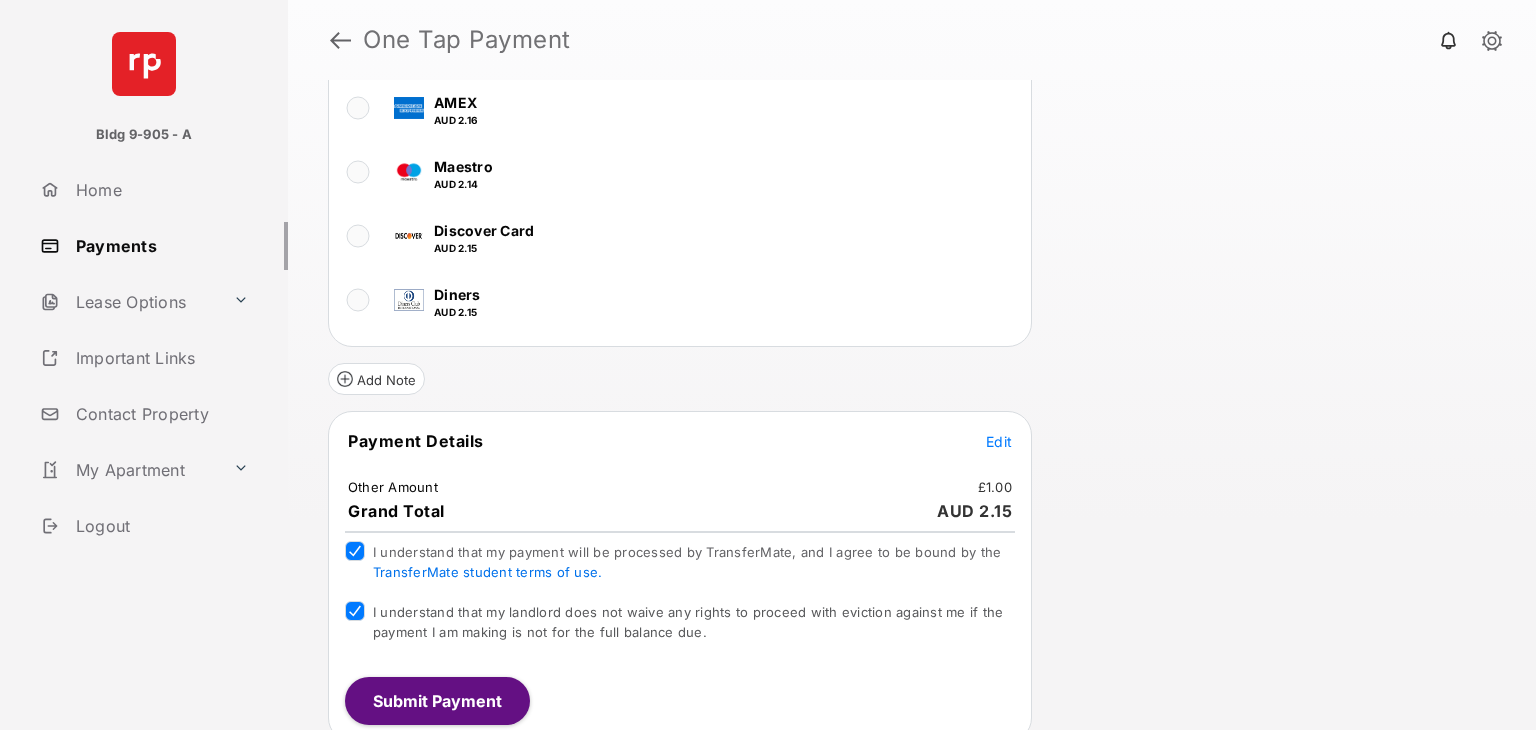 scroll, scrollTop: 1363, scrollLeft: 0, axis: vertical 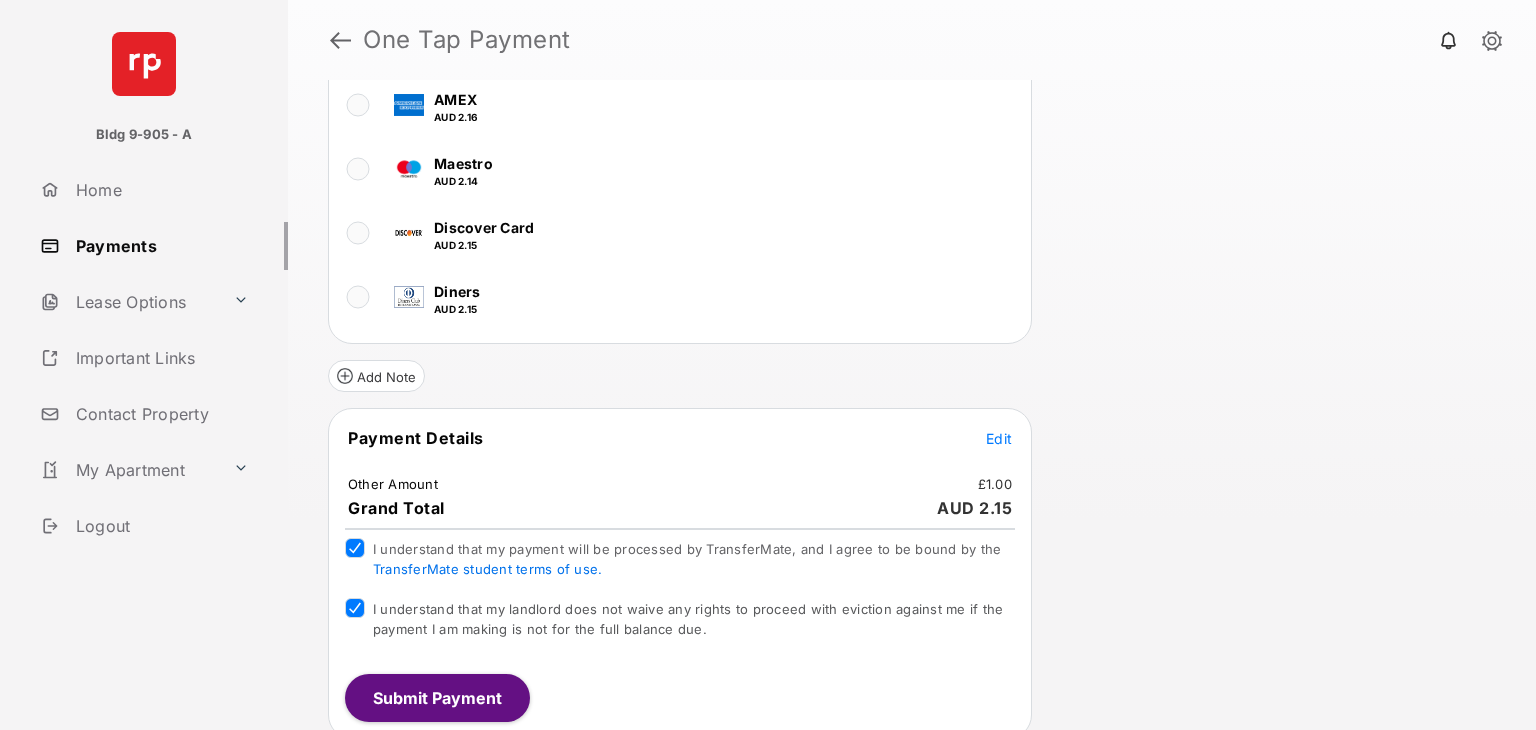 click on "Submit Payment" at bounding box center [437, 698] 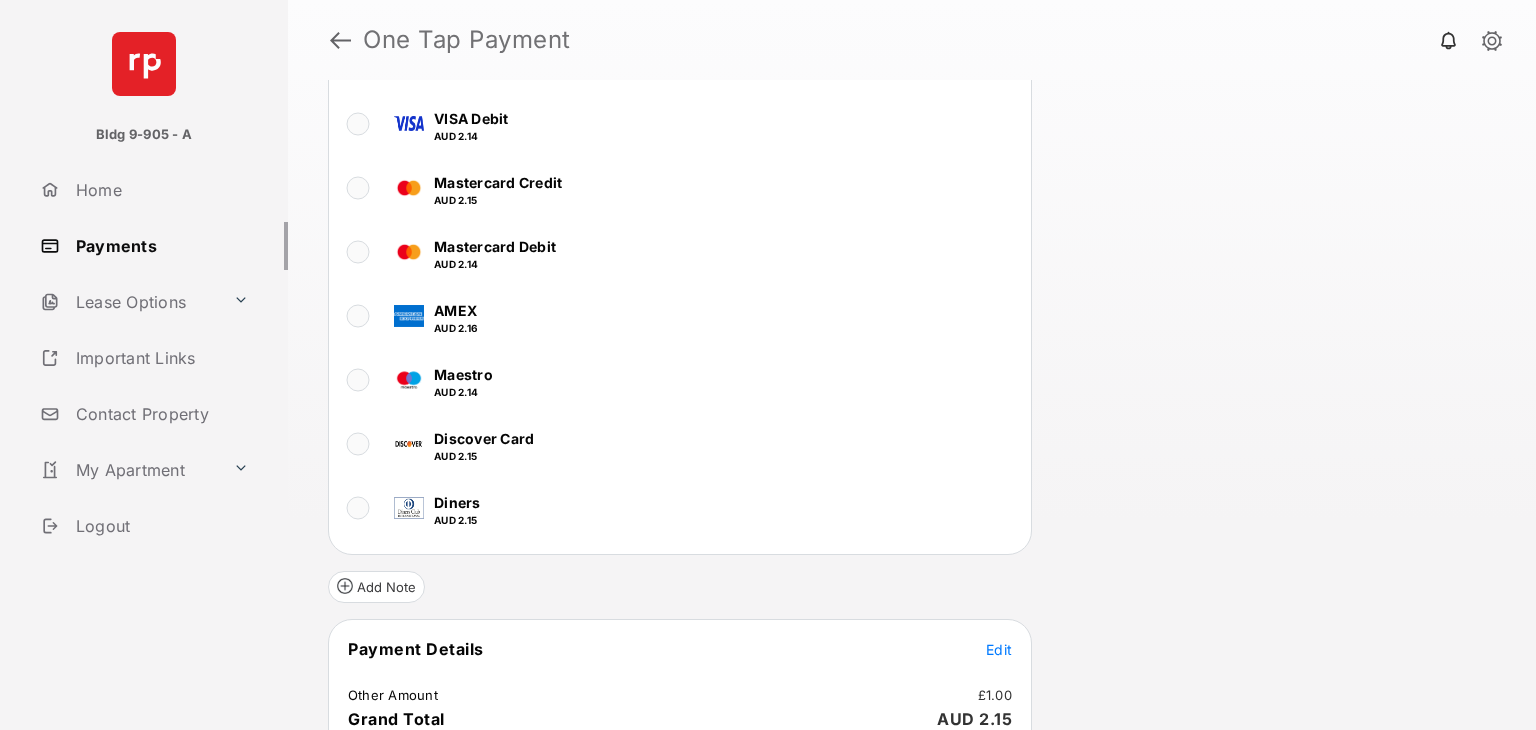 scroll, scrollTop: 1520, scrollLeft: 0, axis: vertical 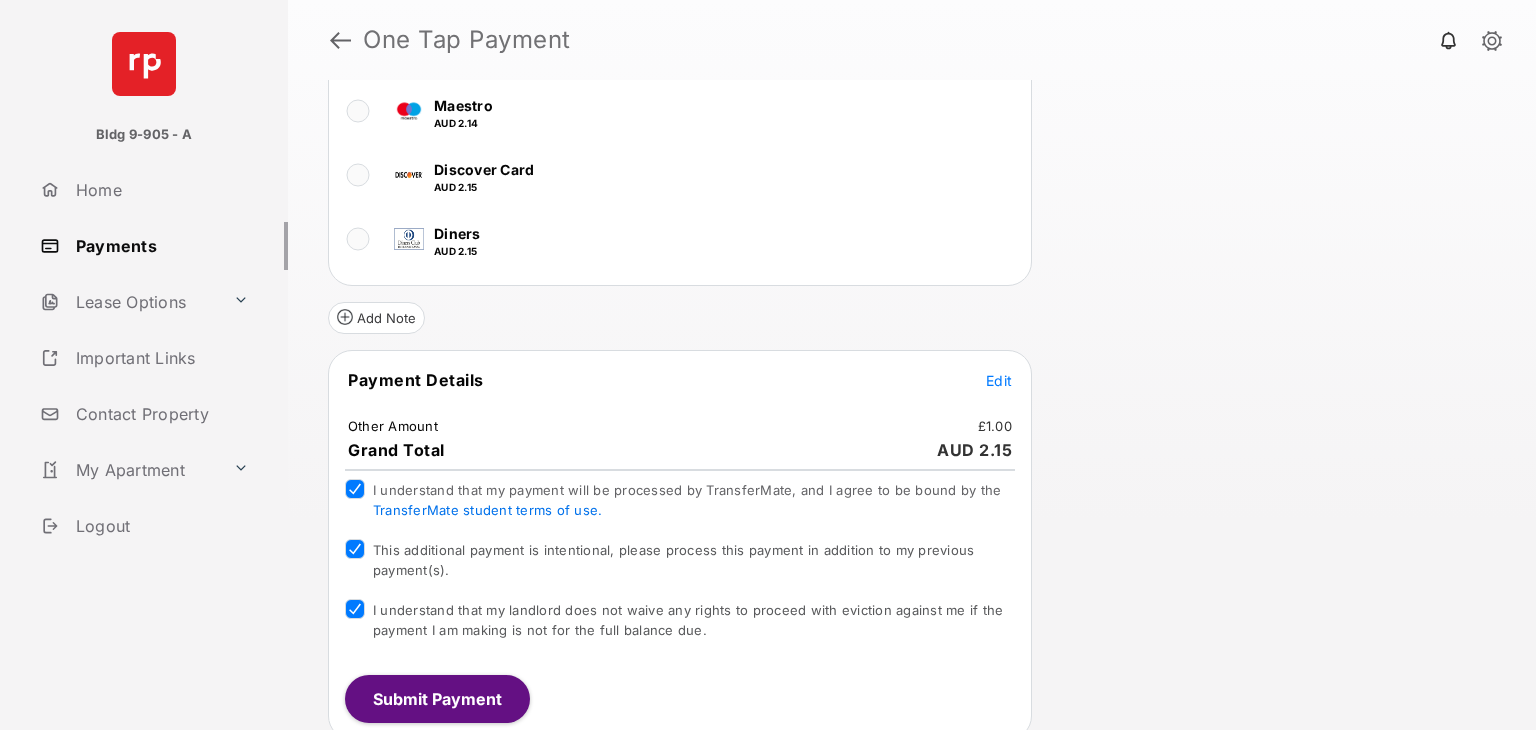click on "Submit Payment" at bounding box center (437, 699) 